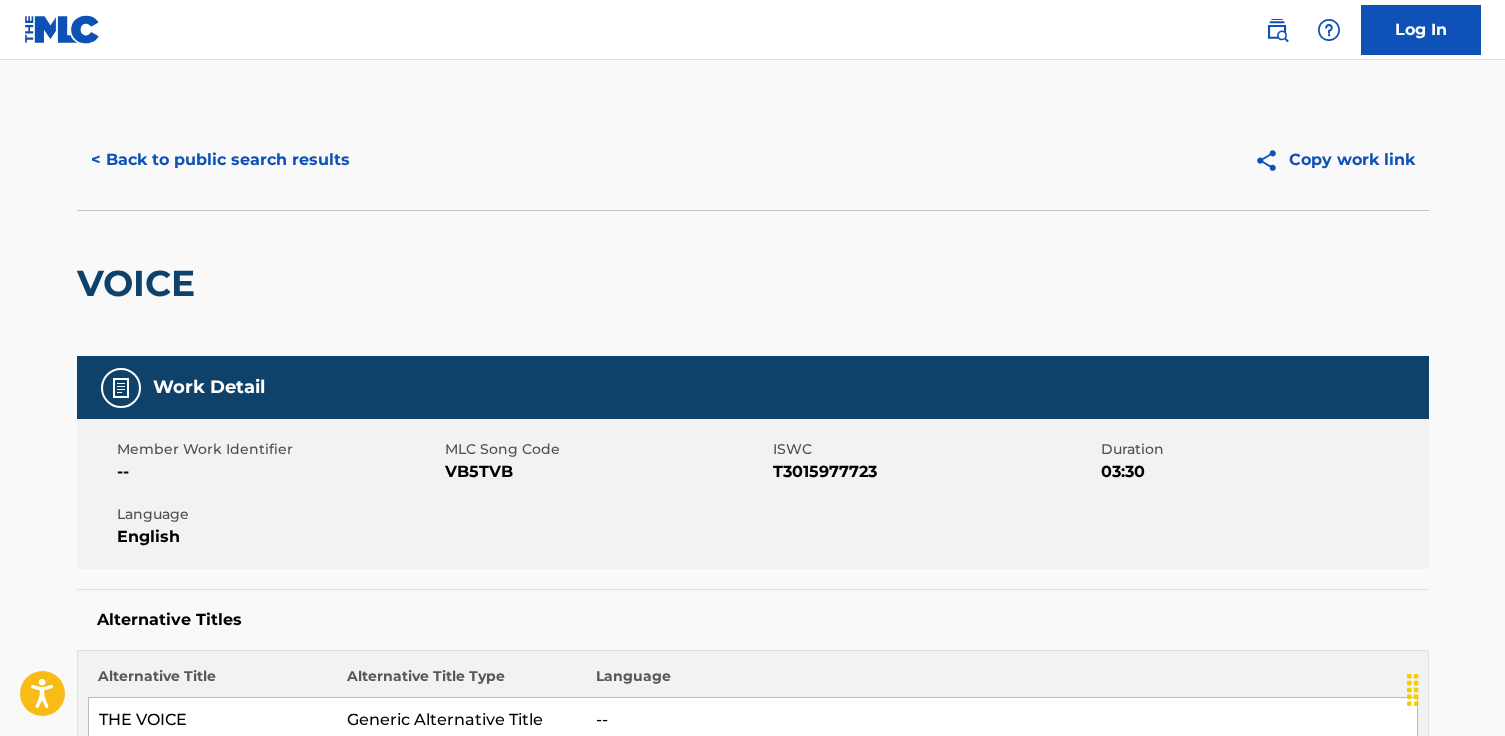 scroll, scrollTop: 0, scrollLeft: 0, axis: both 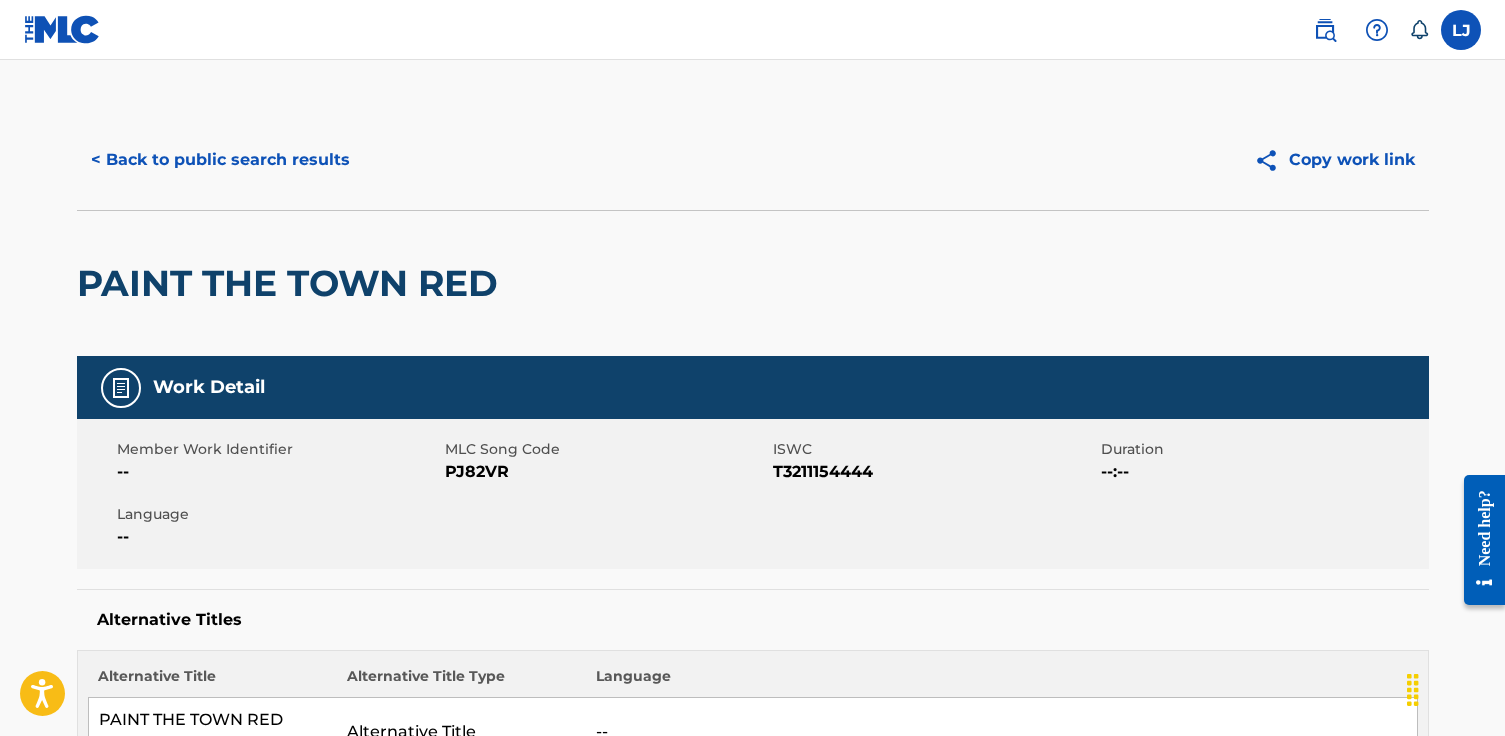 click on "< Back to public search results" at bounding box center [220, 160] 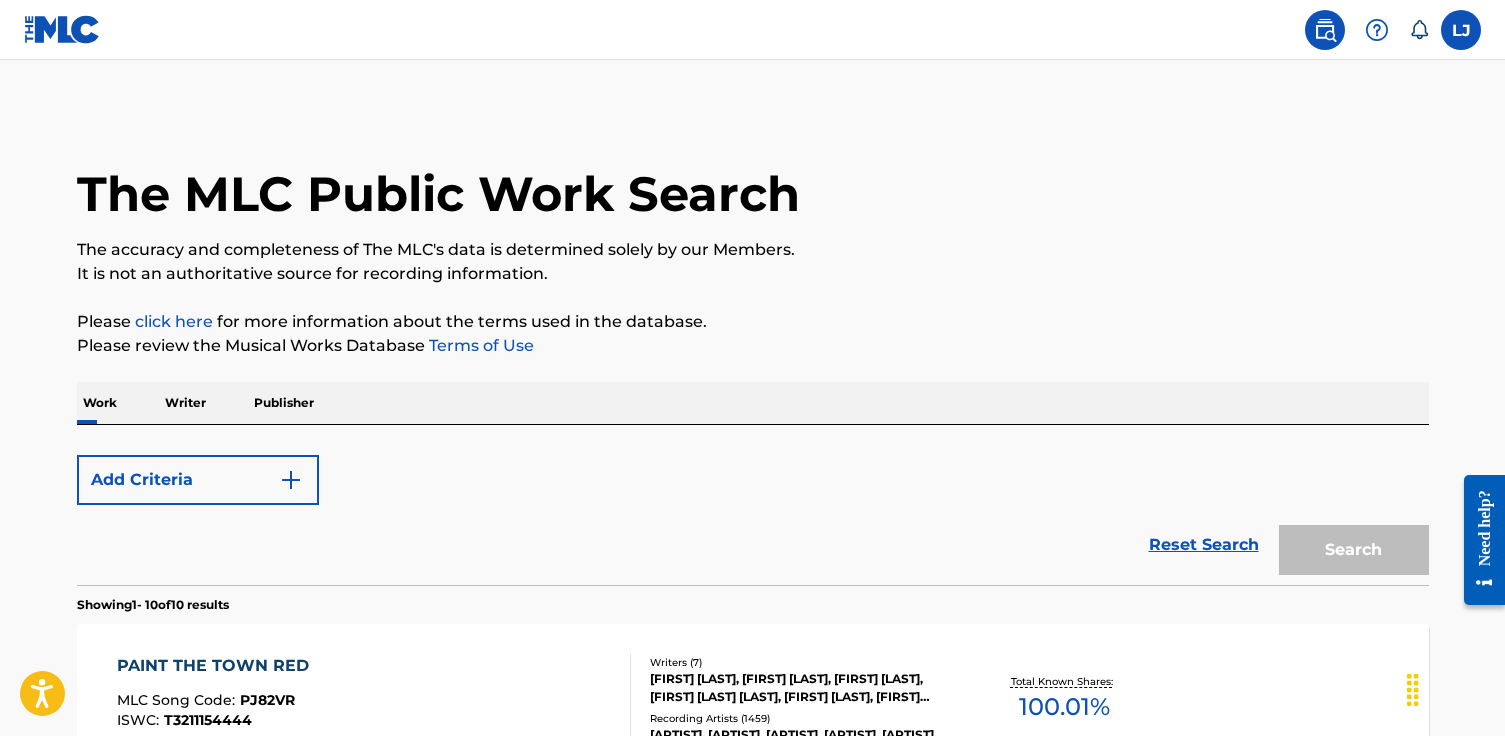 scroll, scrollTop: 259, scrollLeft: 0, axis: vertical 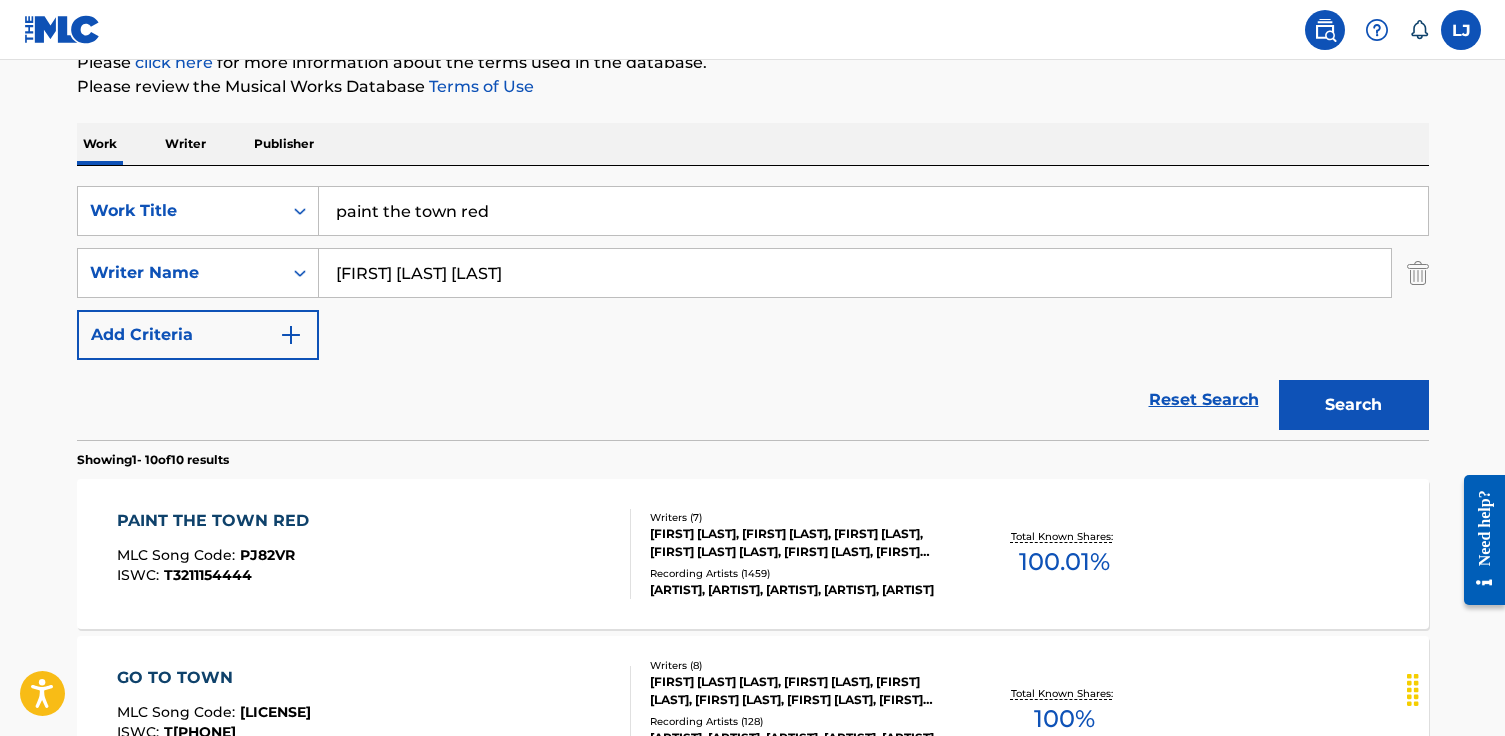 click on "paint the town red" at bounding box center [873, 211] 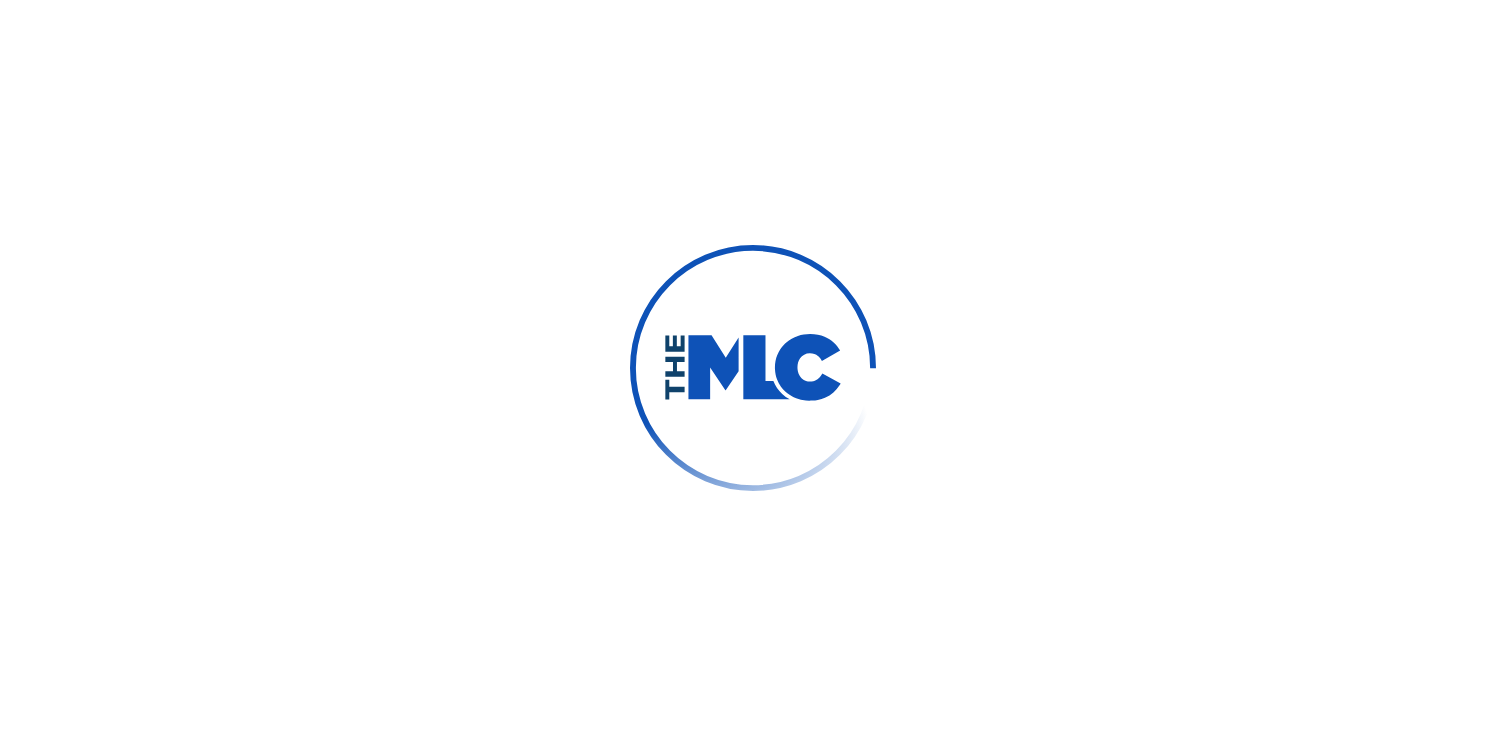 scroll, scrollTop: 0, scrollLeft: 0, axis: both 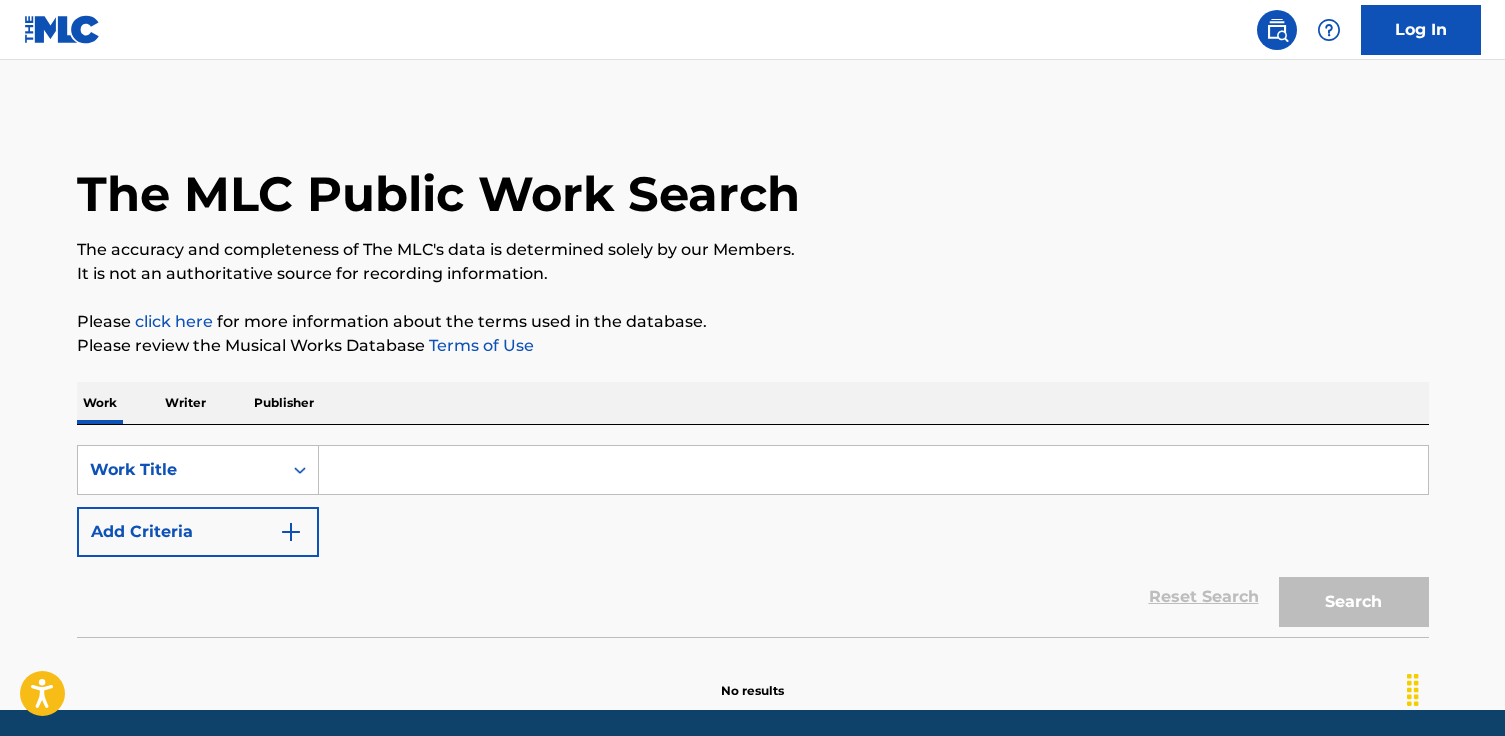 click on "SearchWithCriteria7f3fab1c-a6db-4a3c-9cd2-86d842a1e70e Work Title Add Criteria" at bounding box center (753, 501) 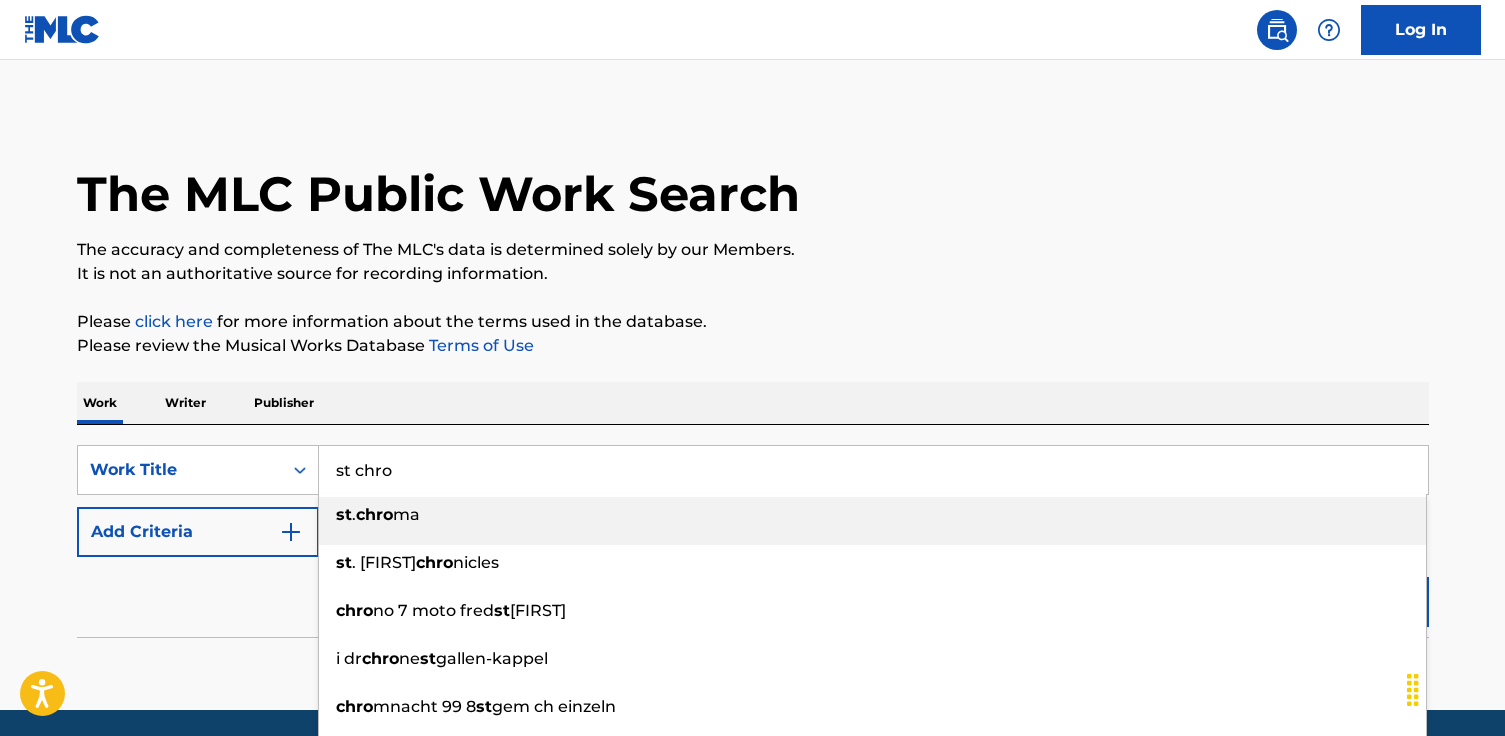 click on "chro" at bounding box center (374, 514) 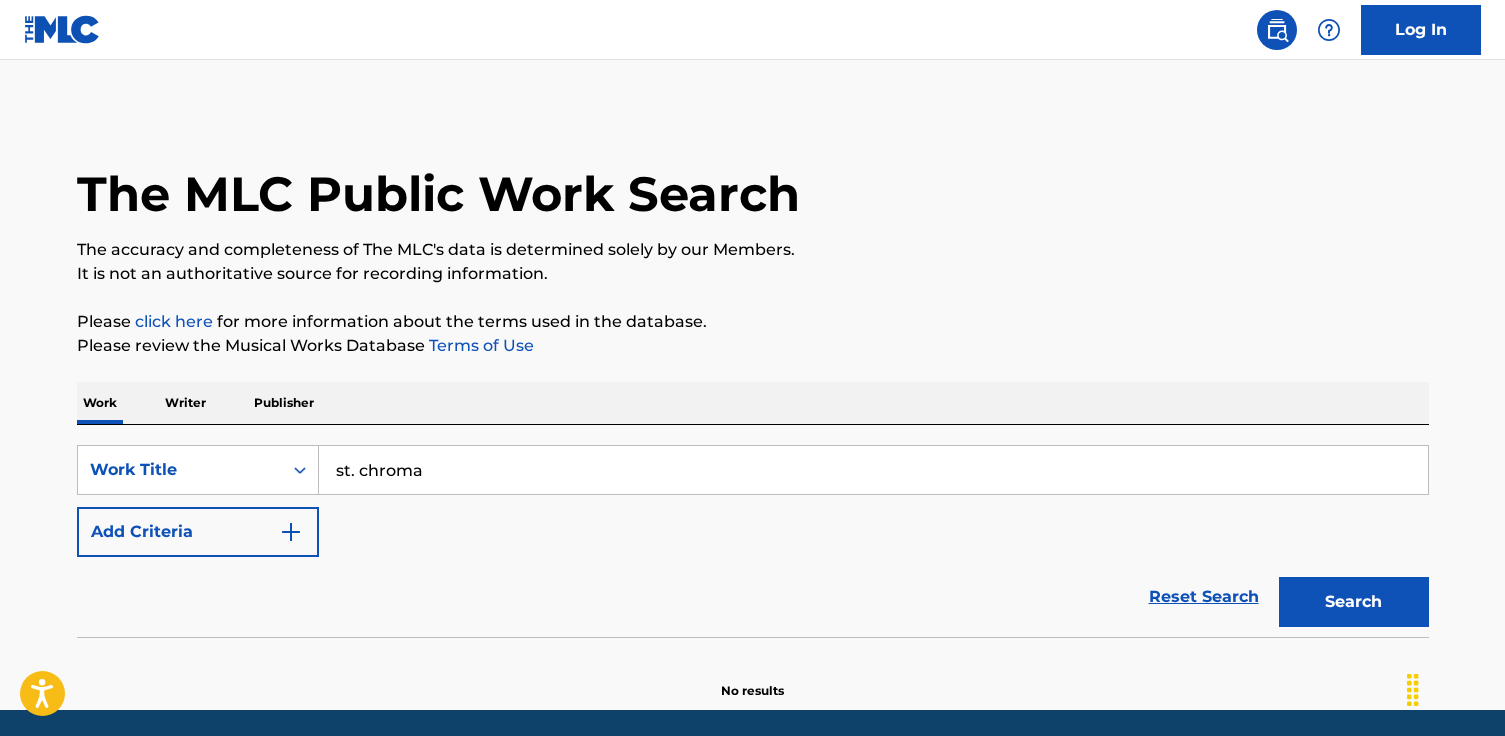 click on "Add Criteria" at bounding box center (198, 532) 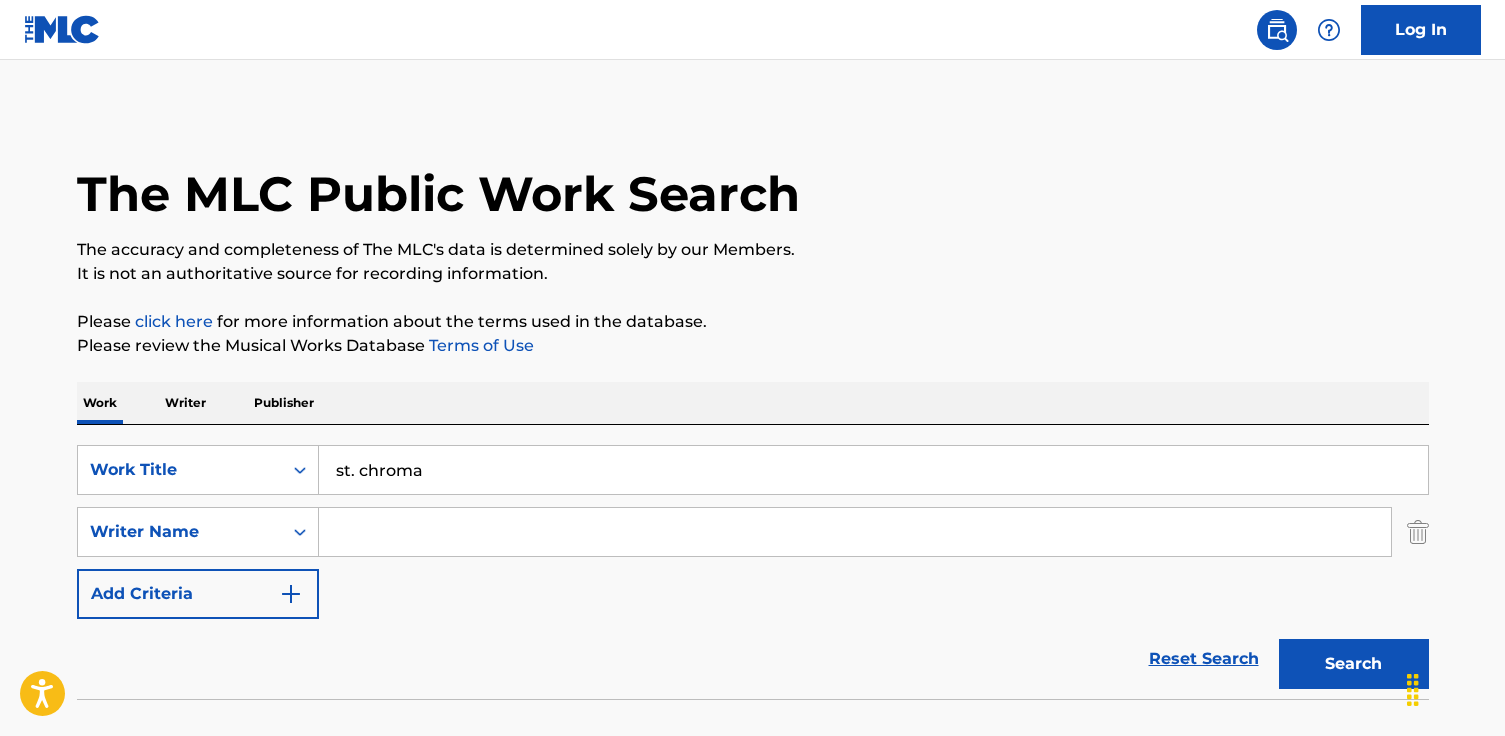click at bounding box center (855, 532) 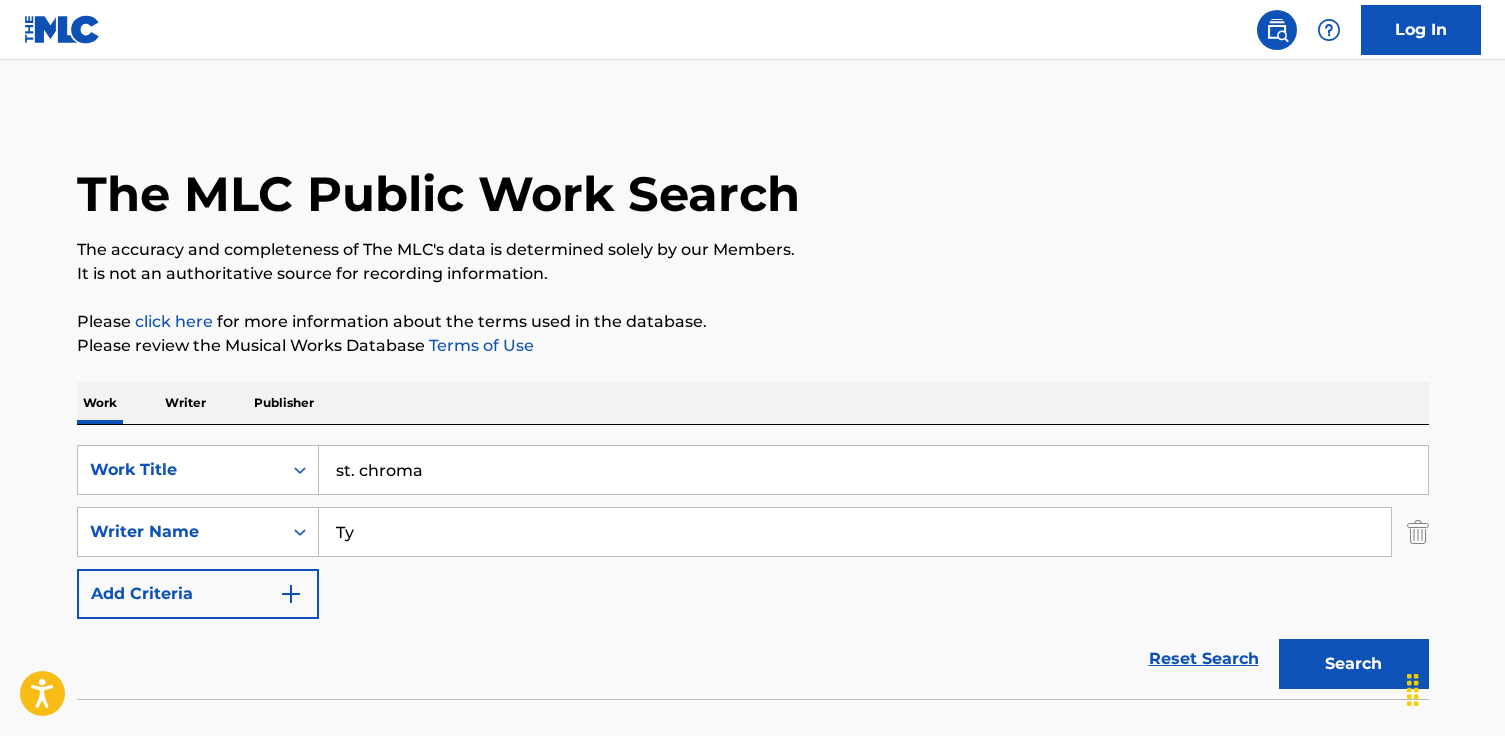 type on "Tyler Okonma" 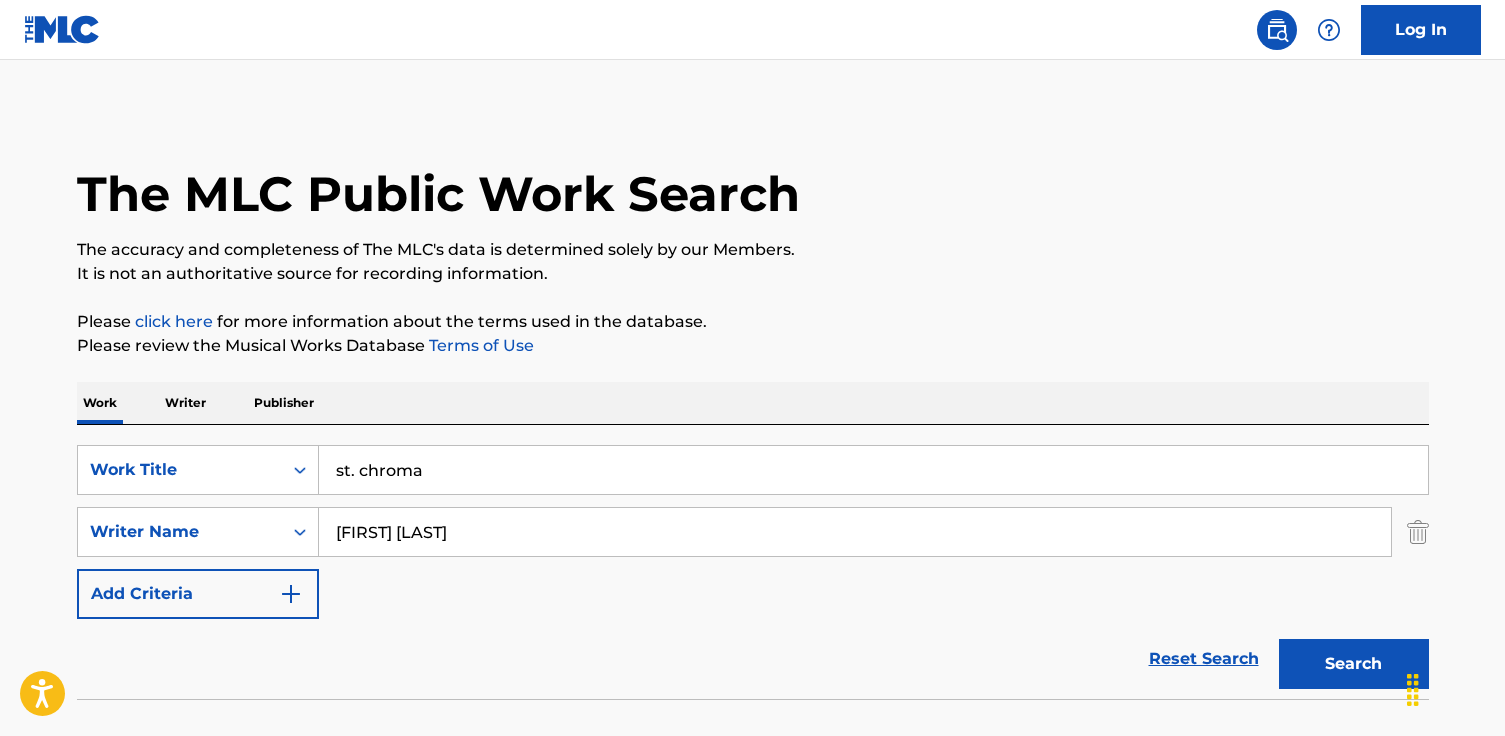 click on "Search" at bounding box center [1354, 664] 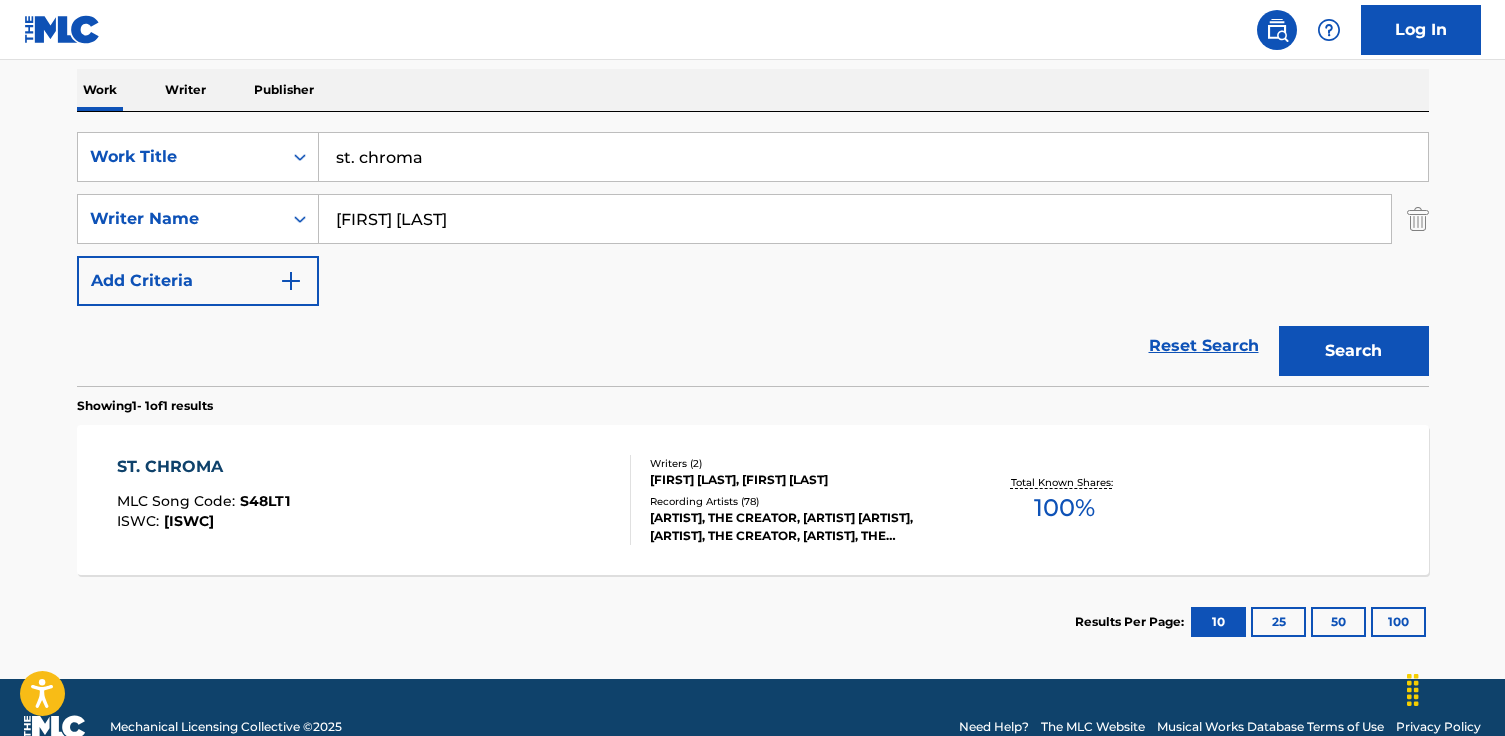 scroll, scrollTop: 352, scrollLeft: 0, axis: vertical 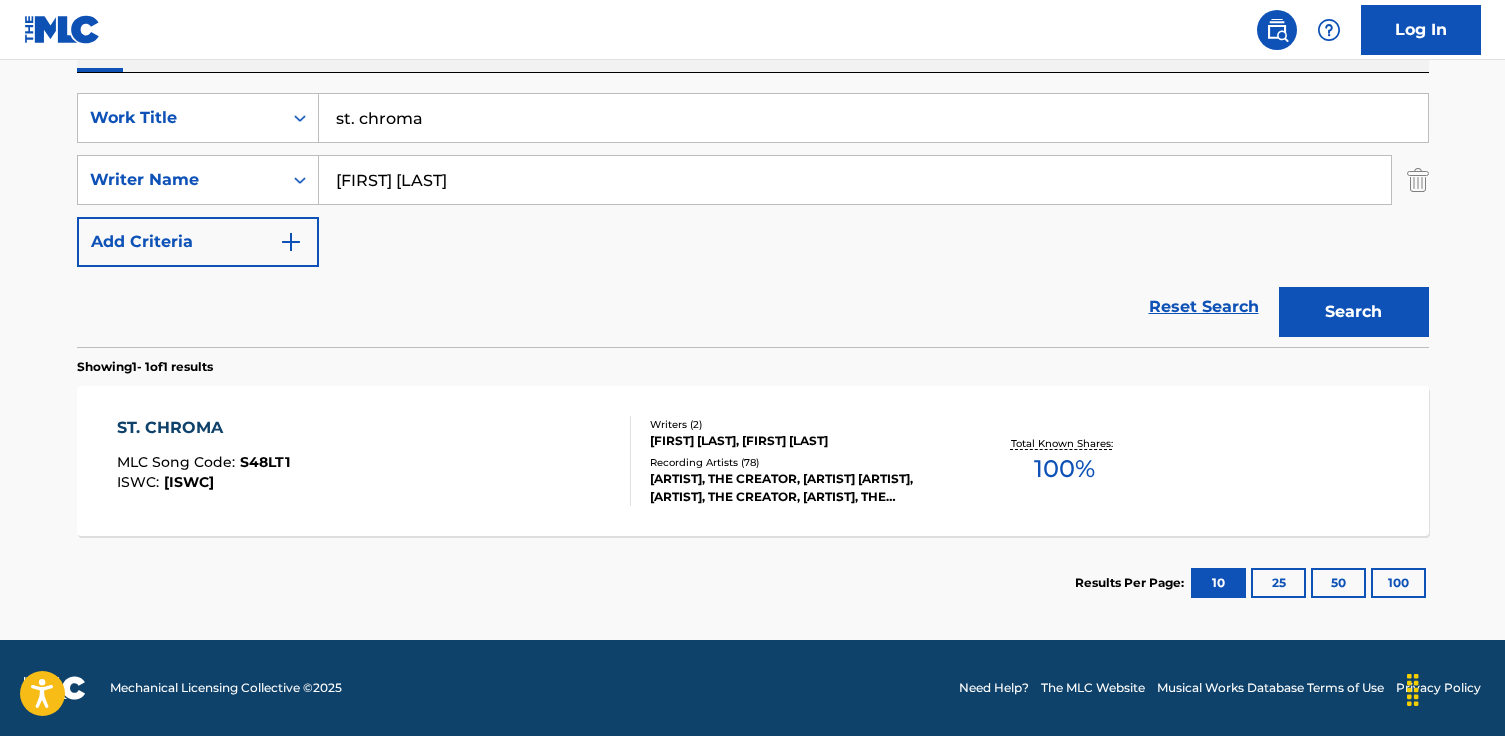 click on "ST. CHROMA" at bounding box center [203, 428] 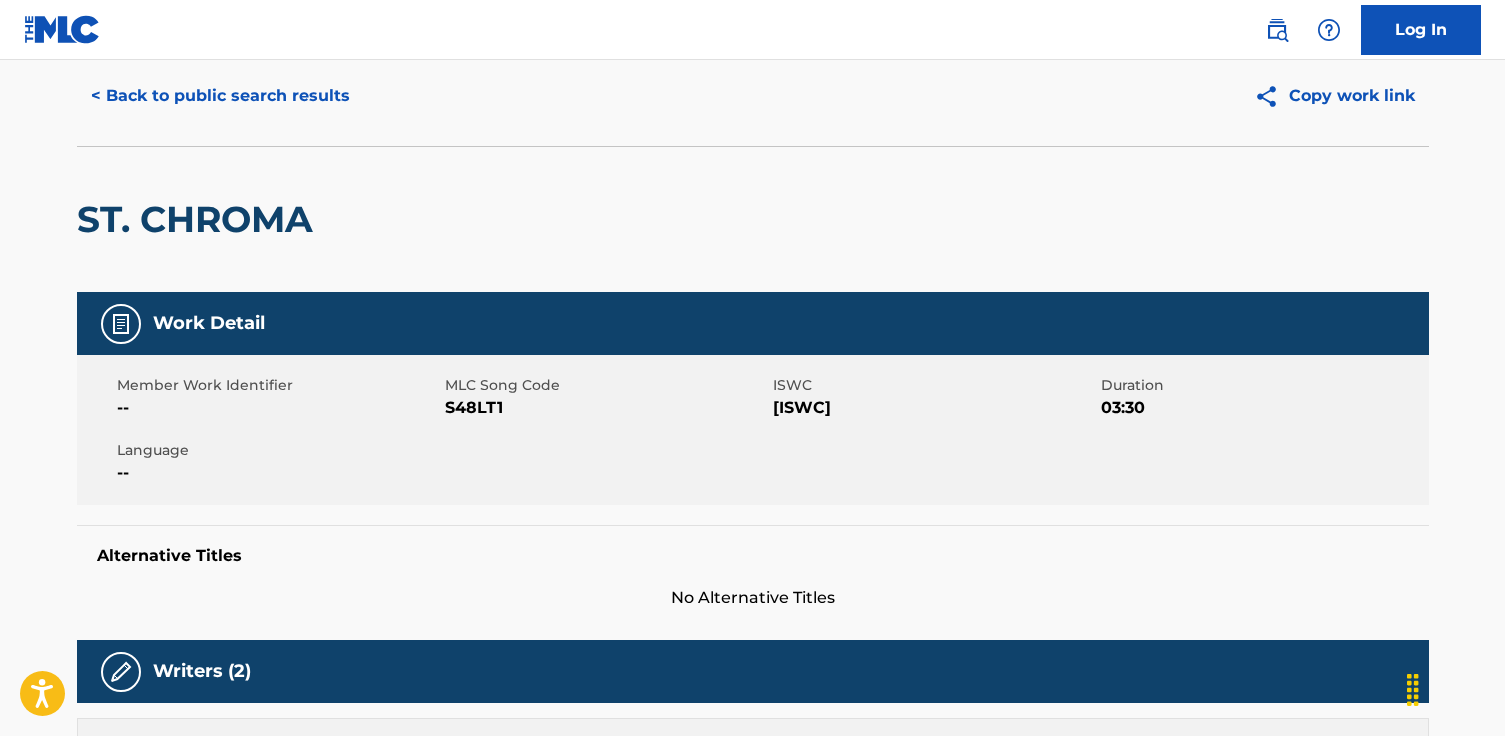 scroll, scrollTop: 0, scrollLeft: 0, axis: both 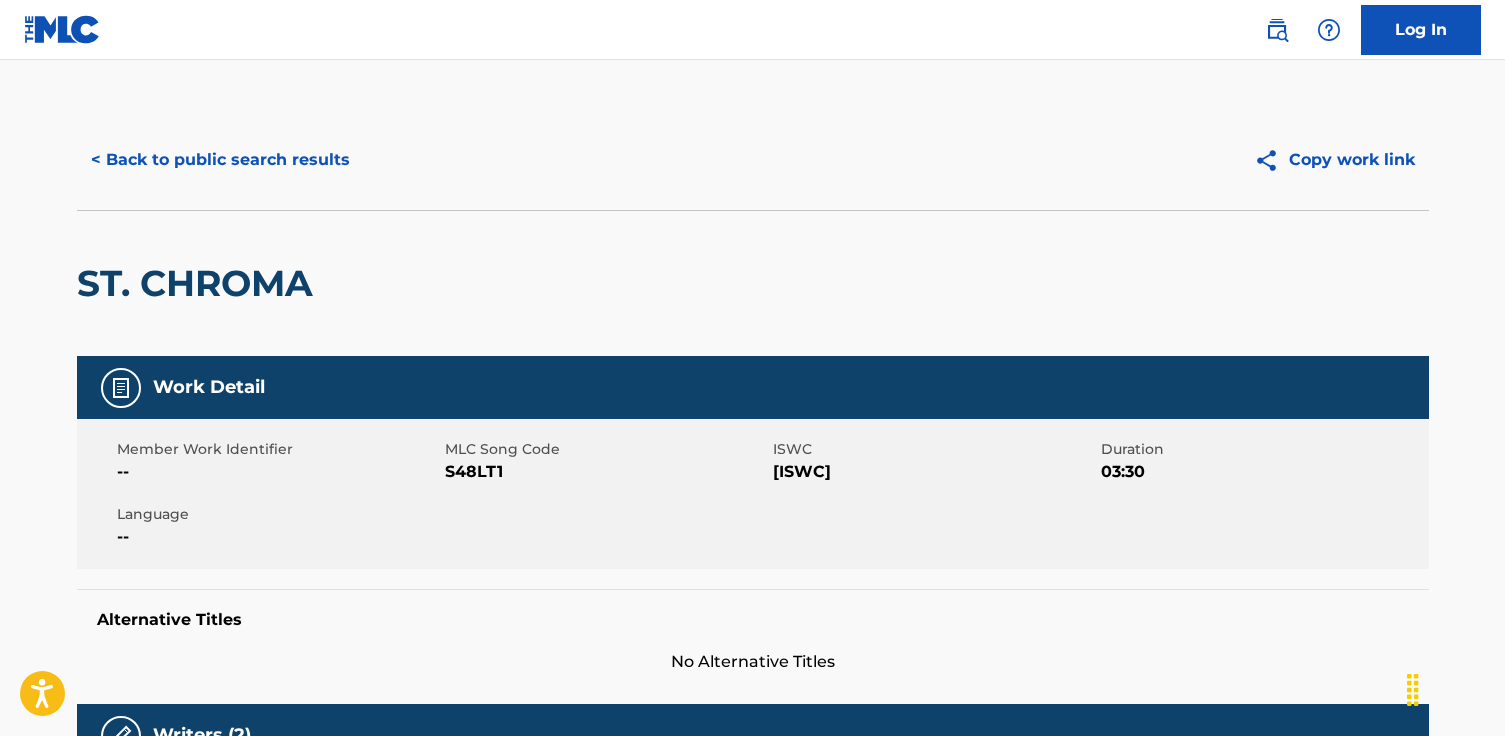 click on "< Back to public search results" at bounding box center (220, 160) 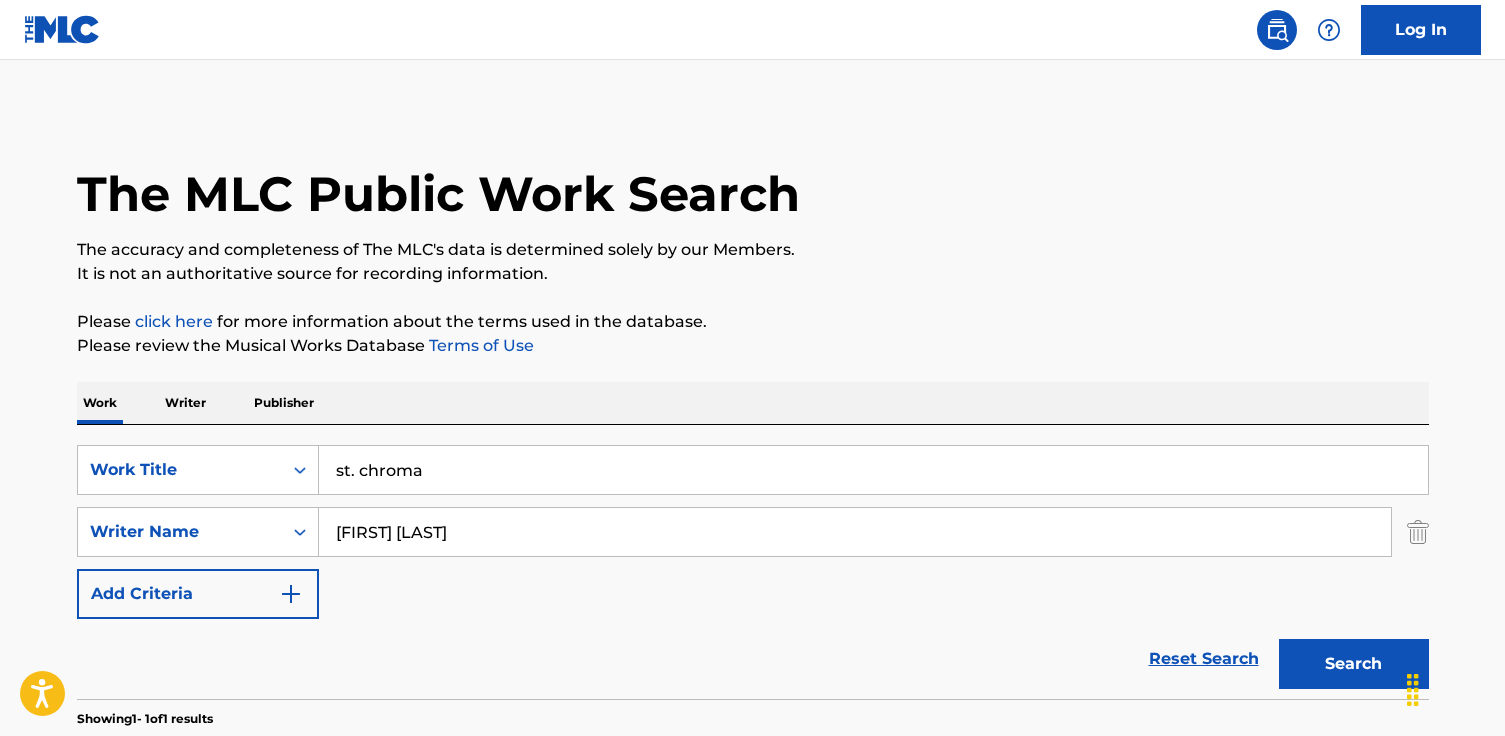 scroll, scrollTop: 238, scrollLeft: 0, axis: vertical 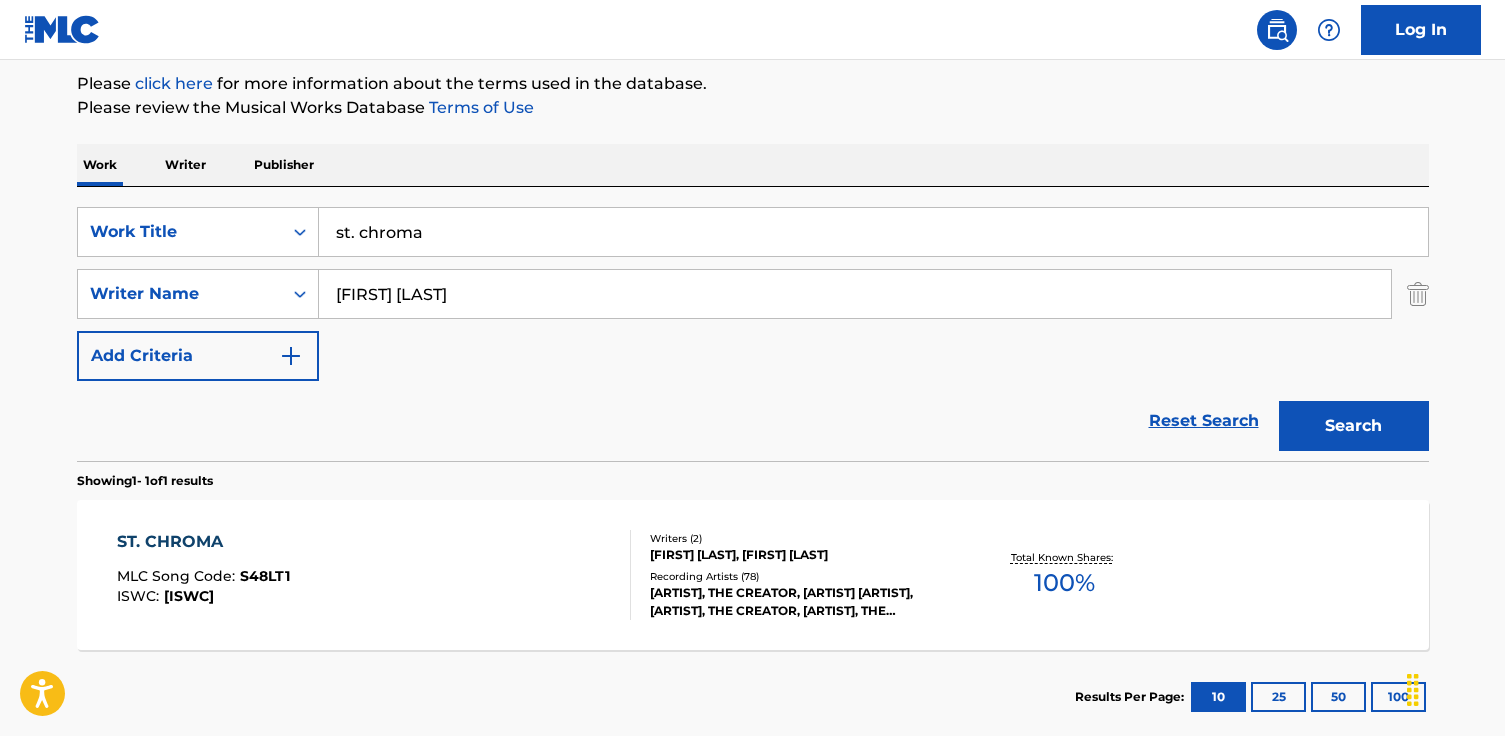 click on "st. chroma" at bounding box center [873, 232] 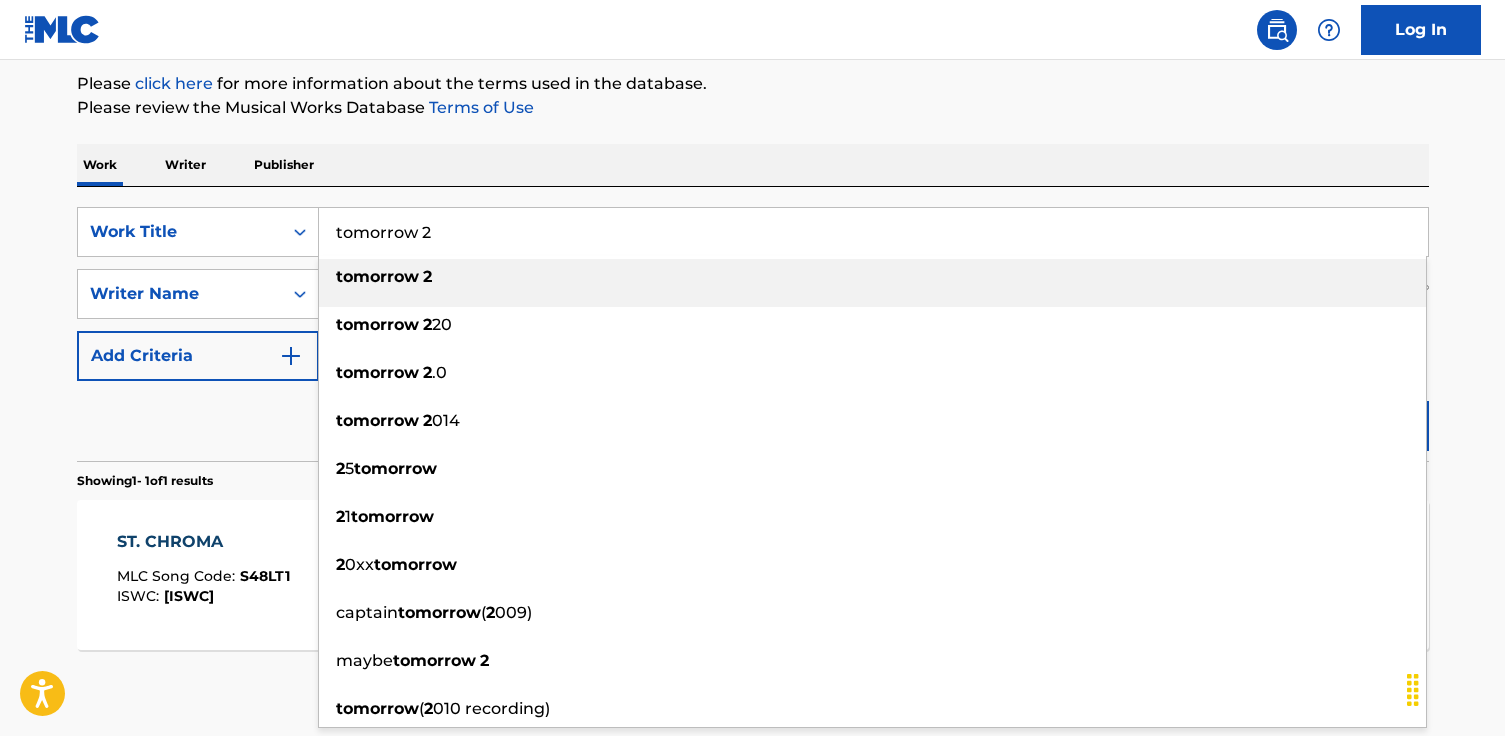 type on "tomorrow 2" 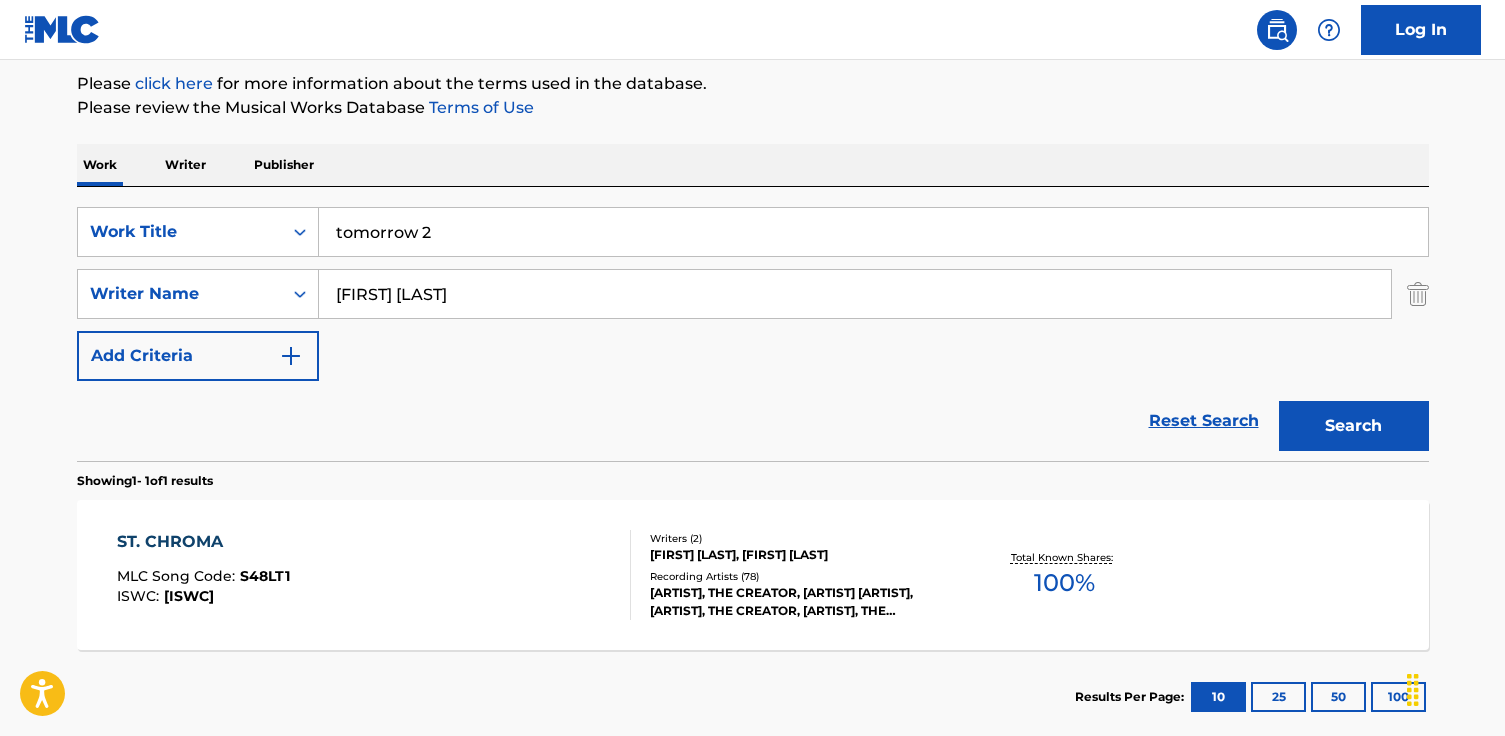 click on "Tyler Okonma" at bounding box center (855, 294) 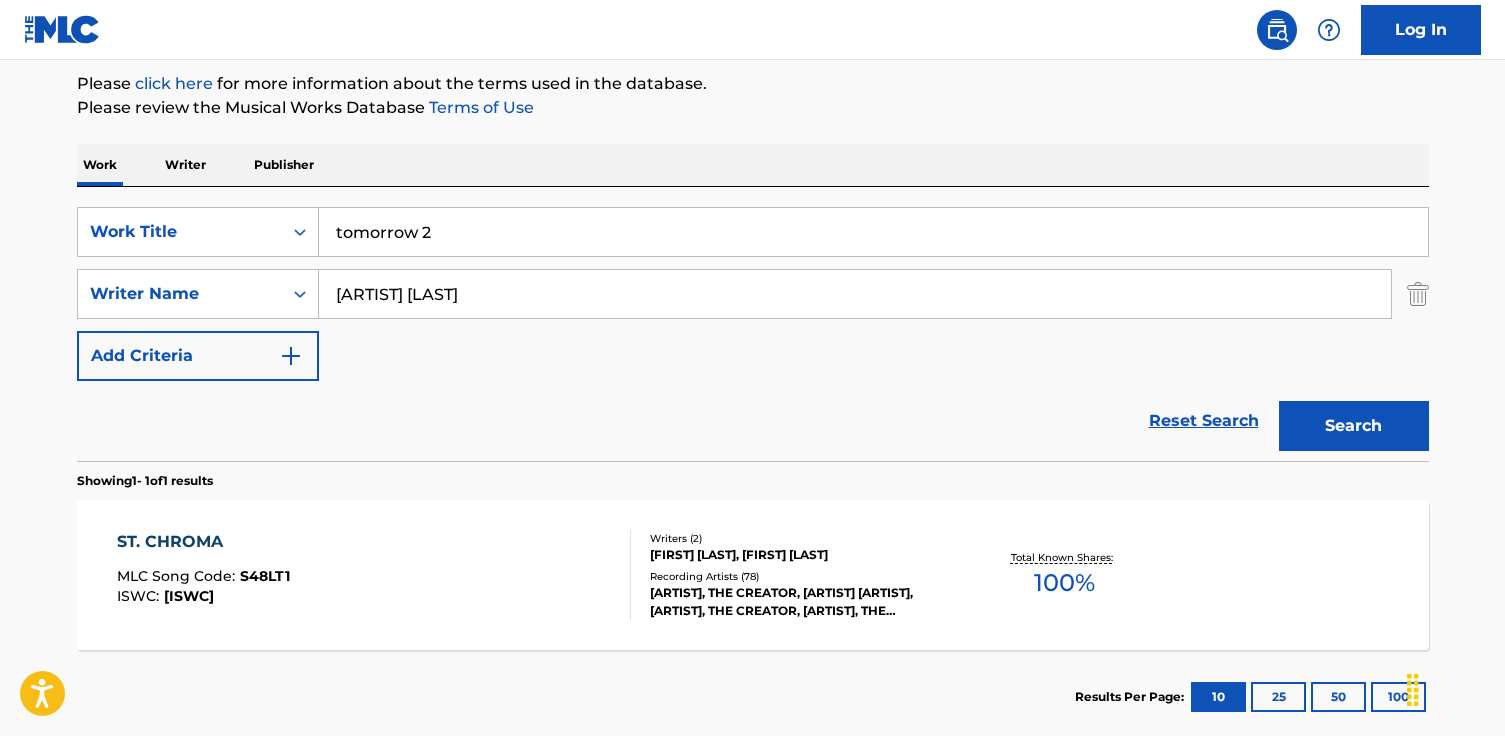 type on "jordan thorpe" 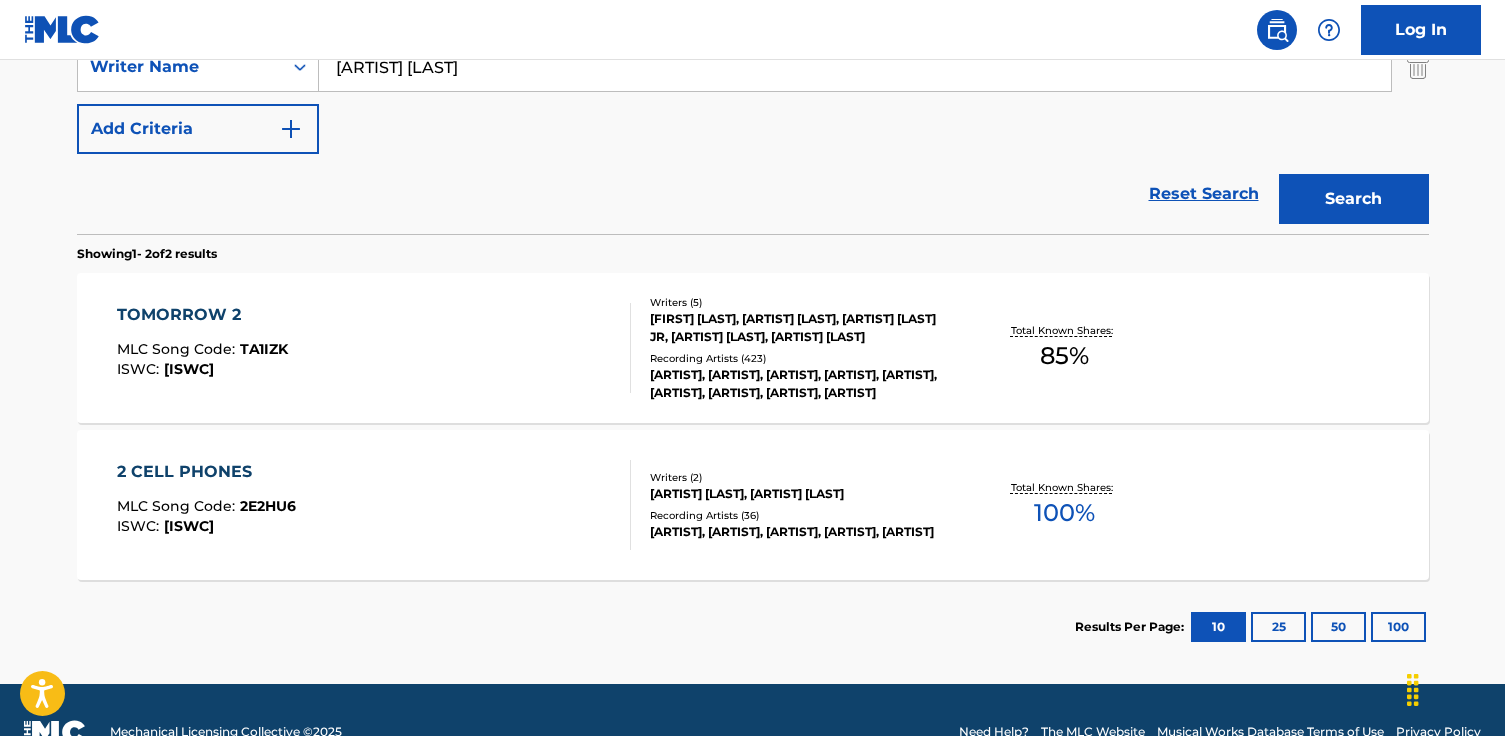 scroll, scrollTop: 509, scrollLeft: 0, axis: vertical 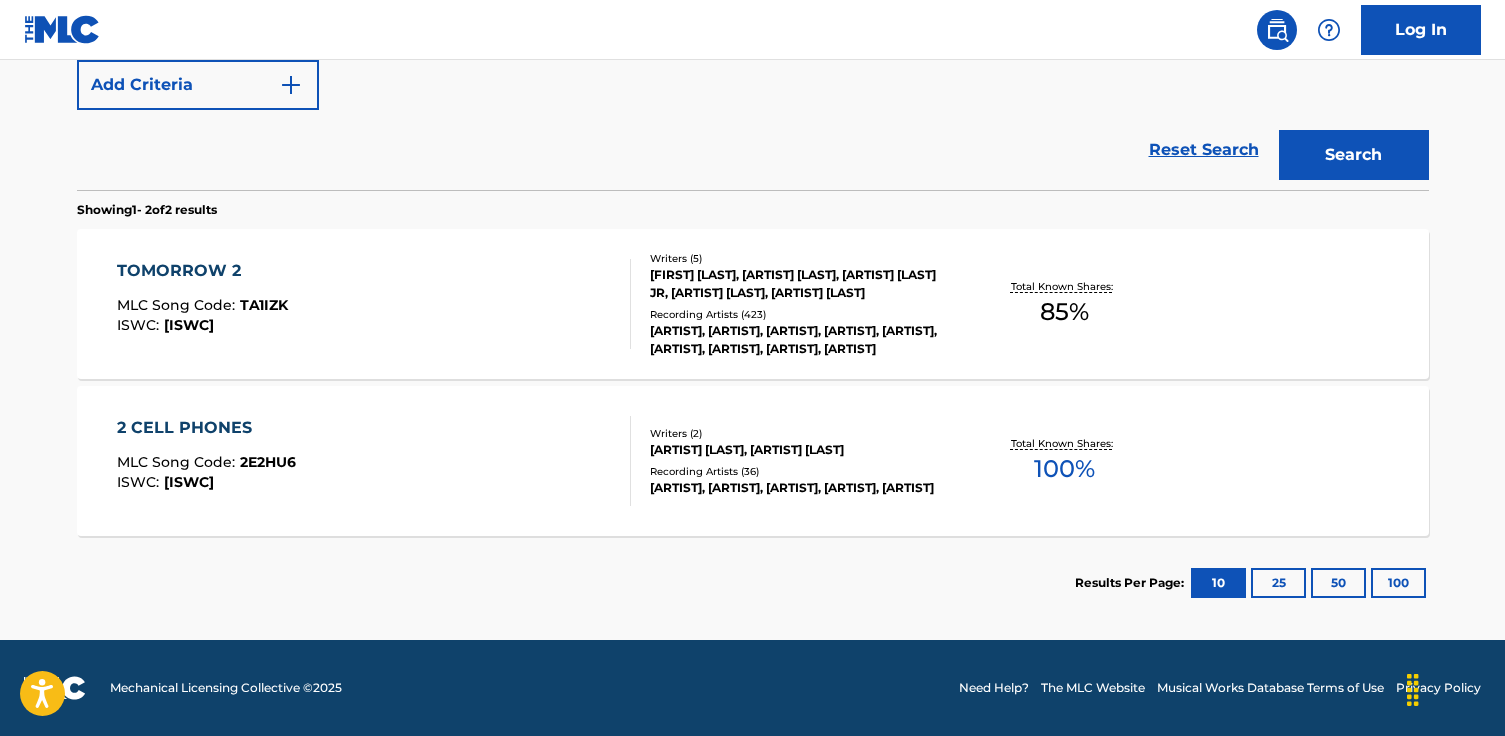 click on "TOMORROW 2" at bounding box center [202, 271] 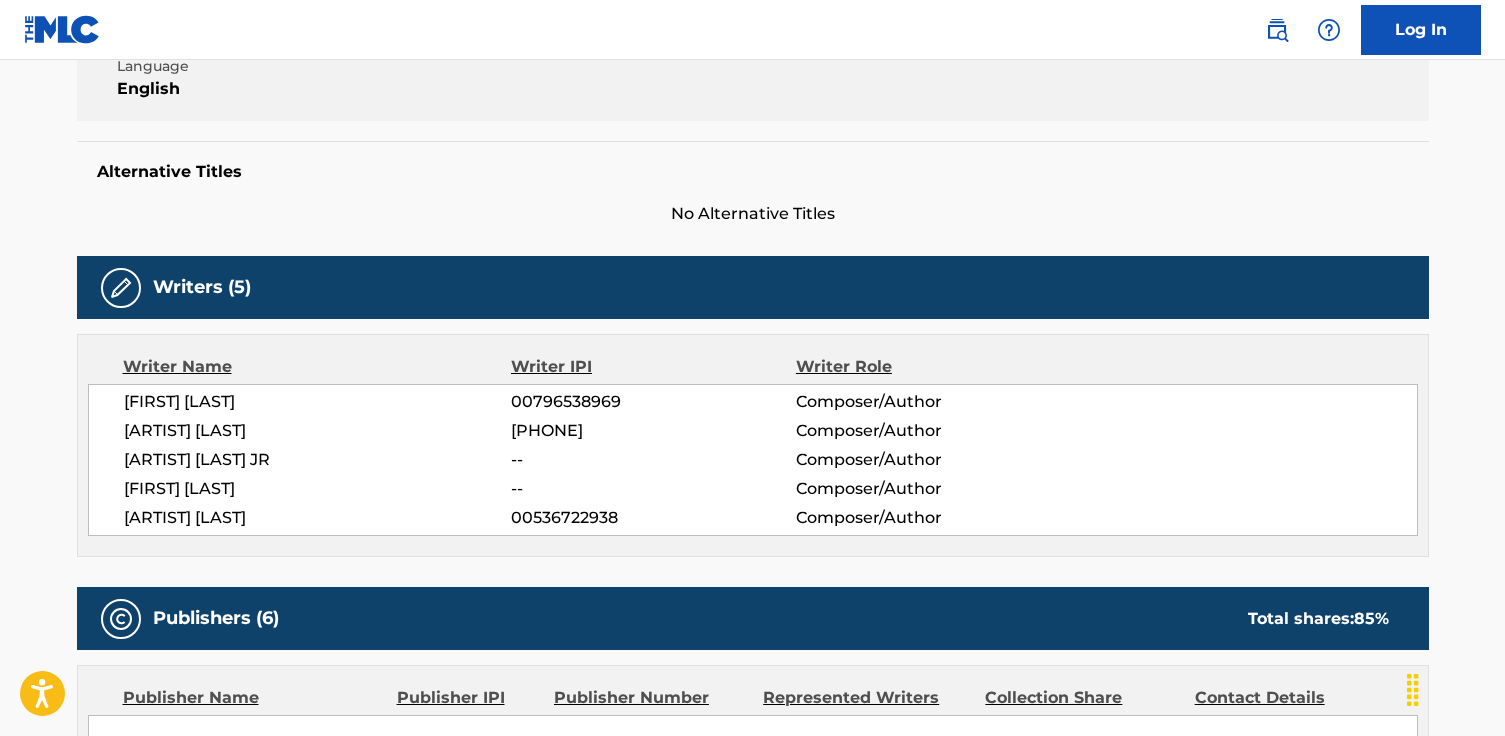 scroll, scrollTop: 0, scrollLeft: 0, axis: both 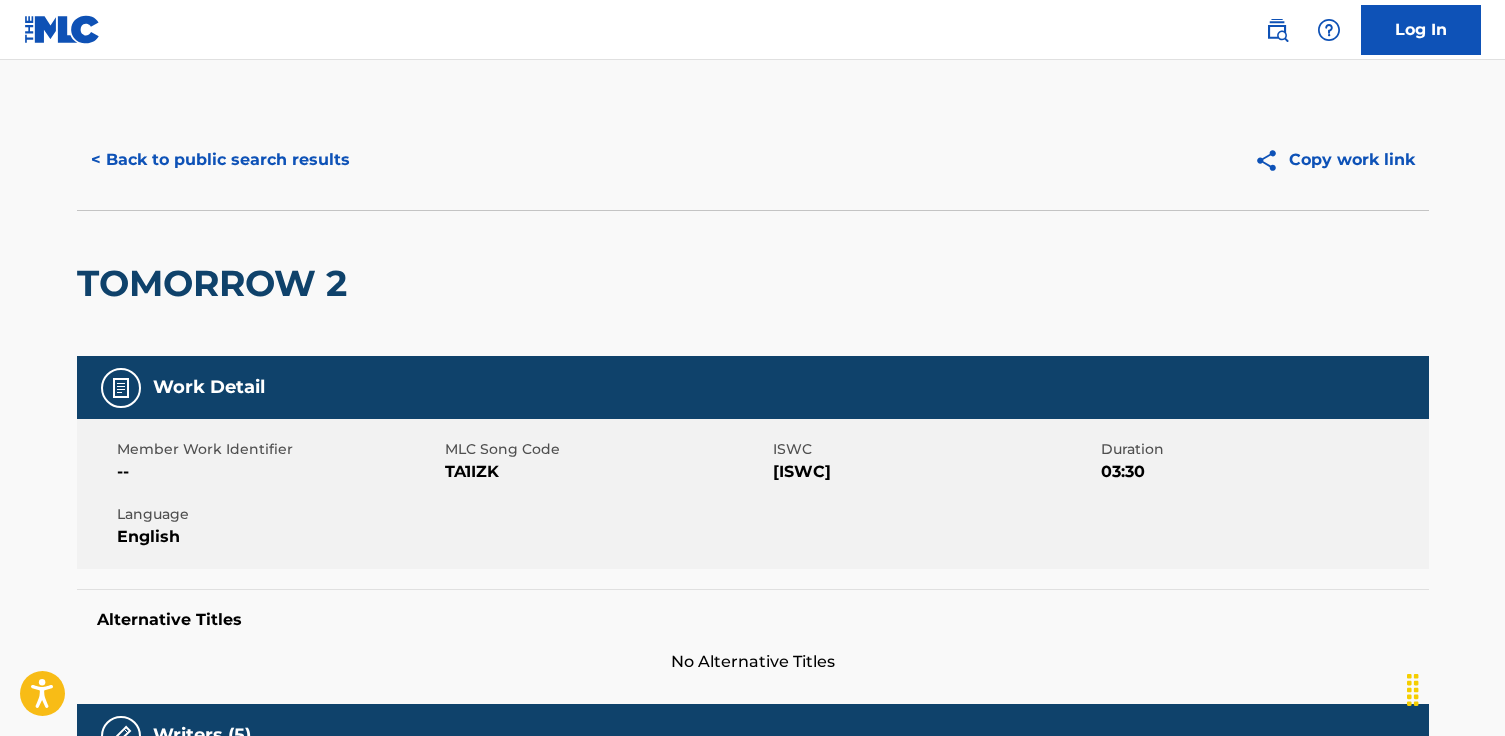 click on "< Back to public search results" at bounding box center (220, 160) 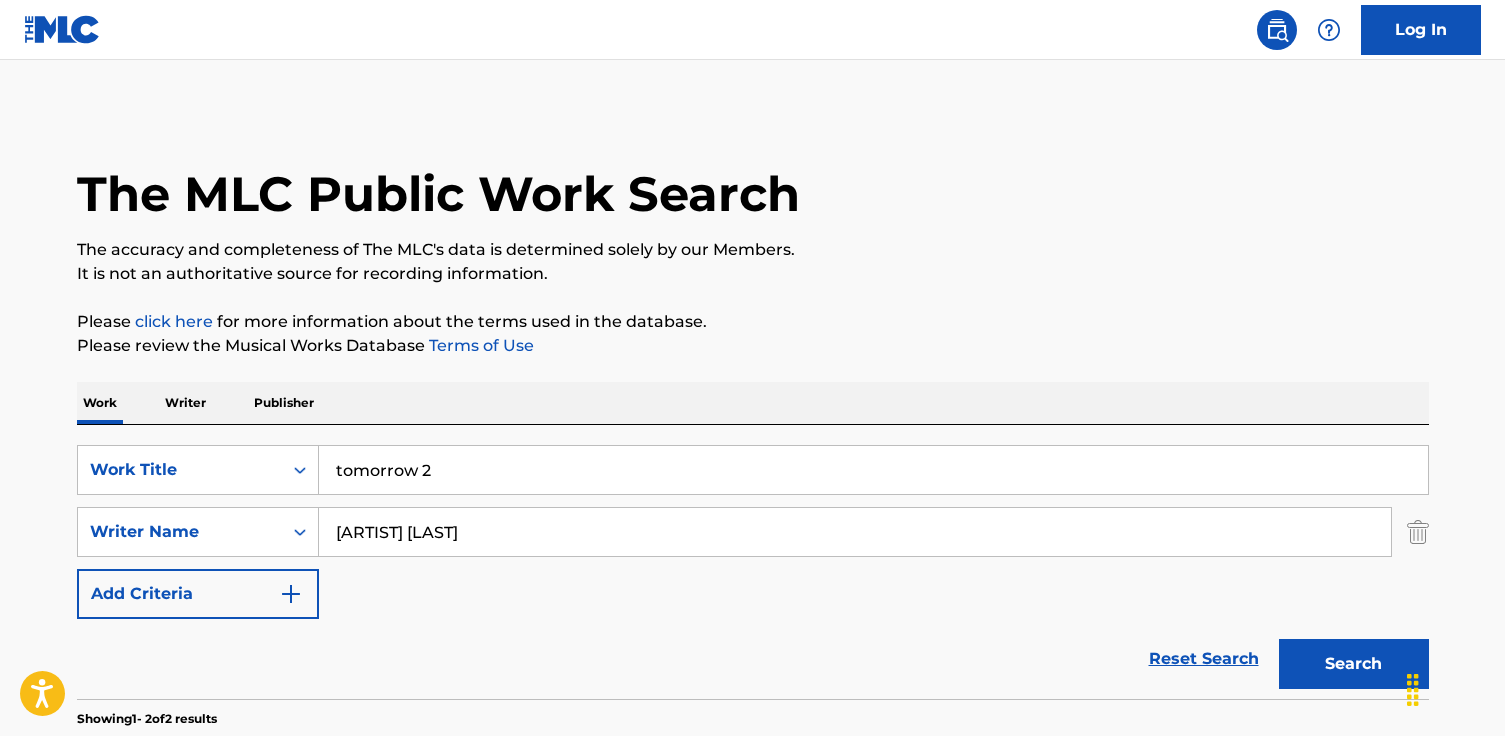 scroll, scrollTop: 395, scrollLeft: 0, axis: vertical 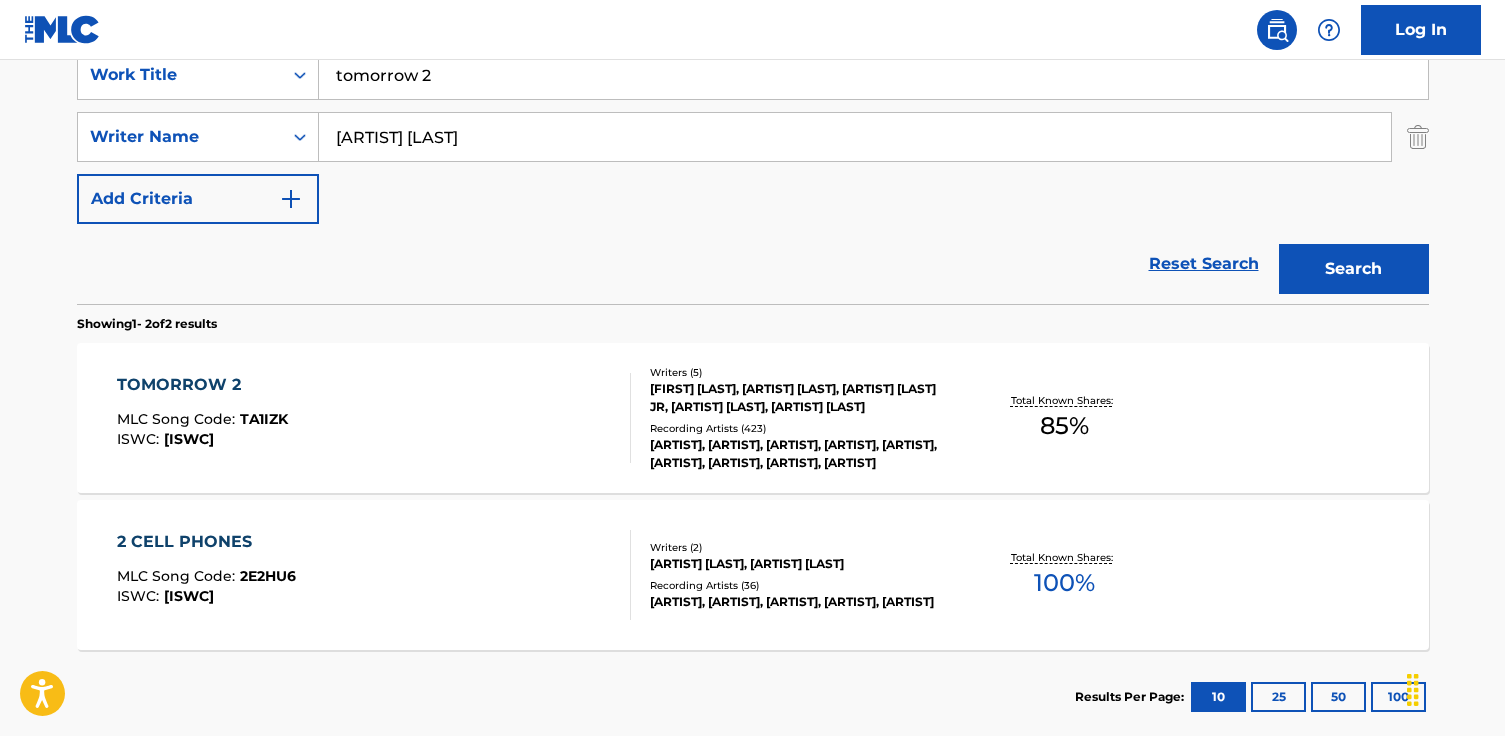 click on "tomorrow 2" at bounding box center [873, 75] 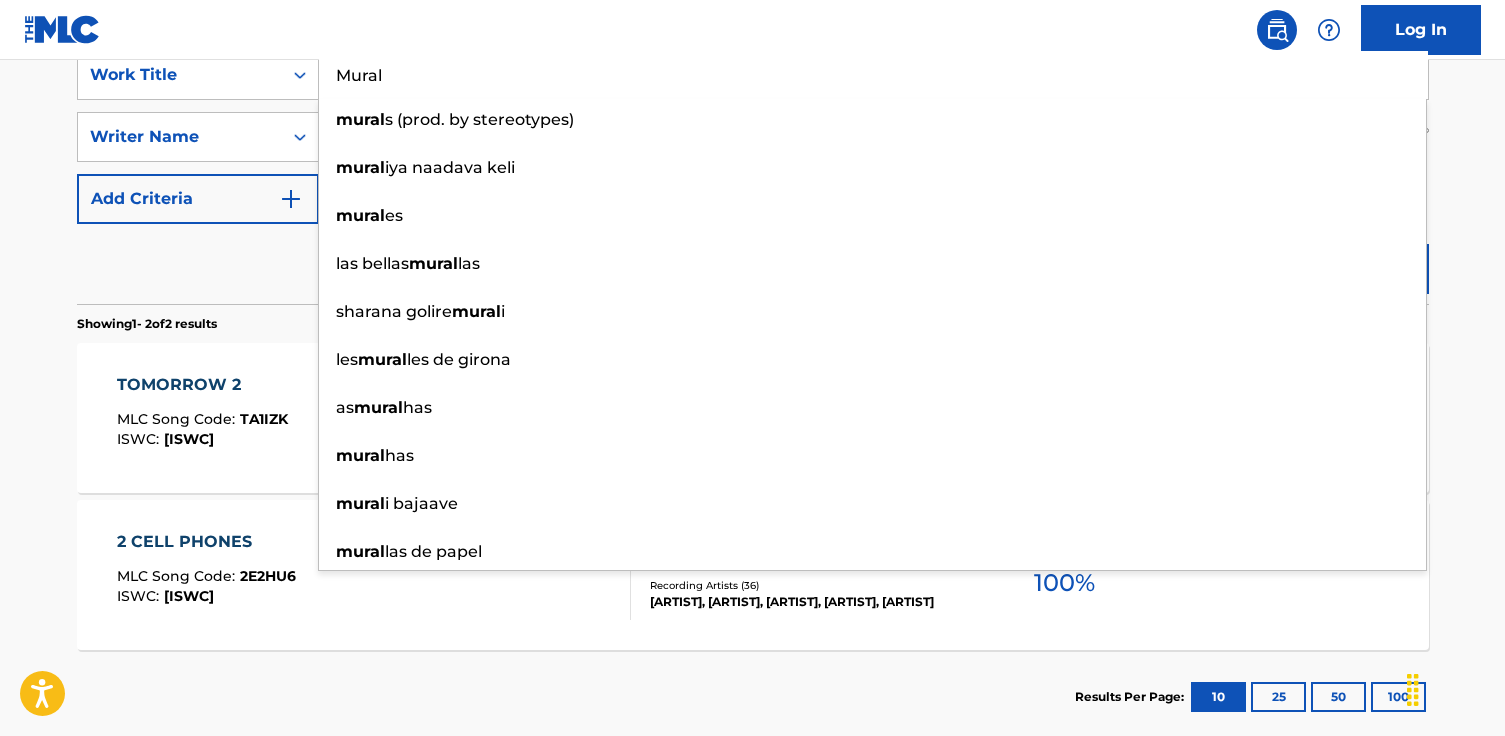 type on "Mural" 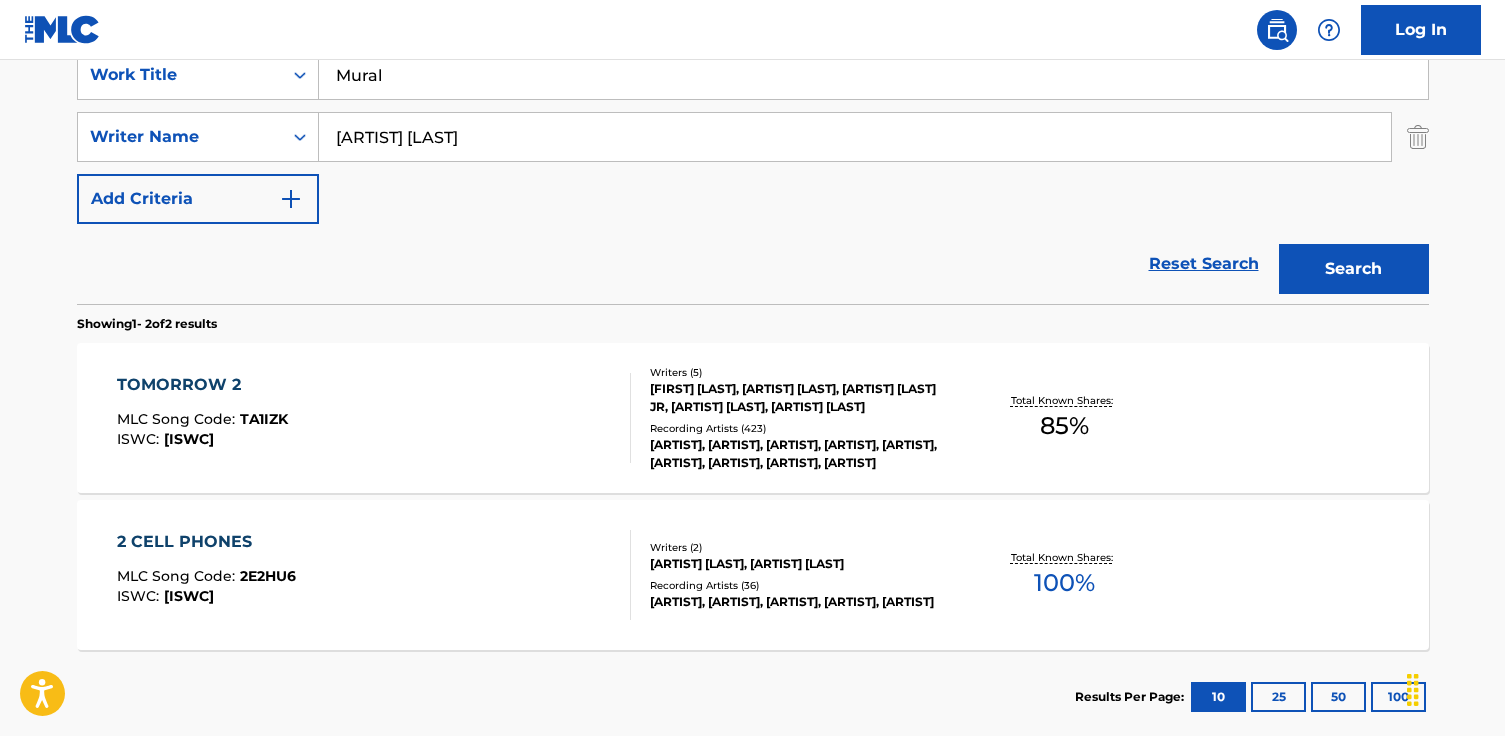 click on "Reset Search Search" at bounding box center (753, 264) 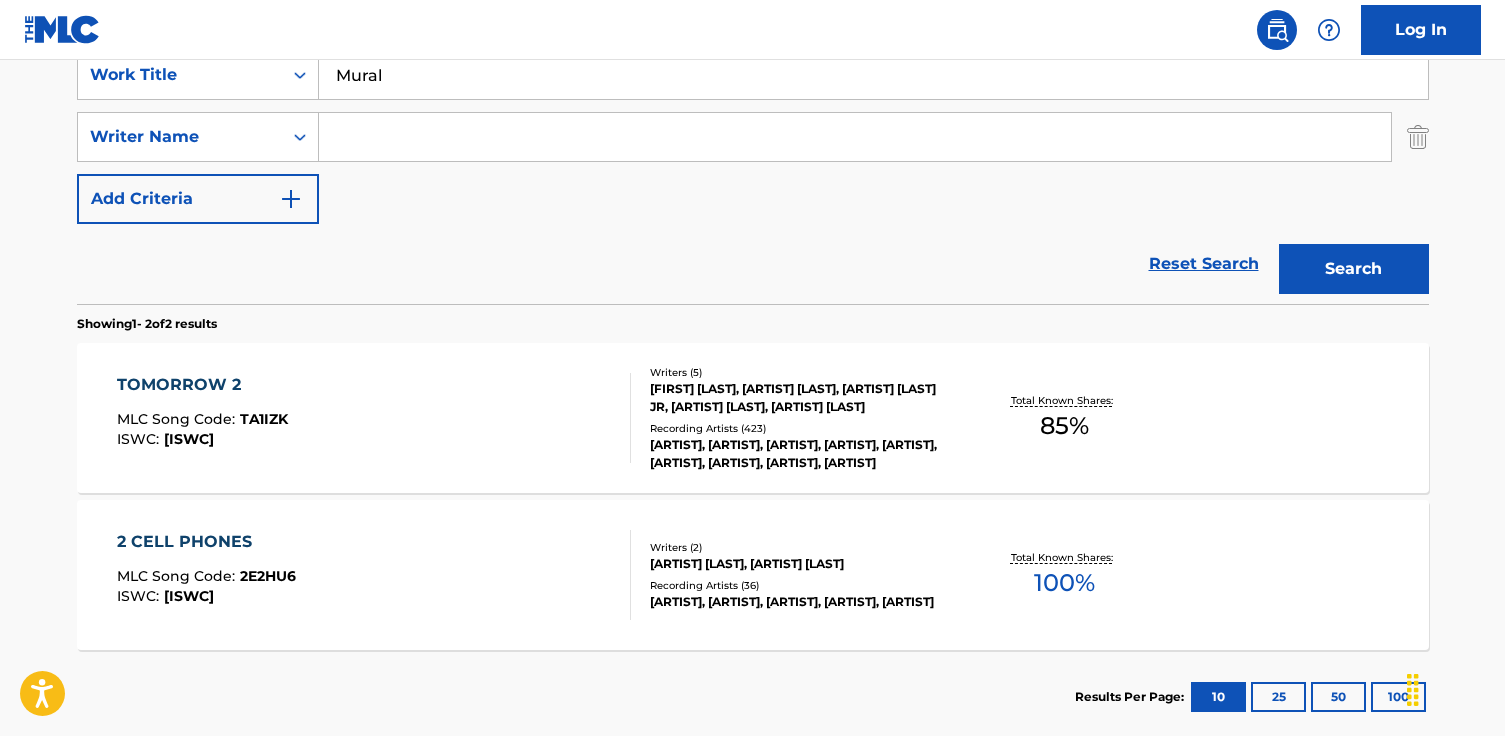 paste on "Wasalu Muhammad Jaco" 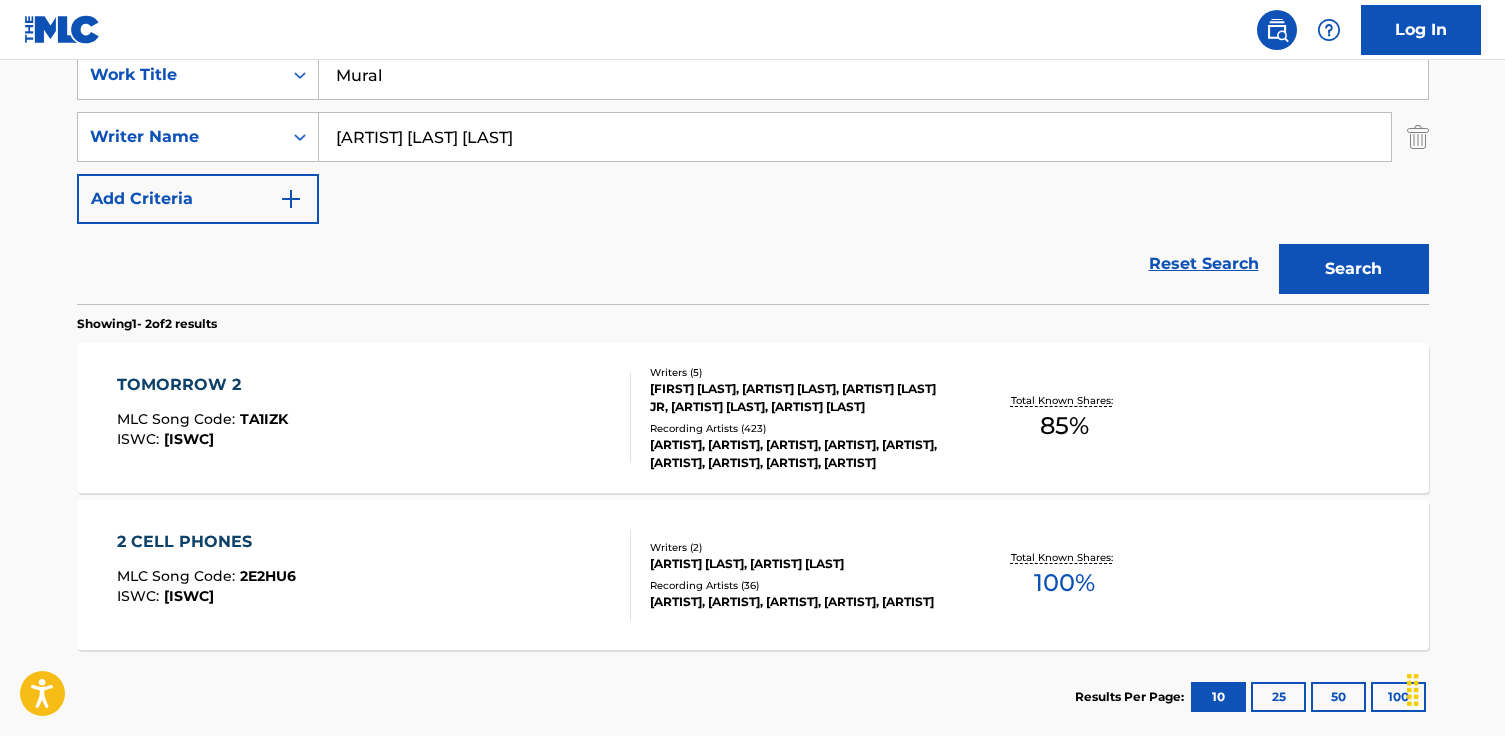 click on "Search" at bounding box center (1354, 269) 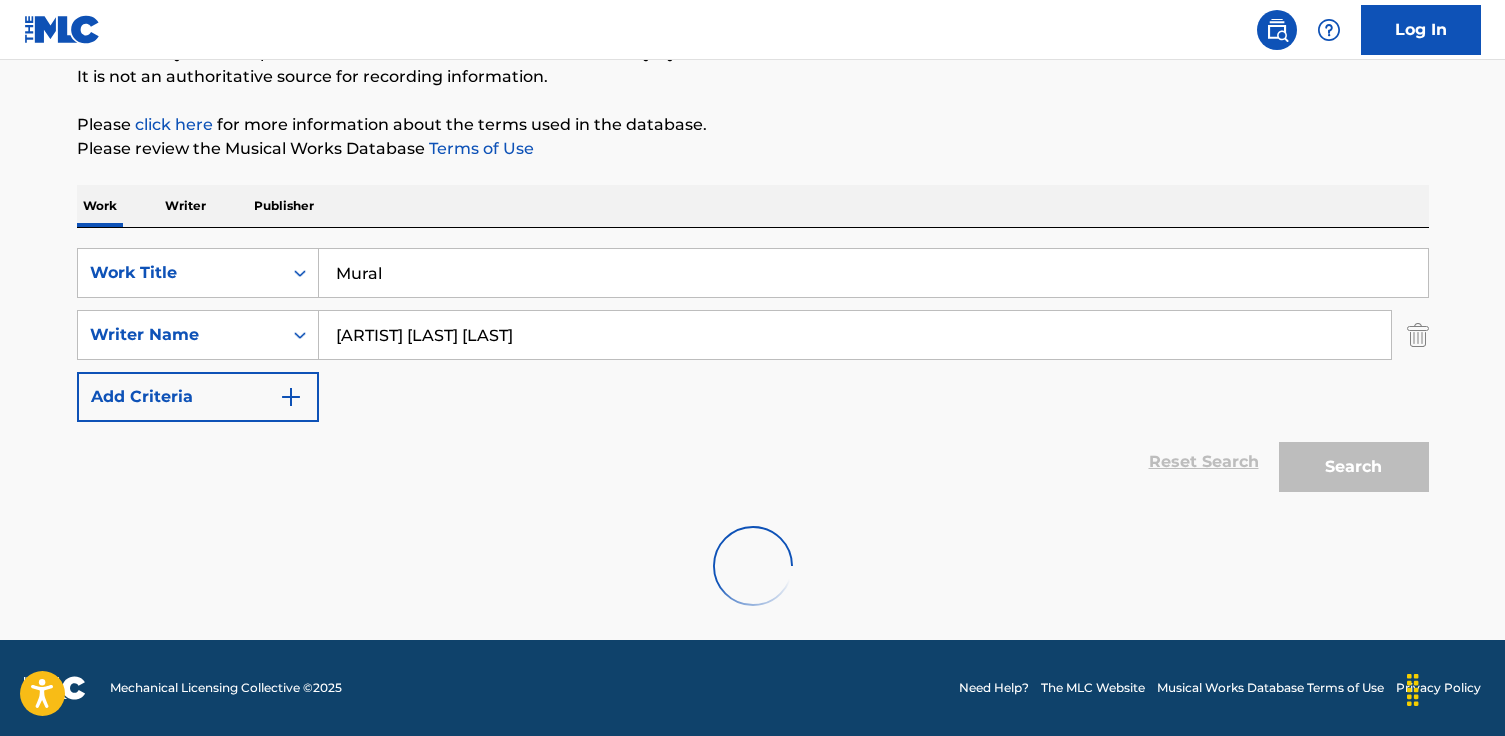 scroll, scrollTop: 352, scrollLeft: 0, axis: vertical 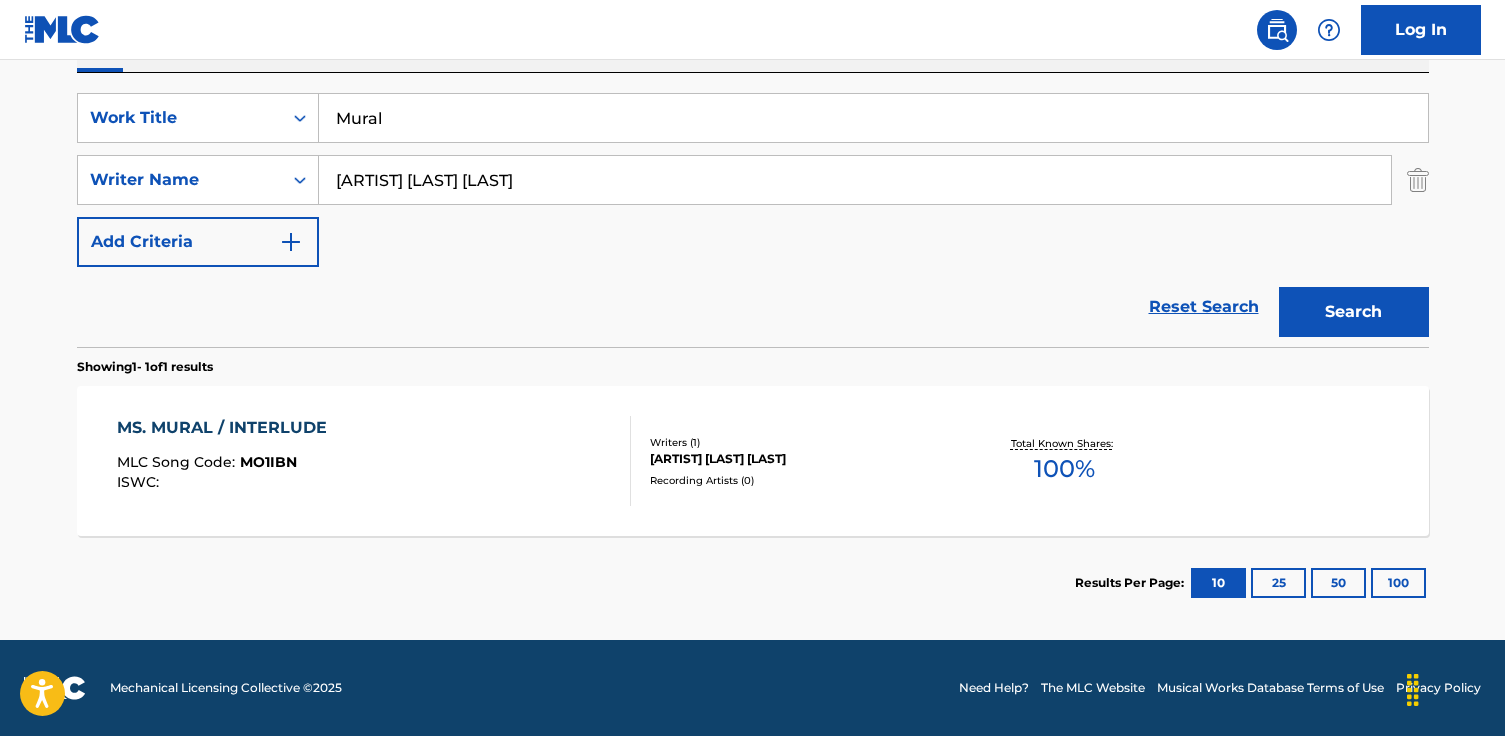 drag, startPoint x: 397, startPoint y: 182, endPoint x: 535, endPoint y: 186, distance: 138.05795 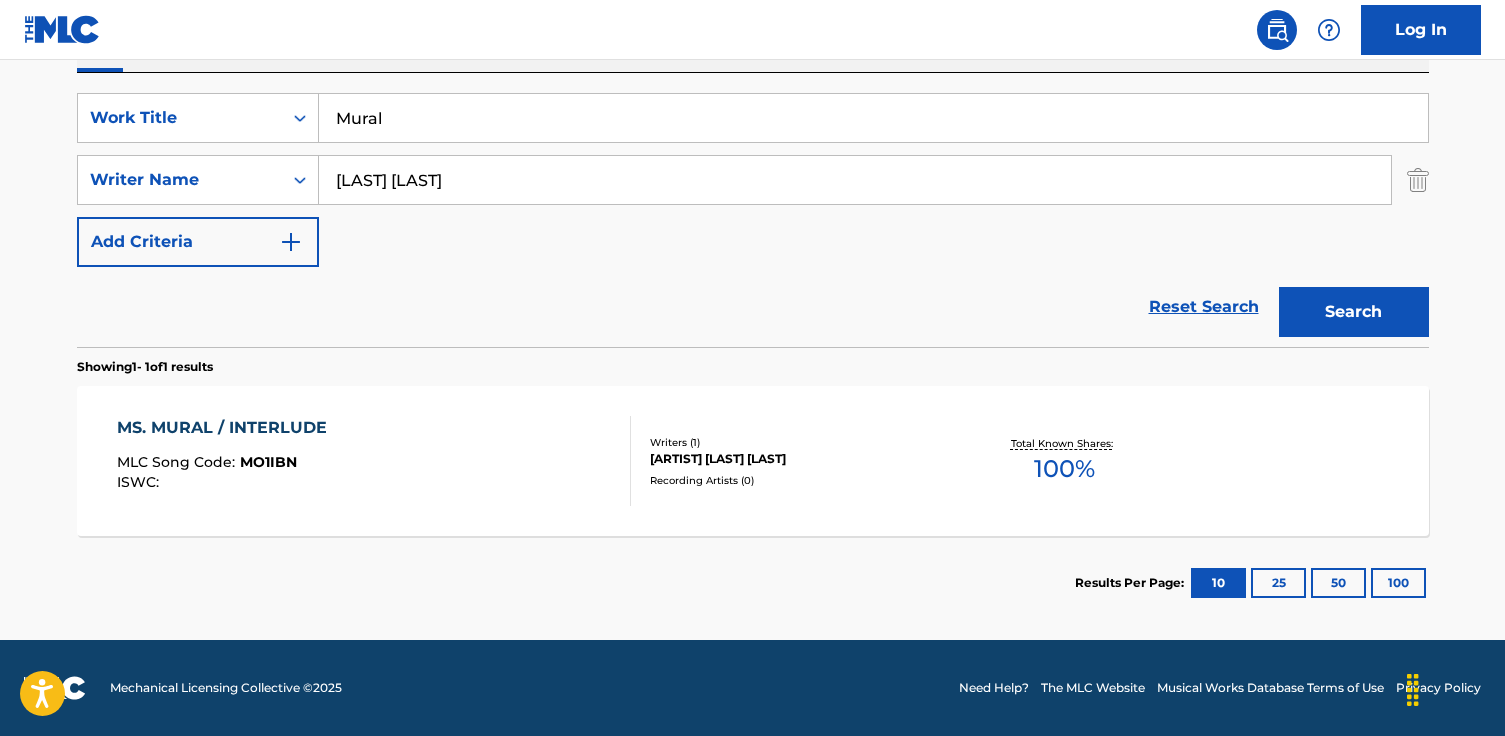 click on "Search" at bounding box center [1354, 312] 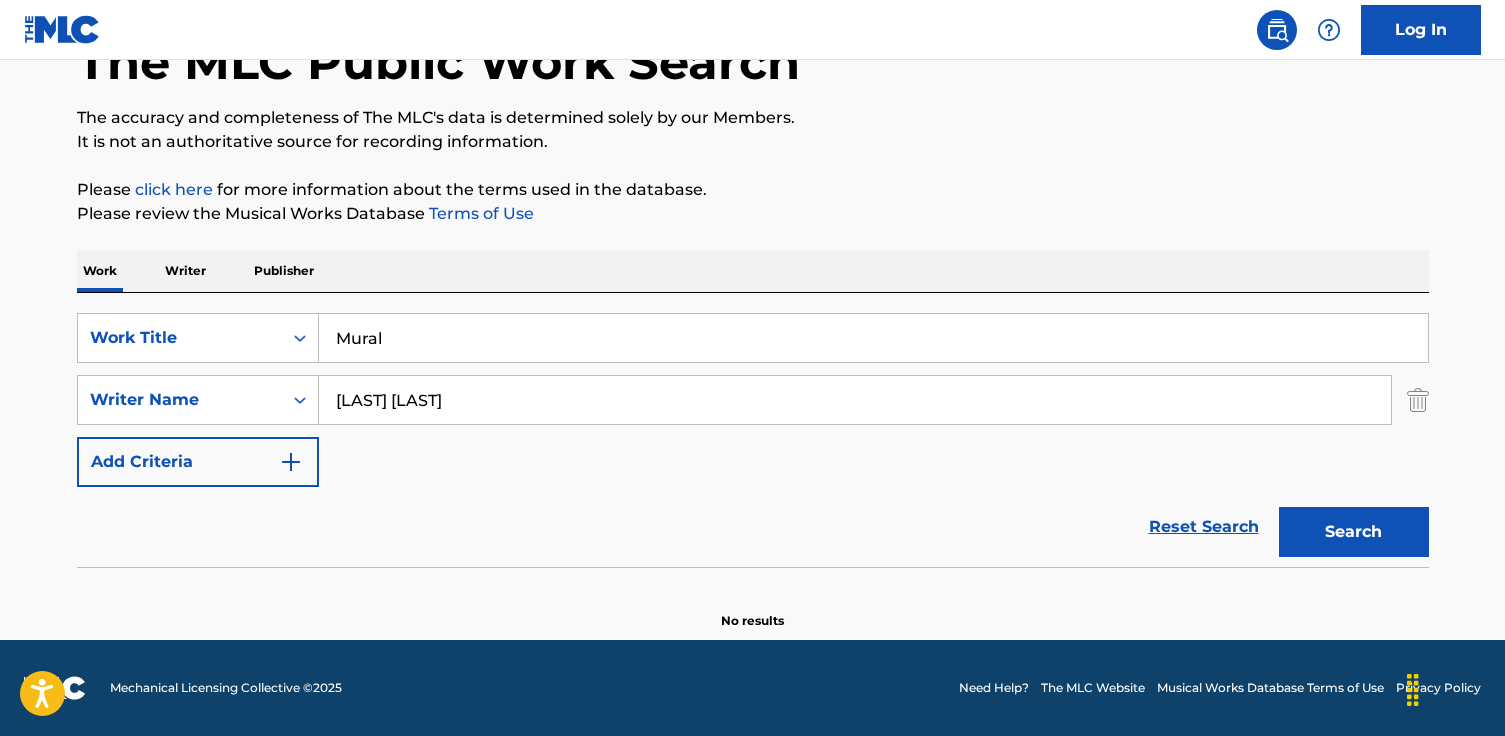 scroll, scrollTop: 132, scrollLeft: 0, axis: vertical 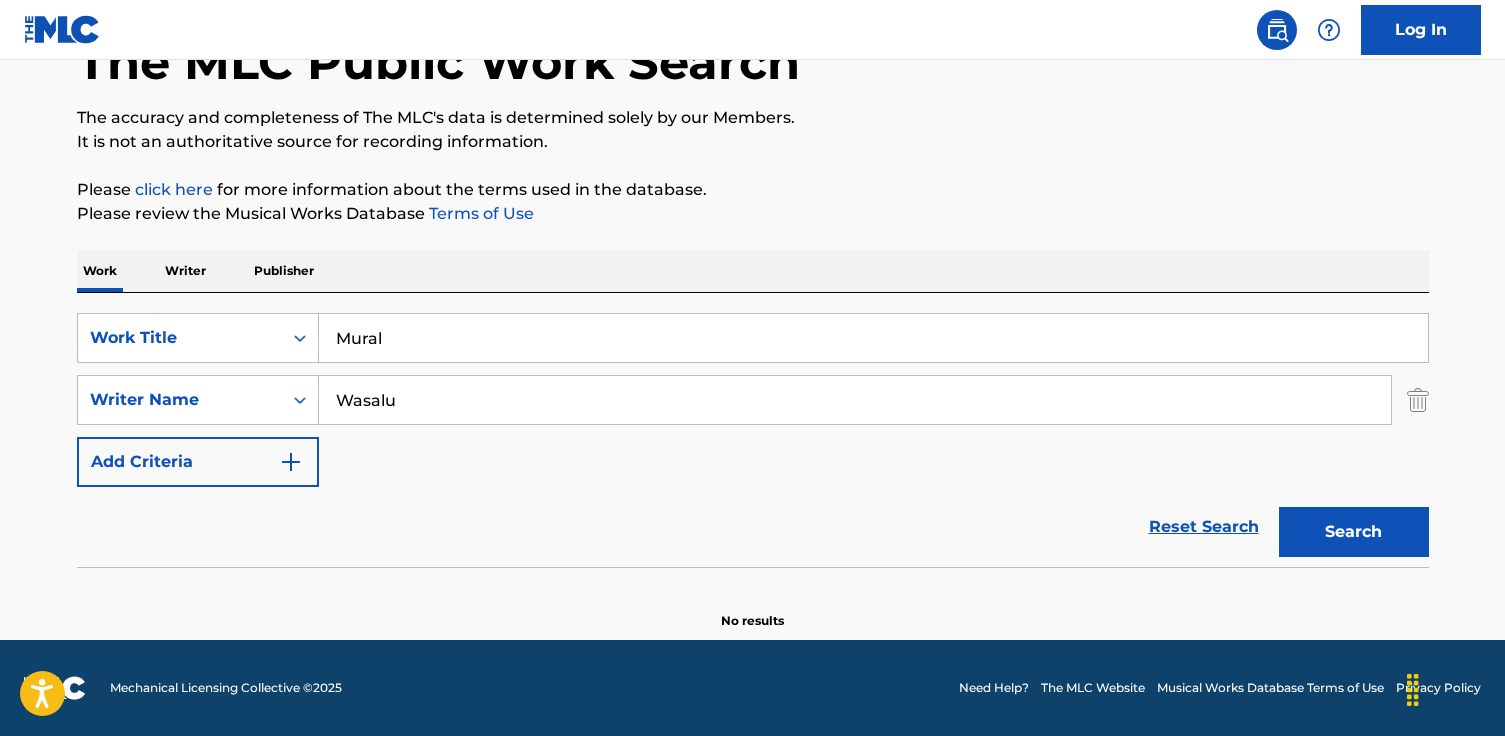 click on "Search" at bounding box center (1354, 532) 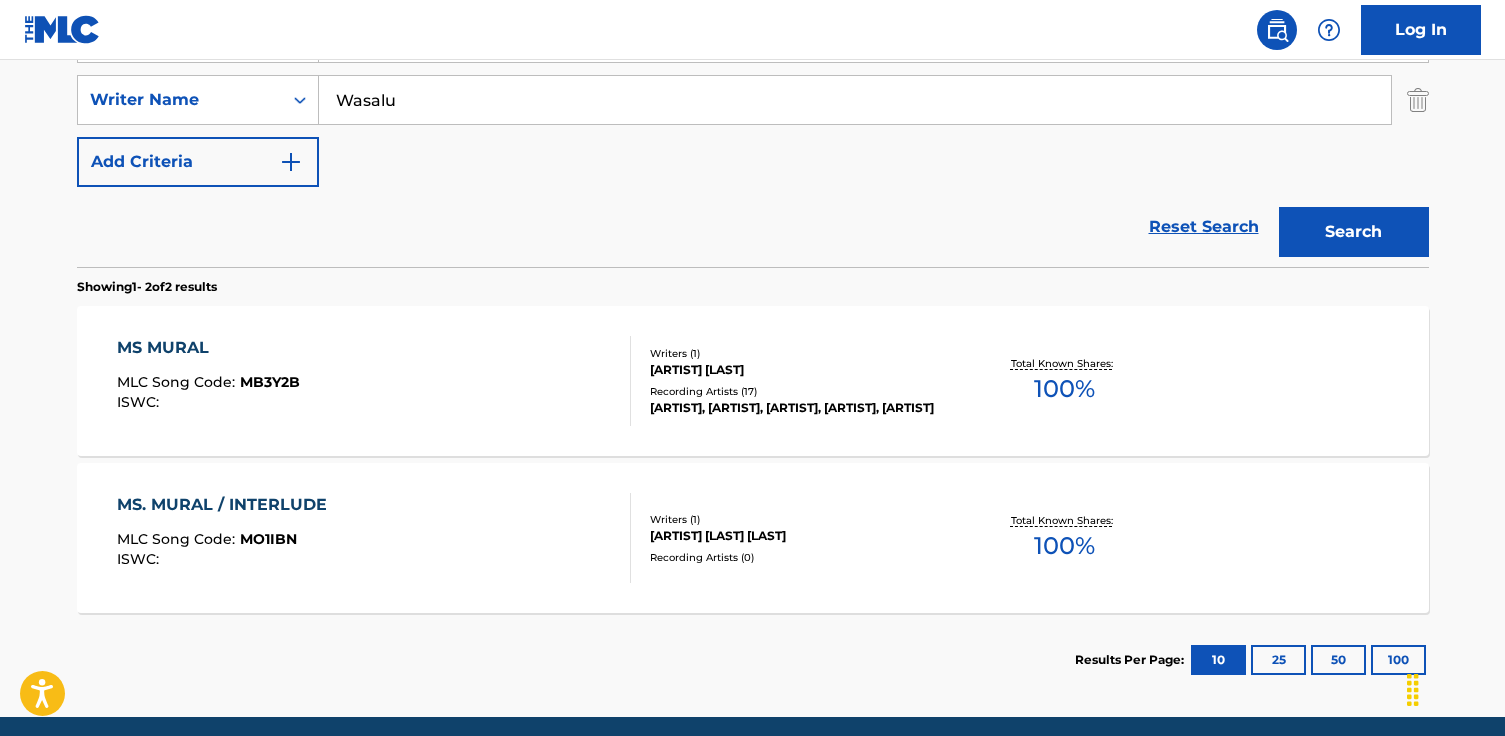 scroll, scrollTop: 410, scrollLeft: 0, axis: vertical 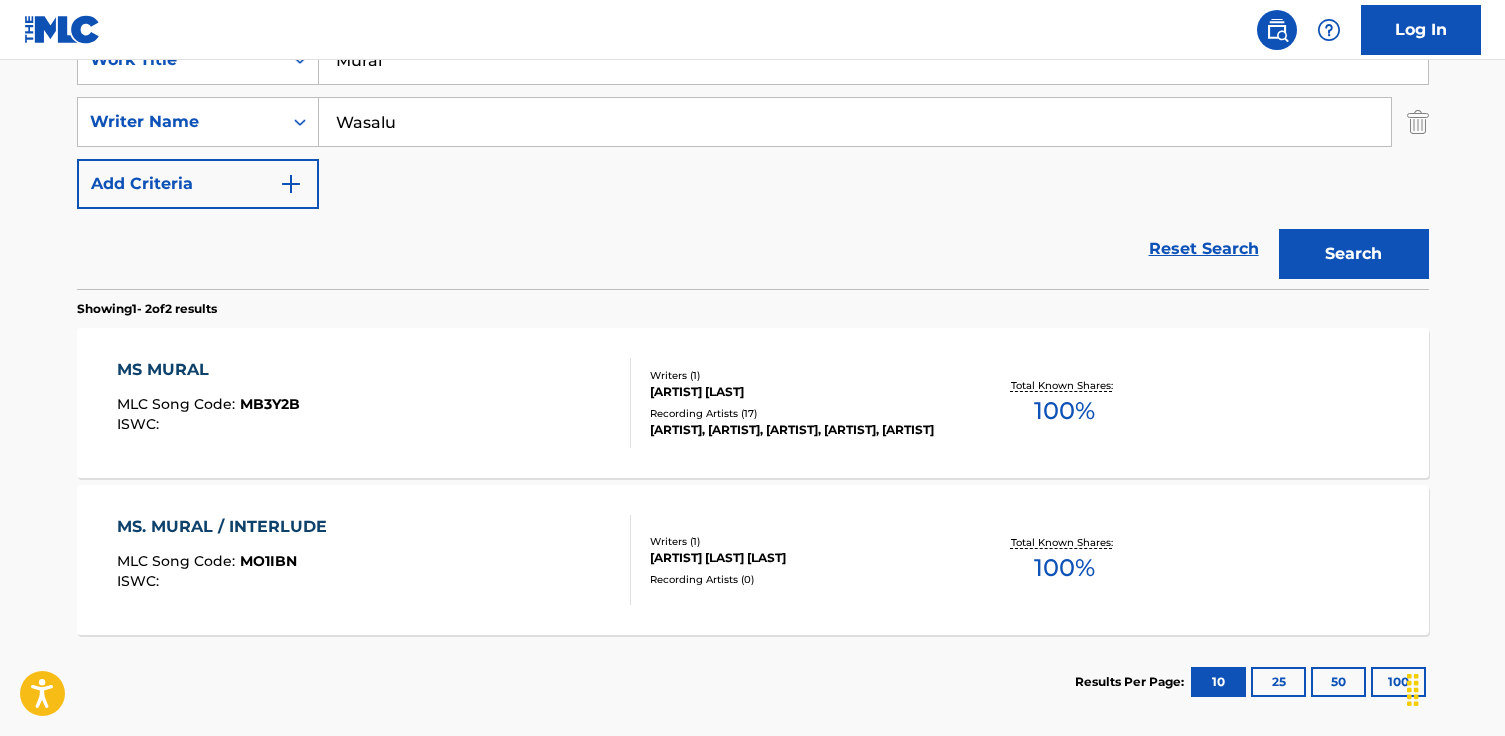 click on "Wasalu" at bounding box center [855, 122] 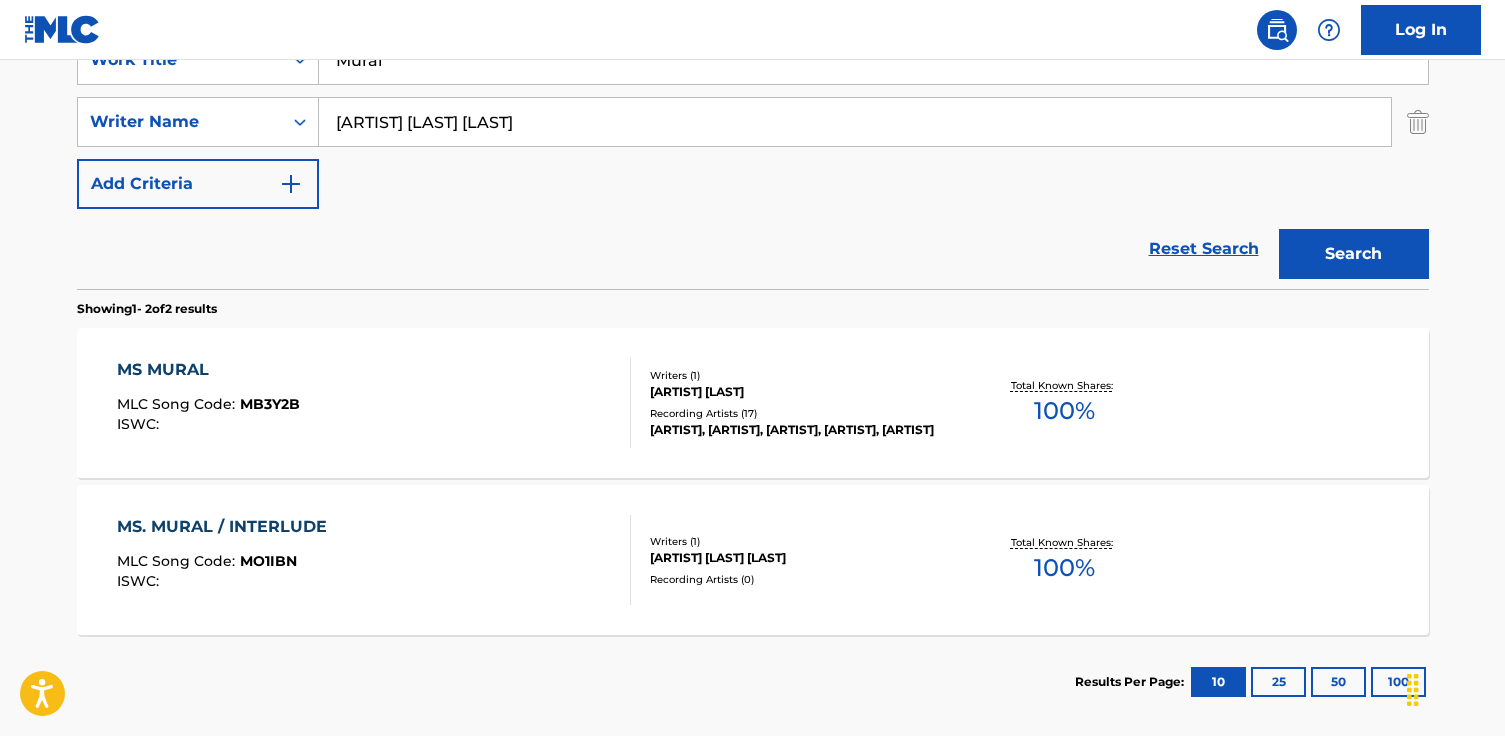 drag, startPoint x: 401, startPoint y: 120, endPoint x: 332, endPoint y: 119, distance: 69.00725 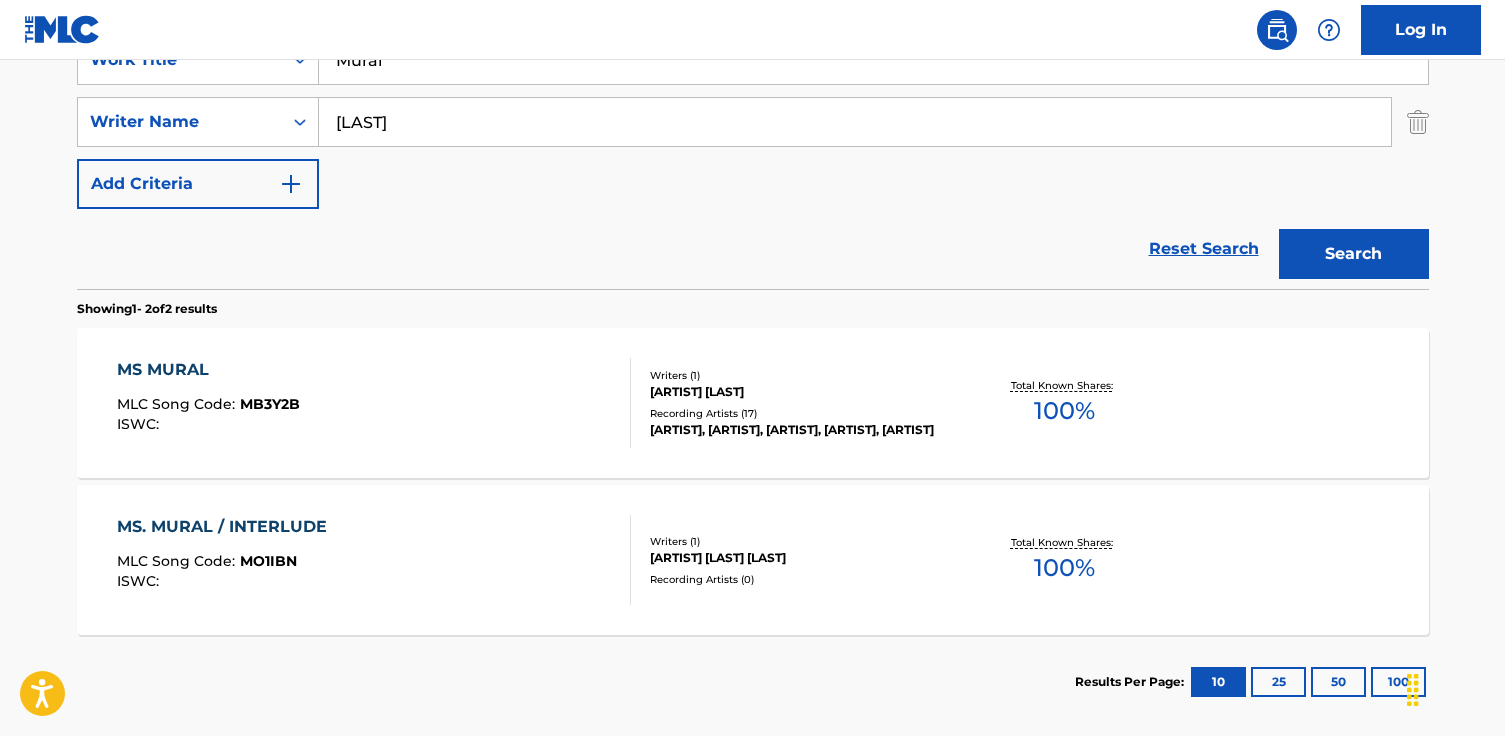 click on "Search" at bounding box center (1354, 254) 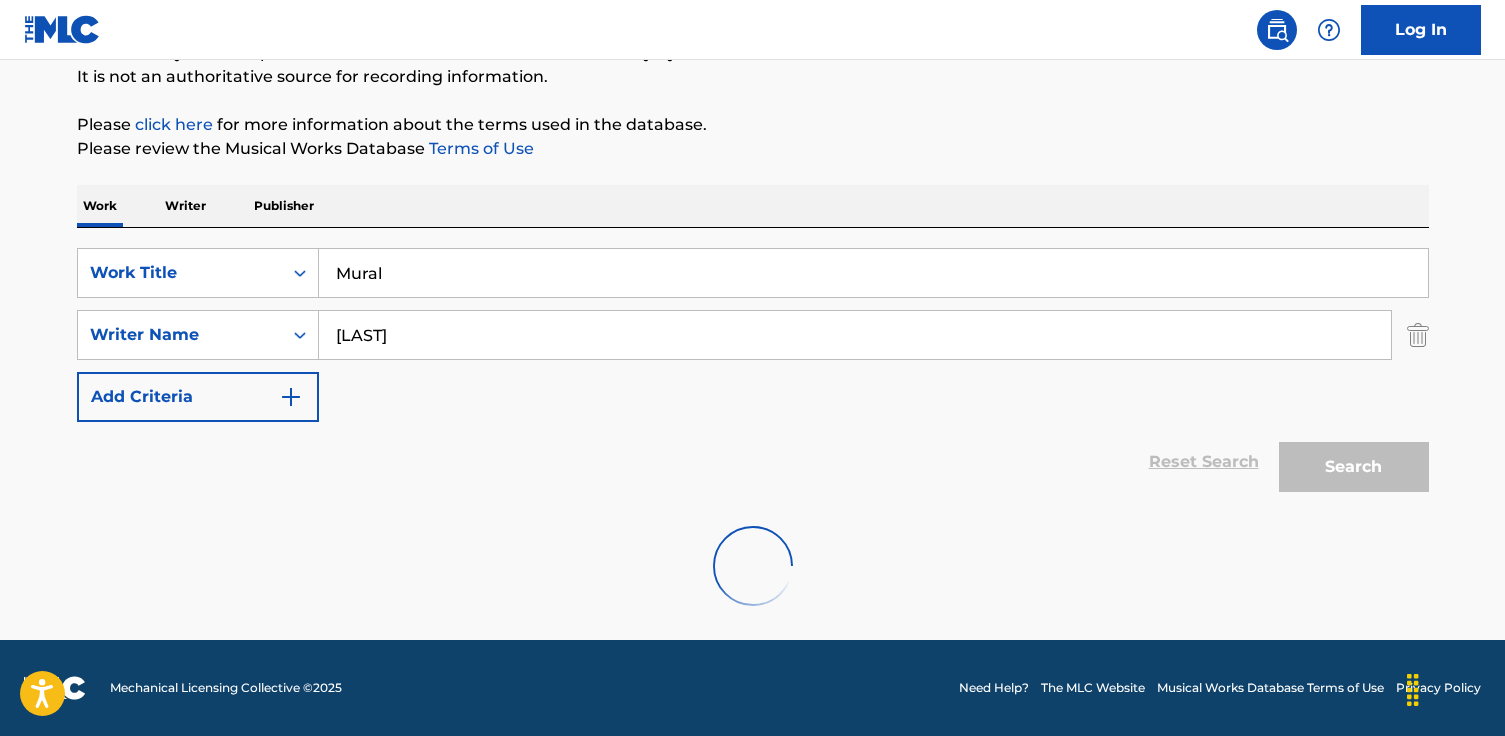 scroll, scrollTop: 352, scrollLeft: 0, axis: vertical 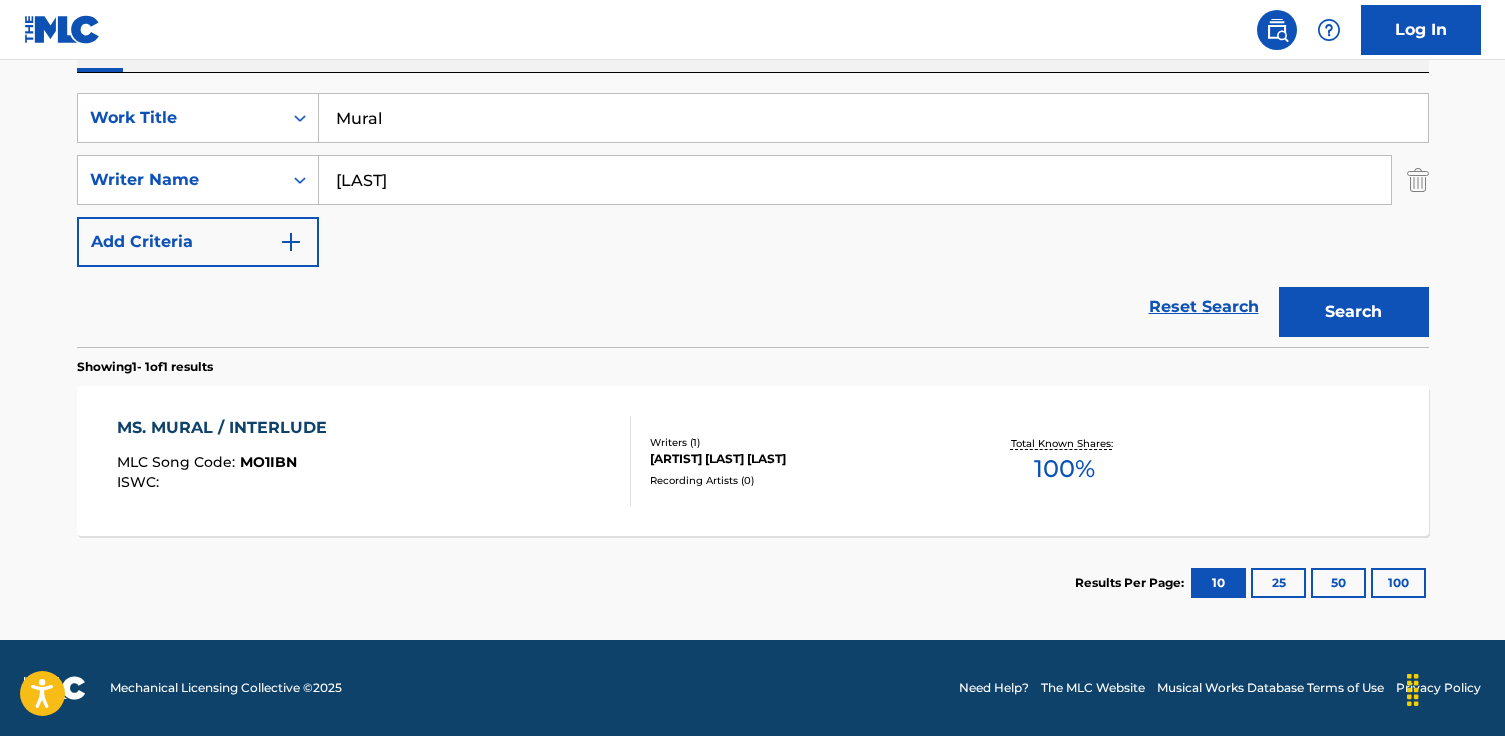 paste on "Muhammad Jac" 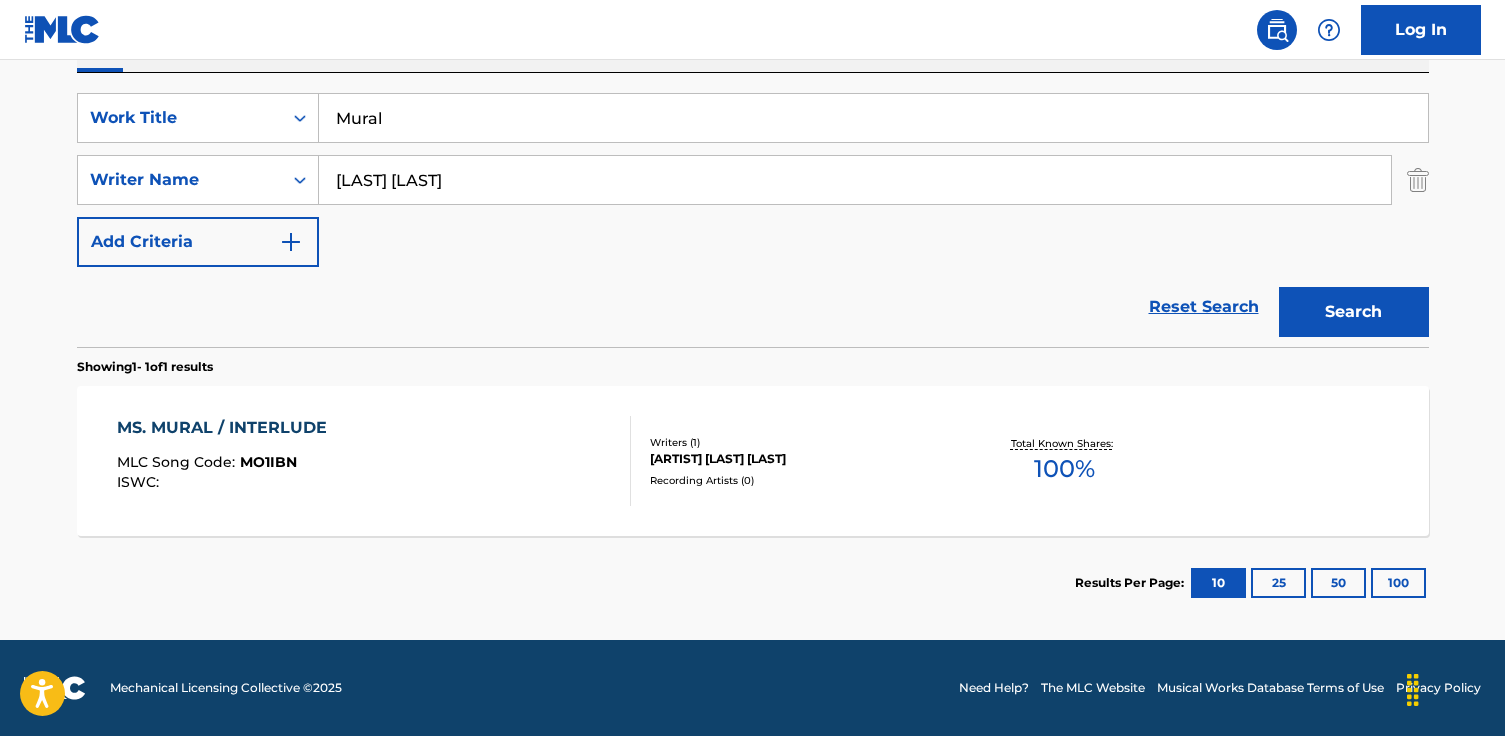 type on "MMuhammad Jac" 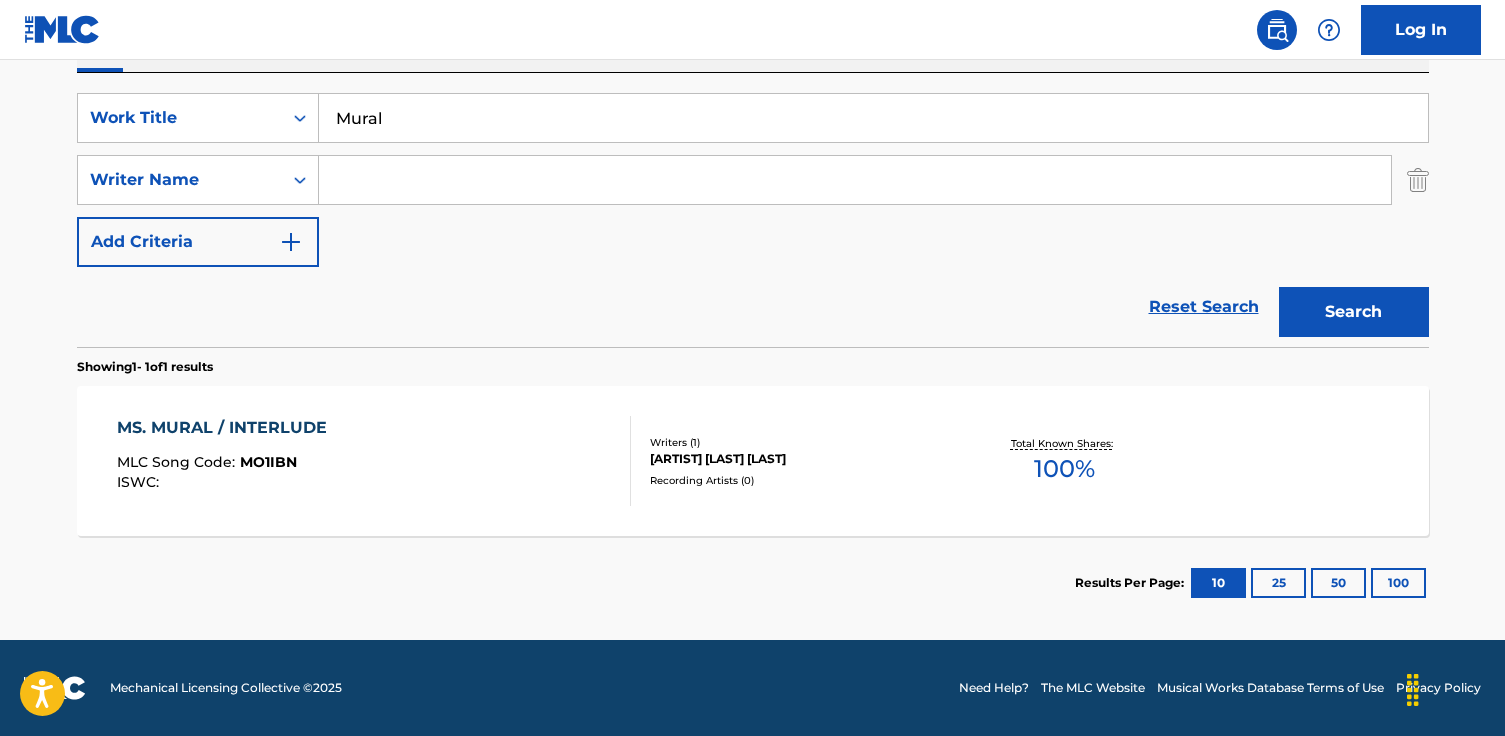 paste on "Muhammad Jac" 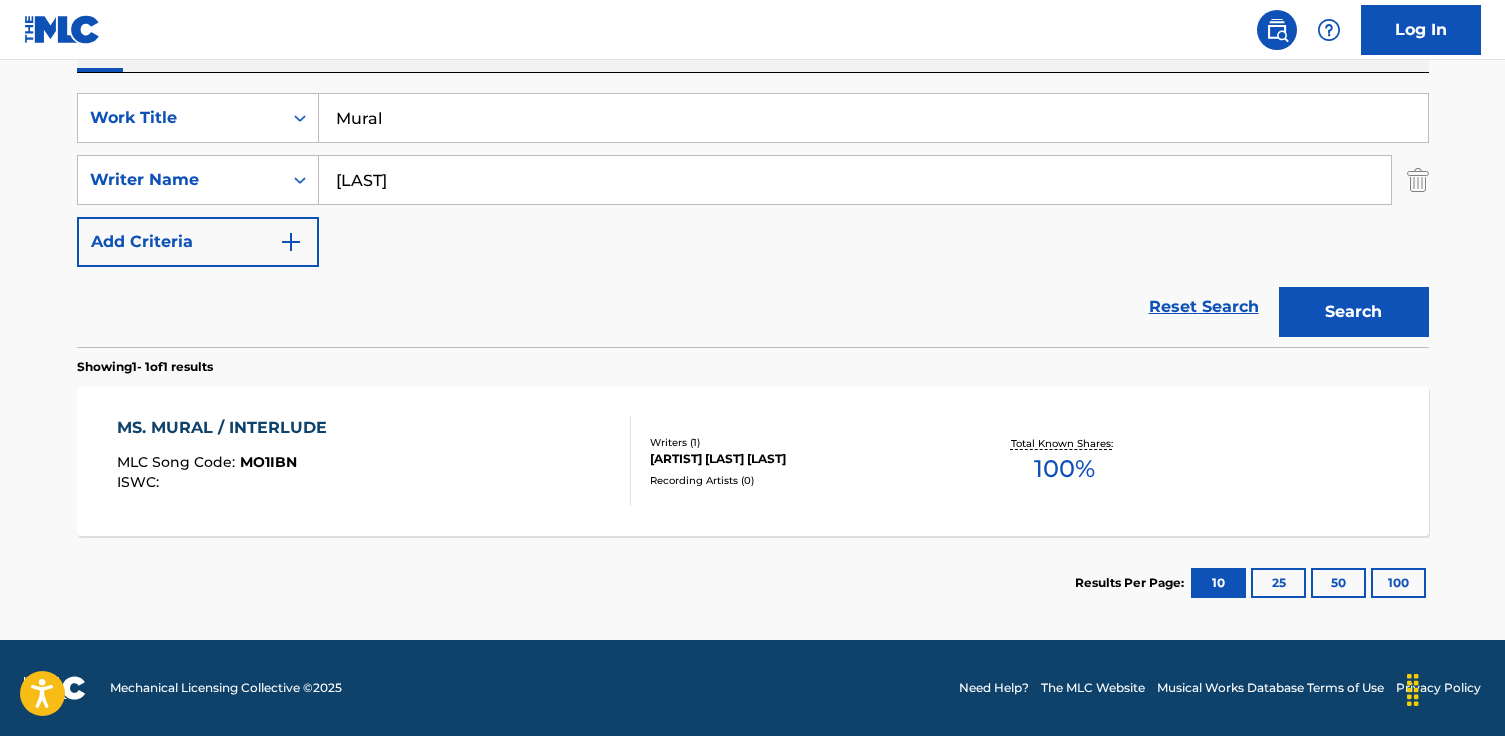 click on "Muhammad Jac" at bounding box center [855, 180] 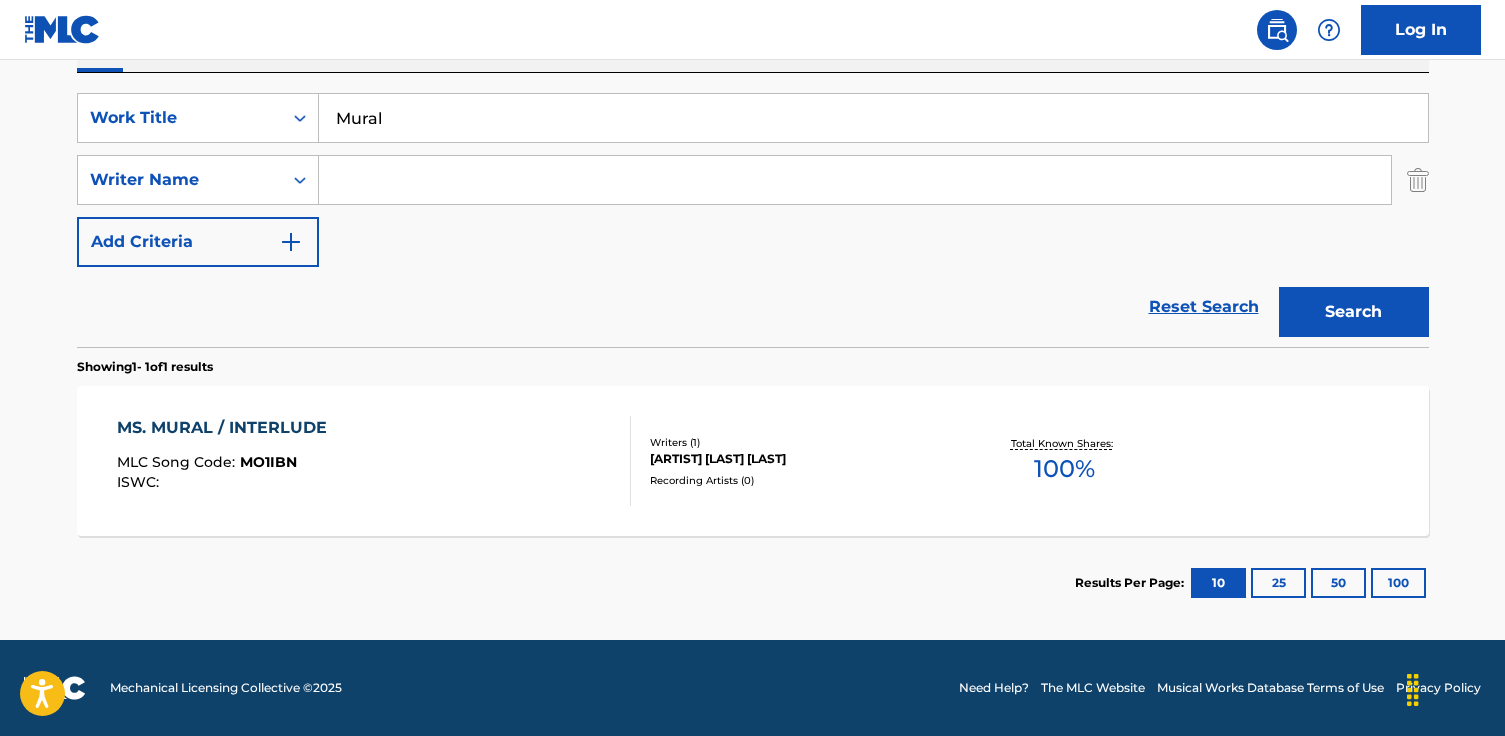 paste on "Wasalu Muhammad Jaco" 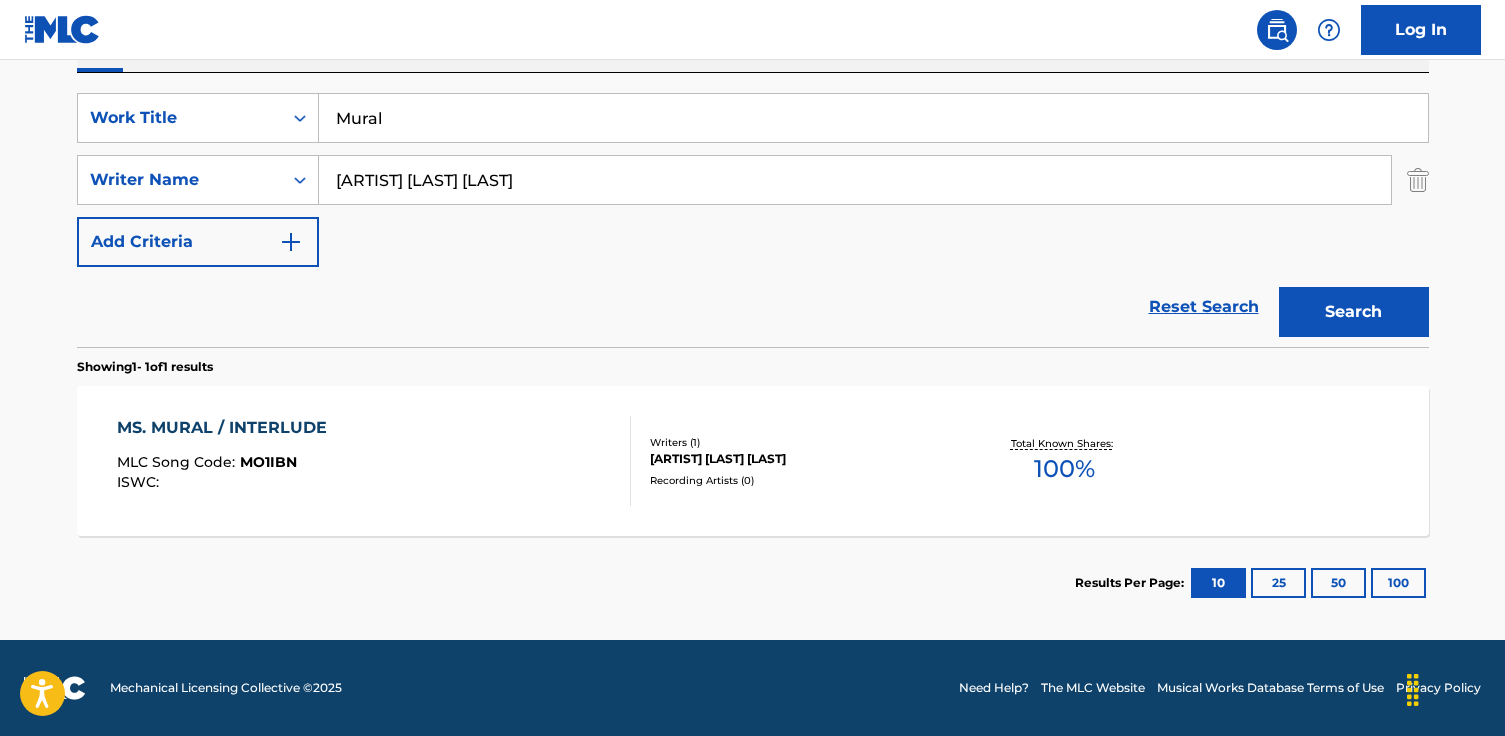 click on "Search" at bounding box center (1354, 312) 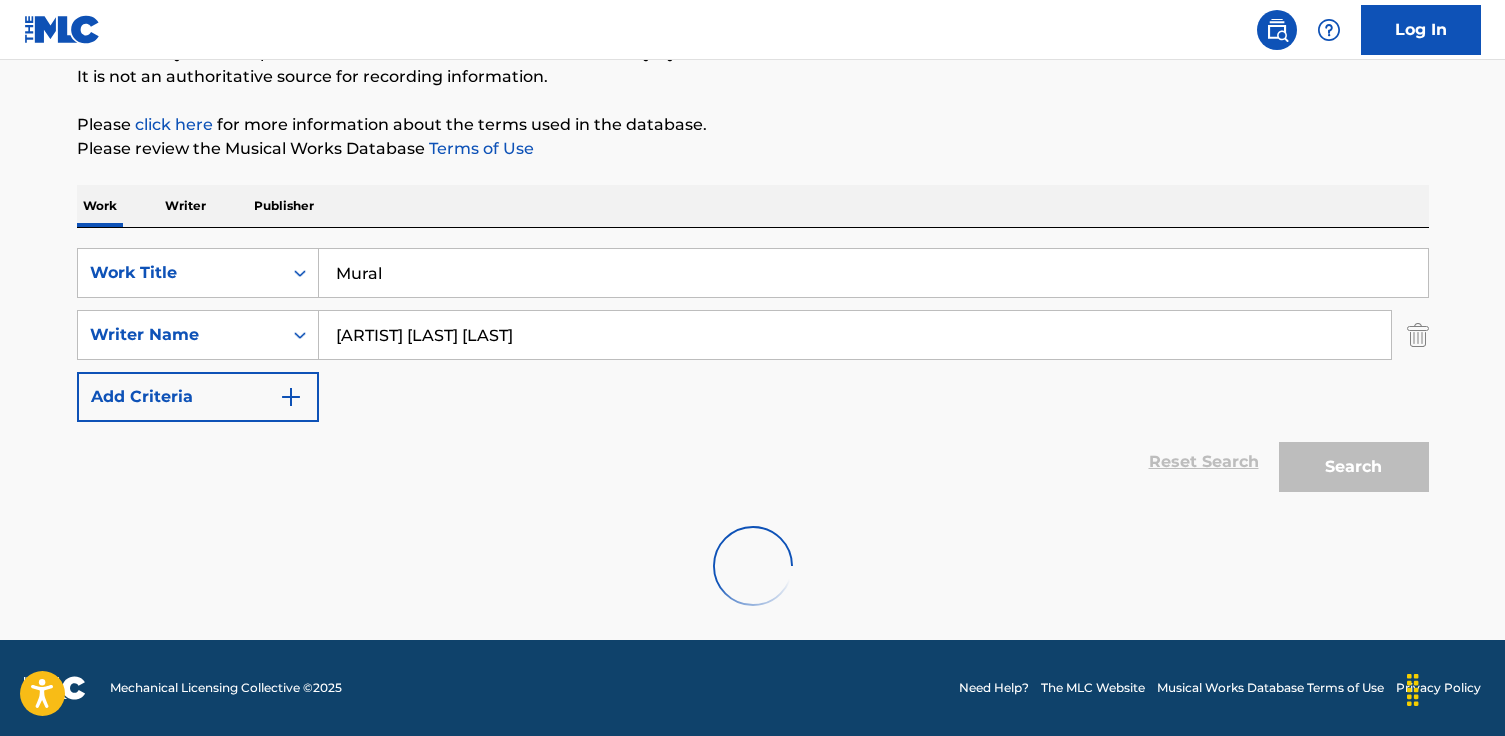scroll, scrollTop: 352, scrollLeft: 0, axis: vertical 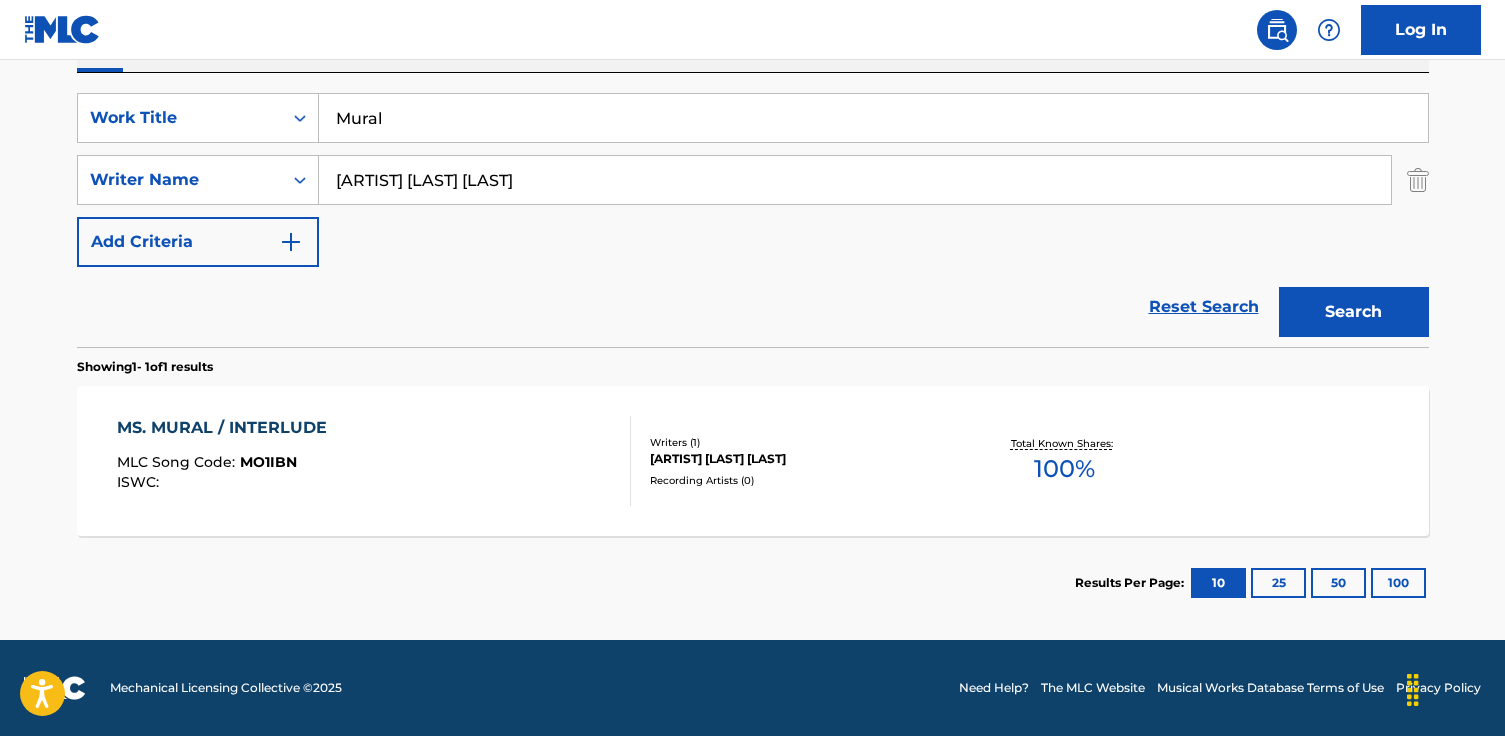 drag, startPoint x: 396, startPoint y: 183, endPoint x: 348, endPoint y: 176, distance: 48.507732 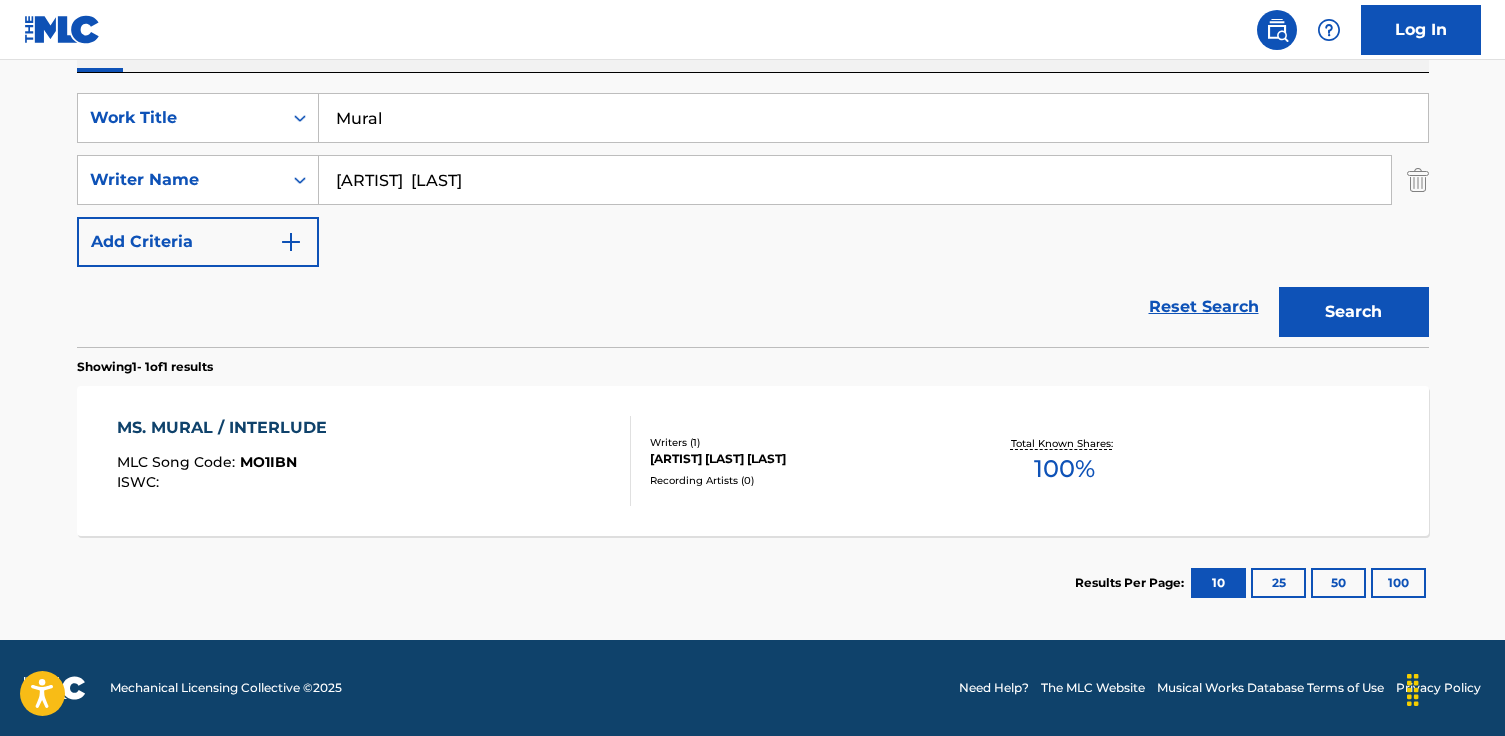 type on "Wasalu  Jaco" 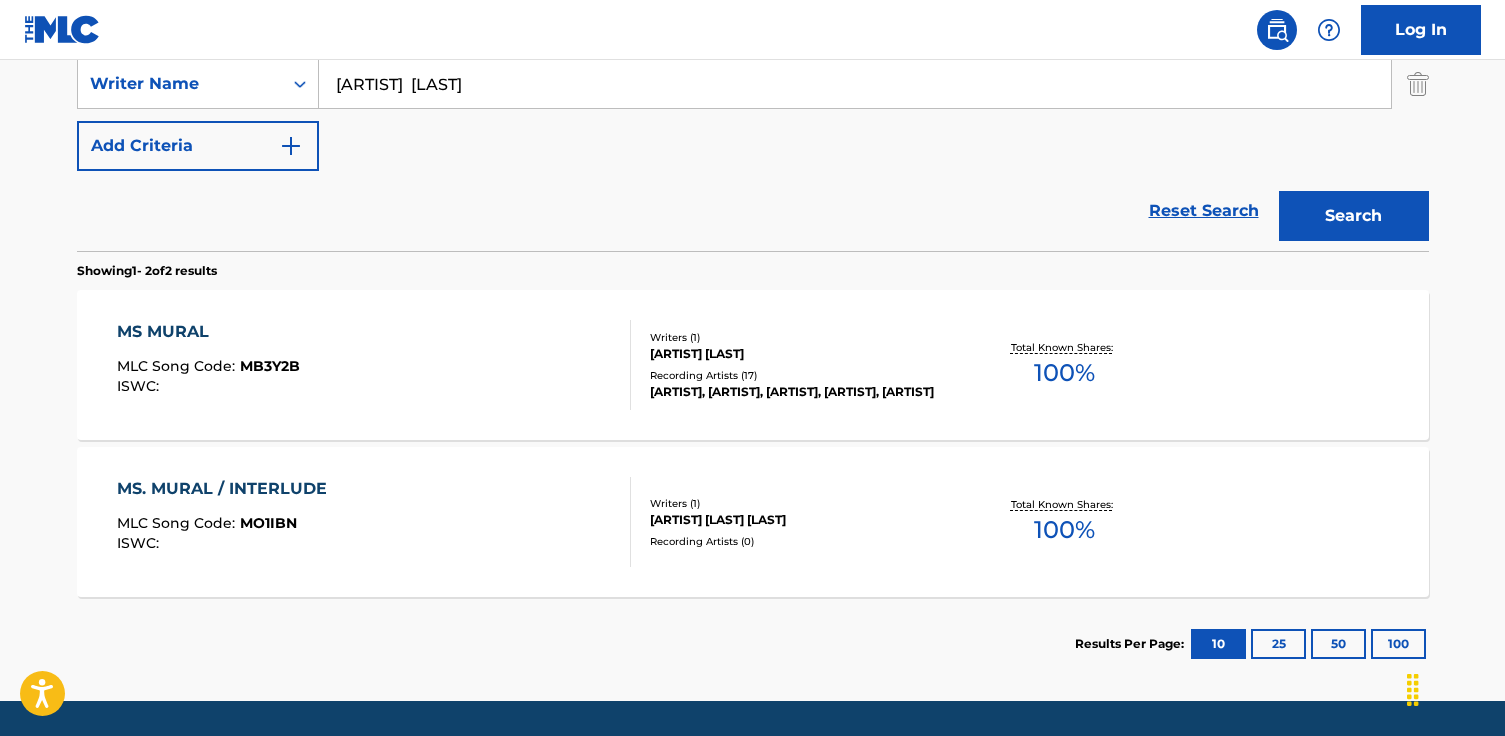 scroll, scrollTop: 509, scrollLeft: 0, axis: vertical 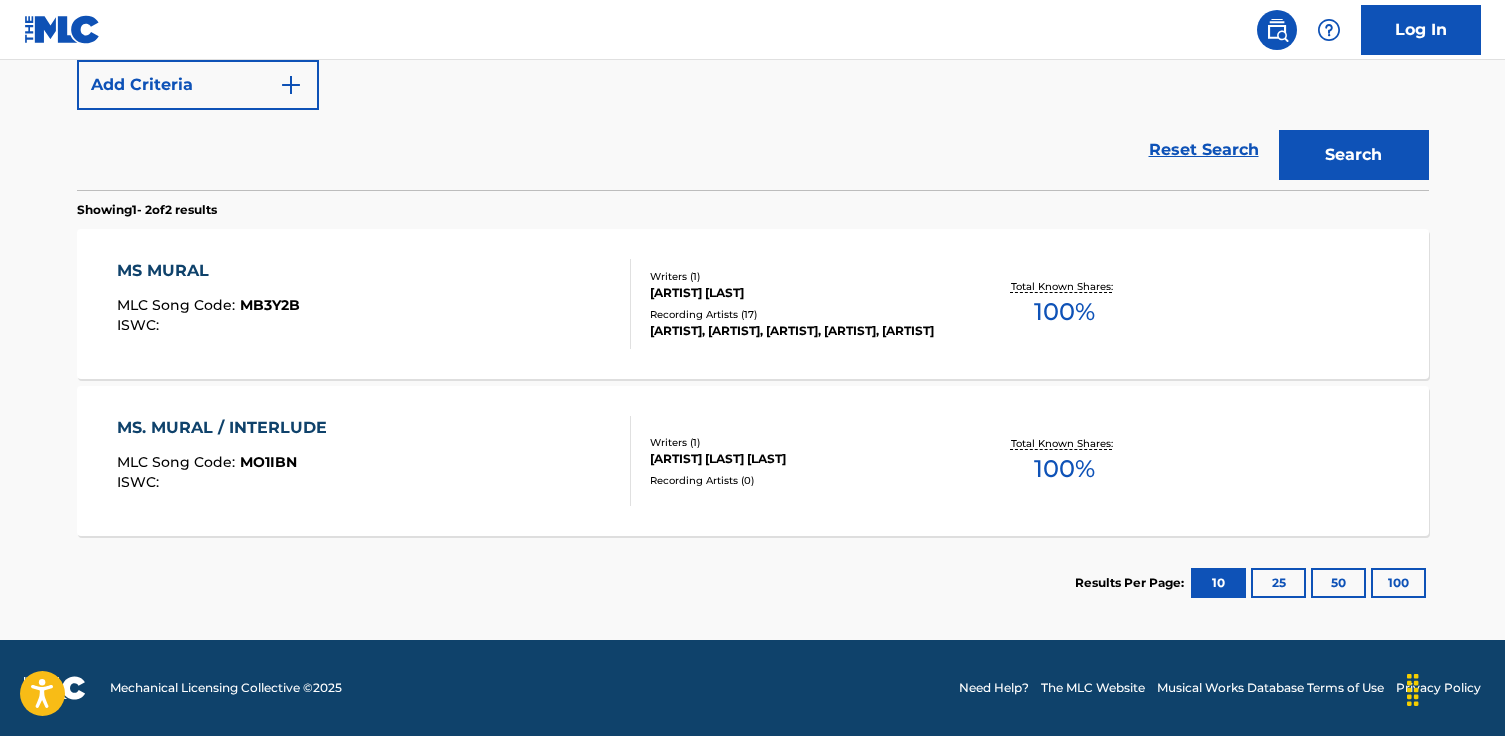 click on "MS MURAL" at bounding box center (208, 271) 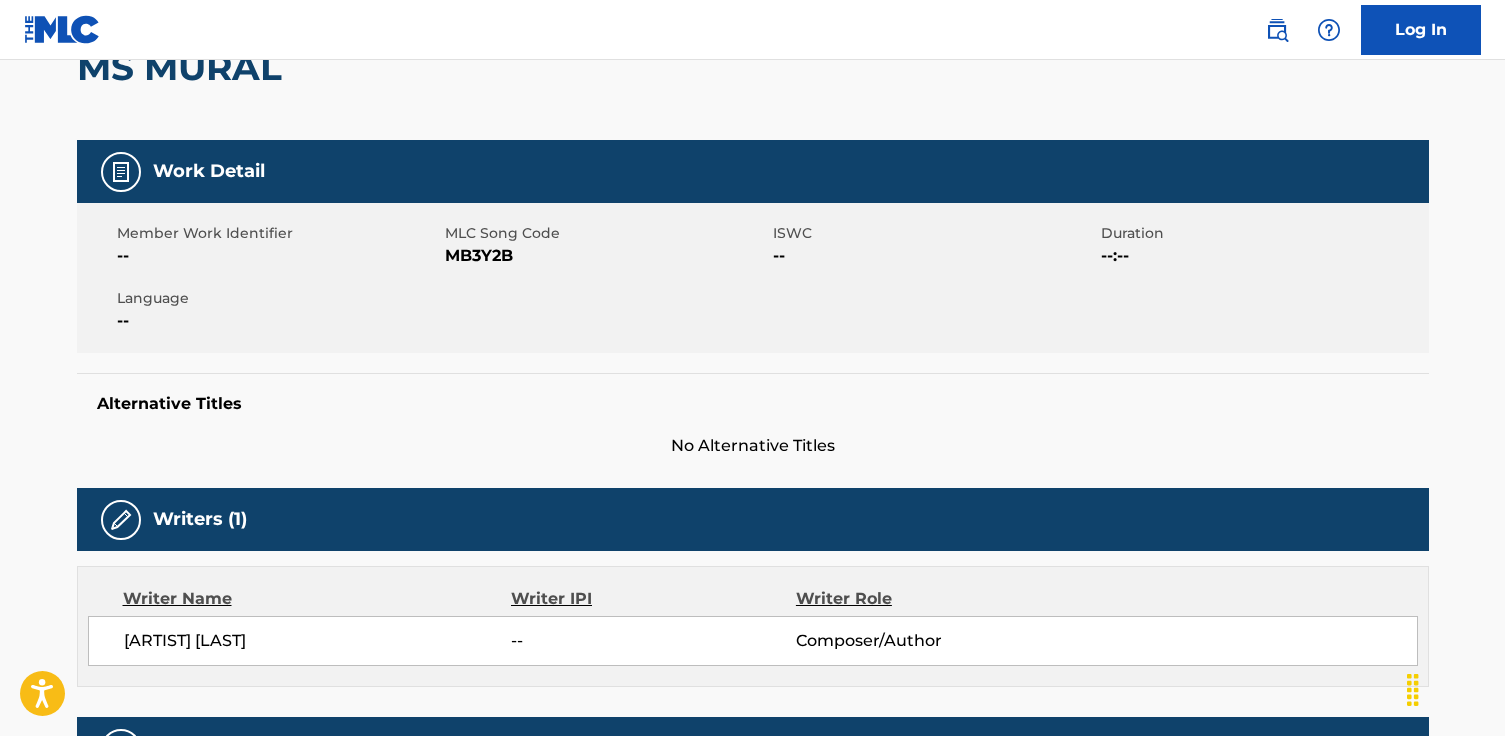 scroll, scrollTop: 0, scrollLeft: 0, axis: both 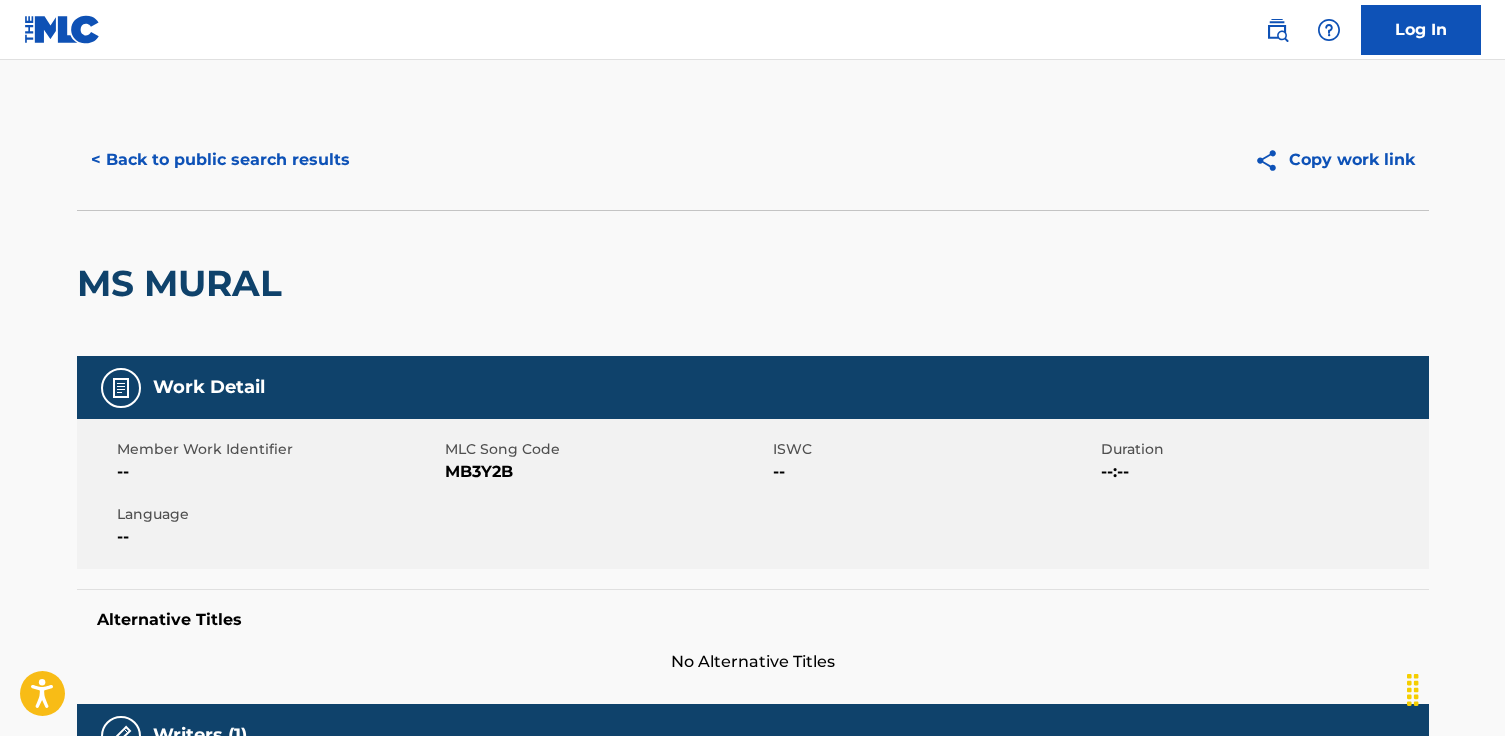click on "< Back to public search results" at bounding box center (220, 160) 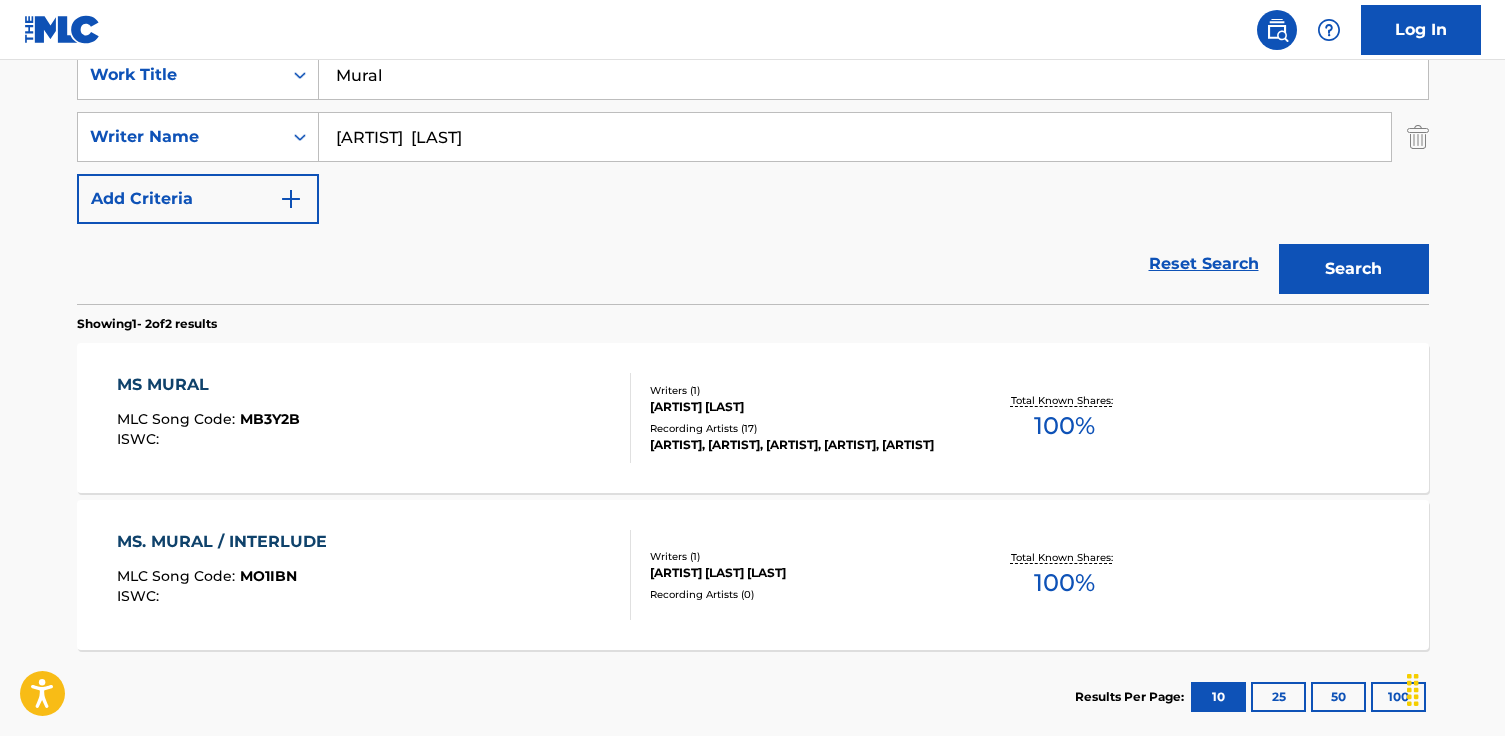 click on "Wasalu  Jaco" at bounding box center (855, 137) 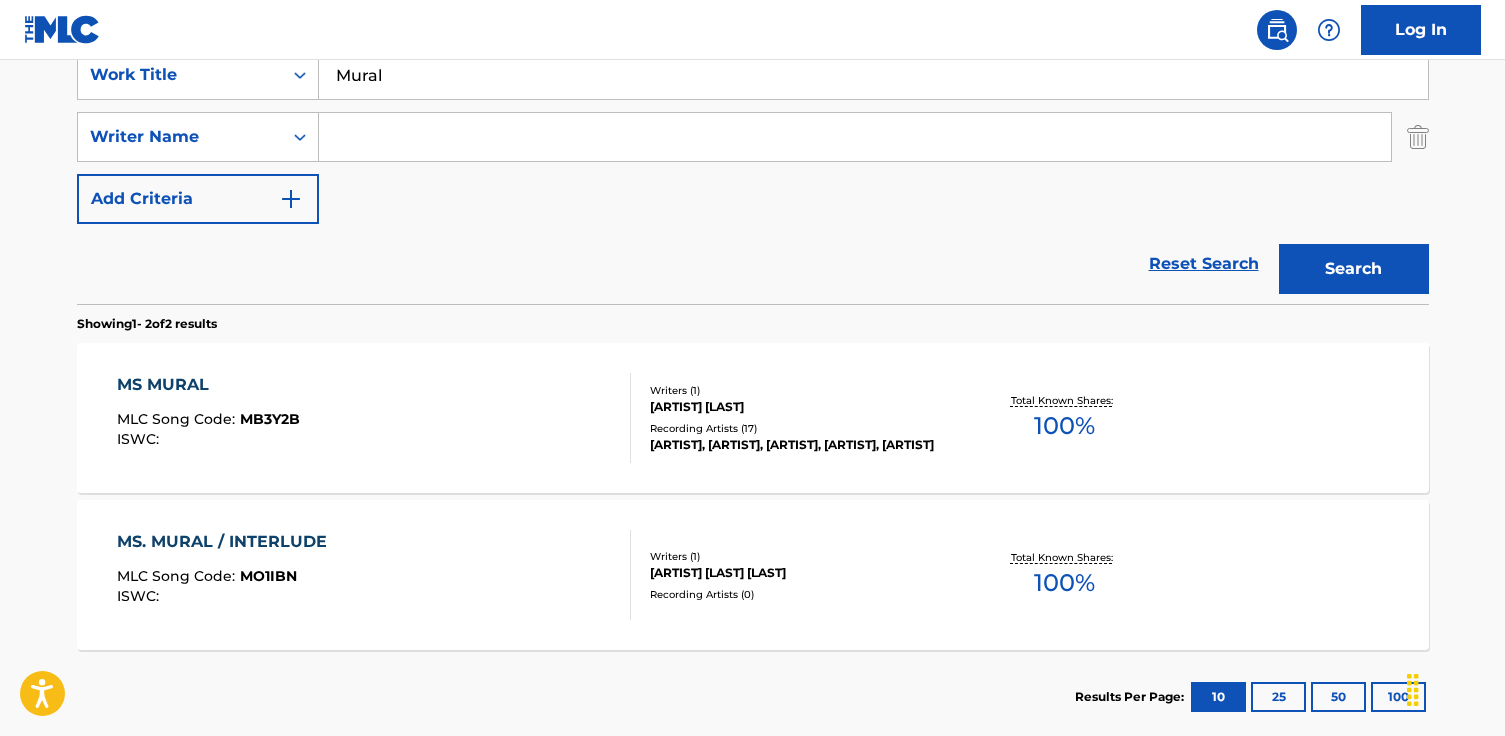 paste on "Devan William Hampton" 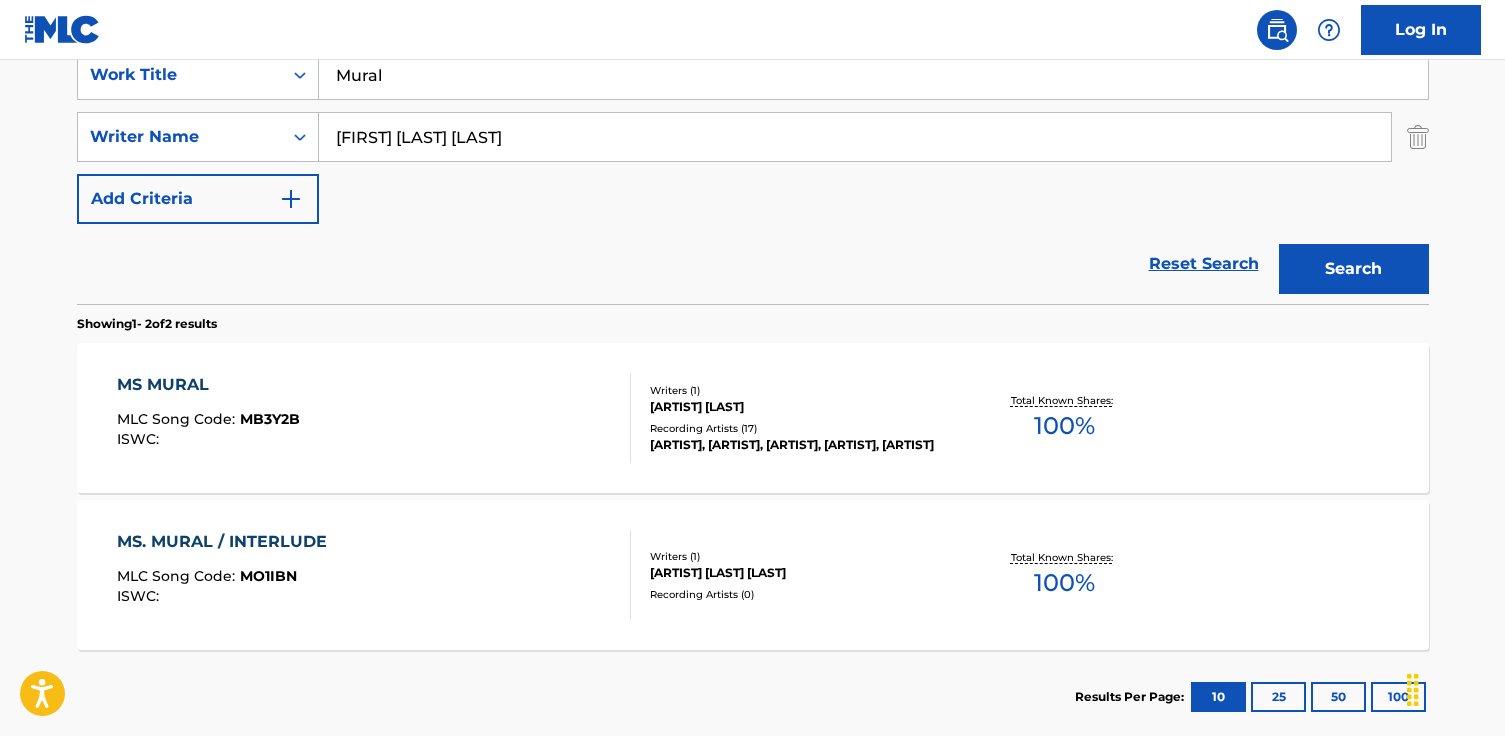 type on "Devan William Hampton" 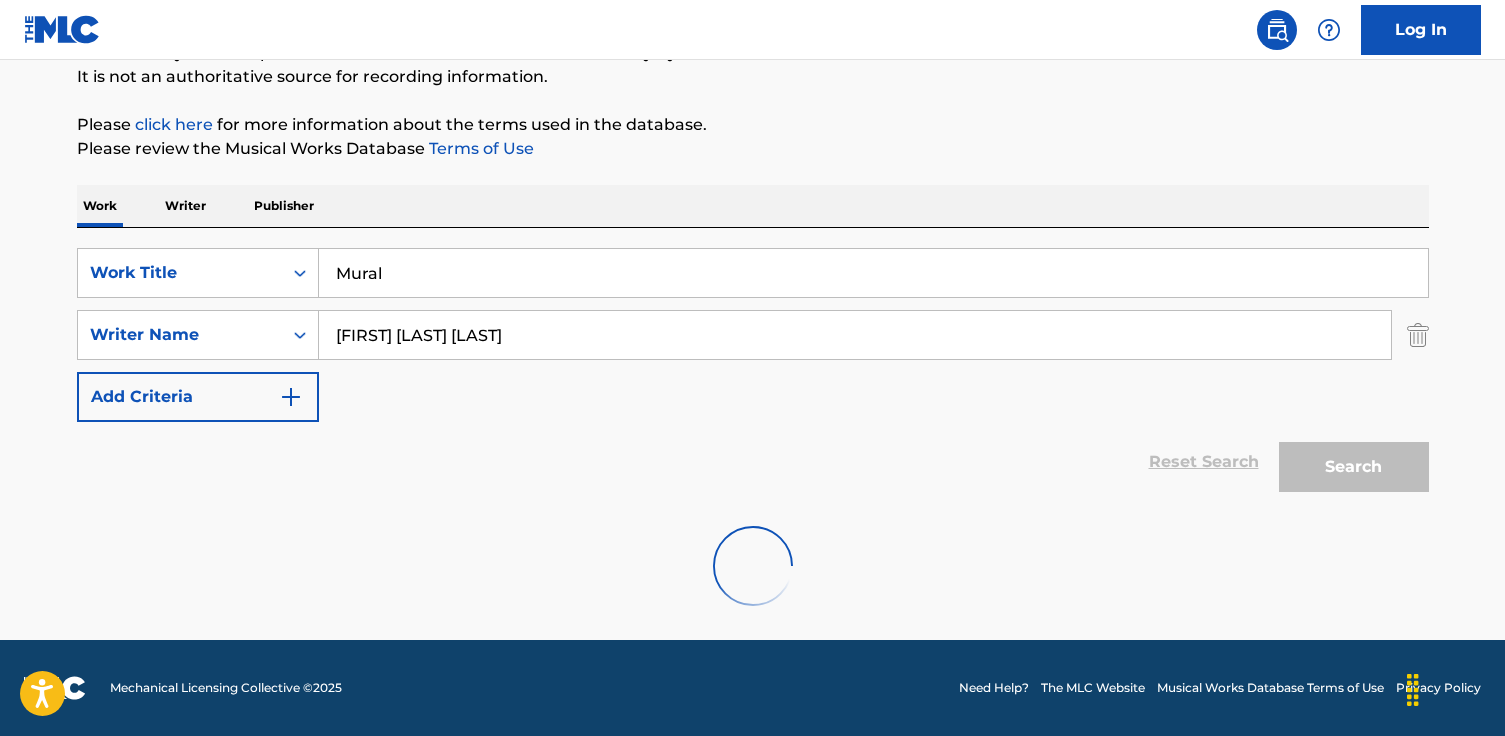 scroll, scrollTop: 132, scrollLeft: 0, axis: vertical 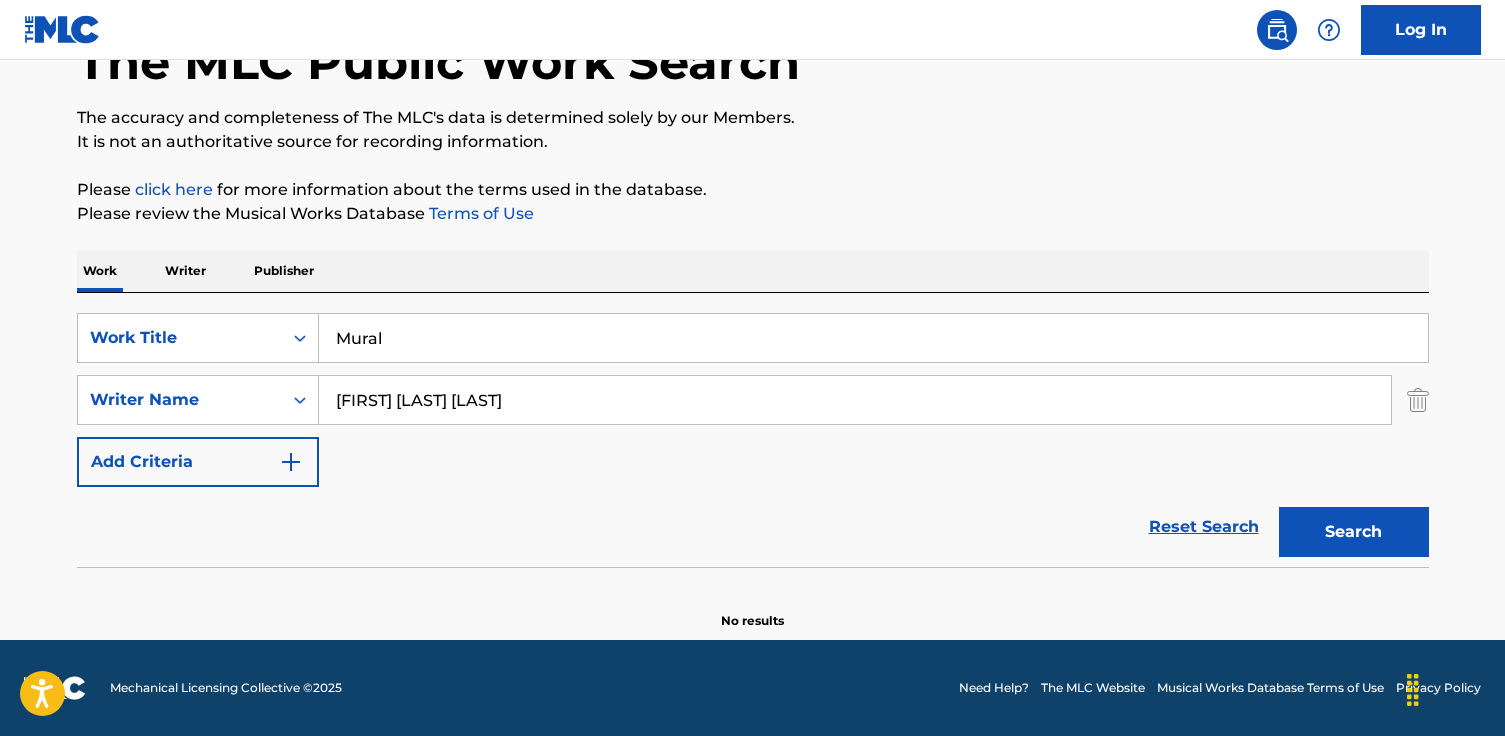 click on "Devan William Hampton" at bounding box center (855, 400) 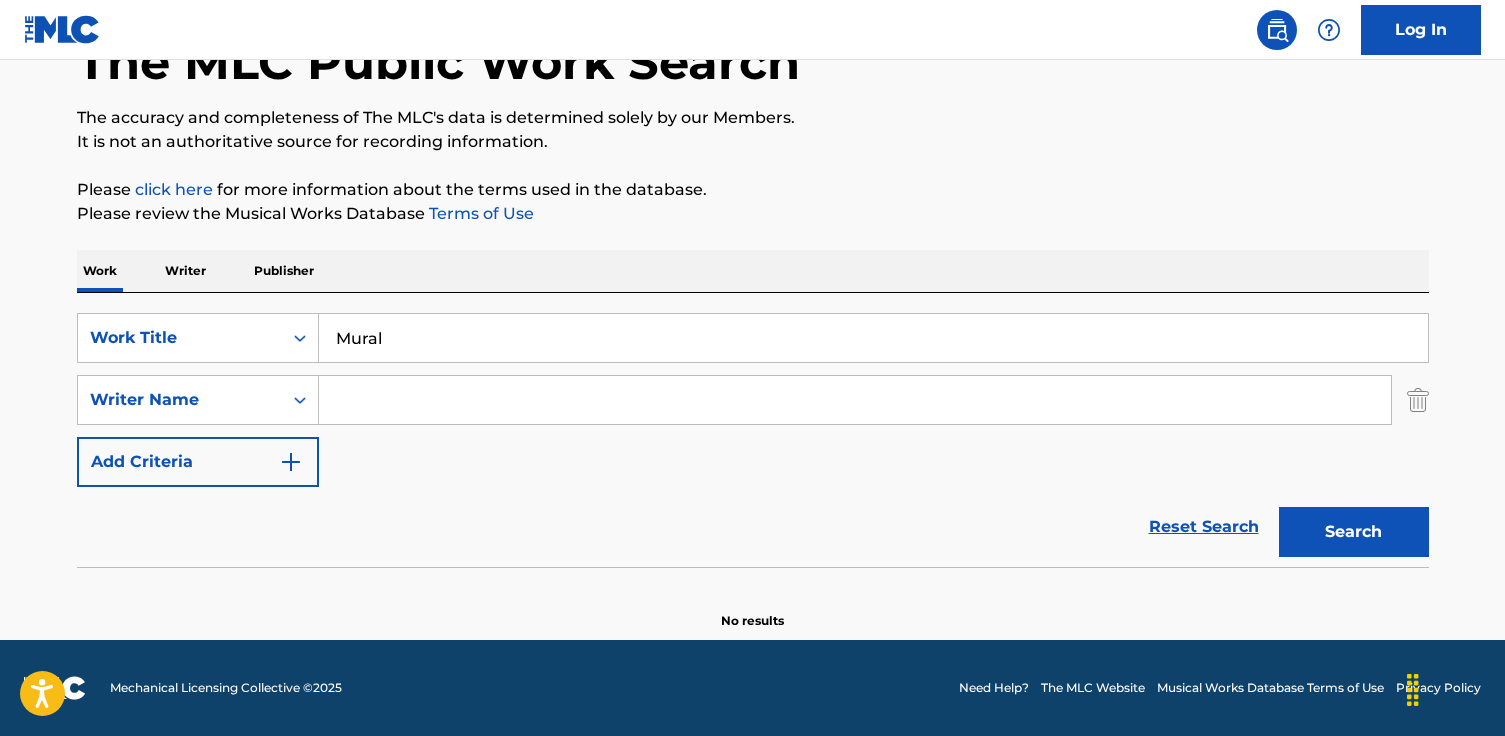 paste on "S. Johnson" 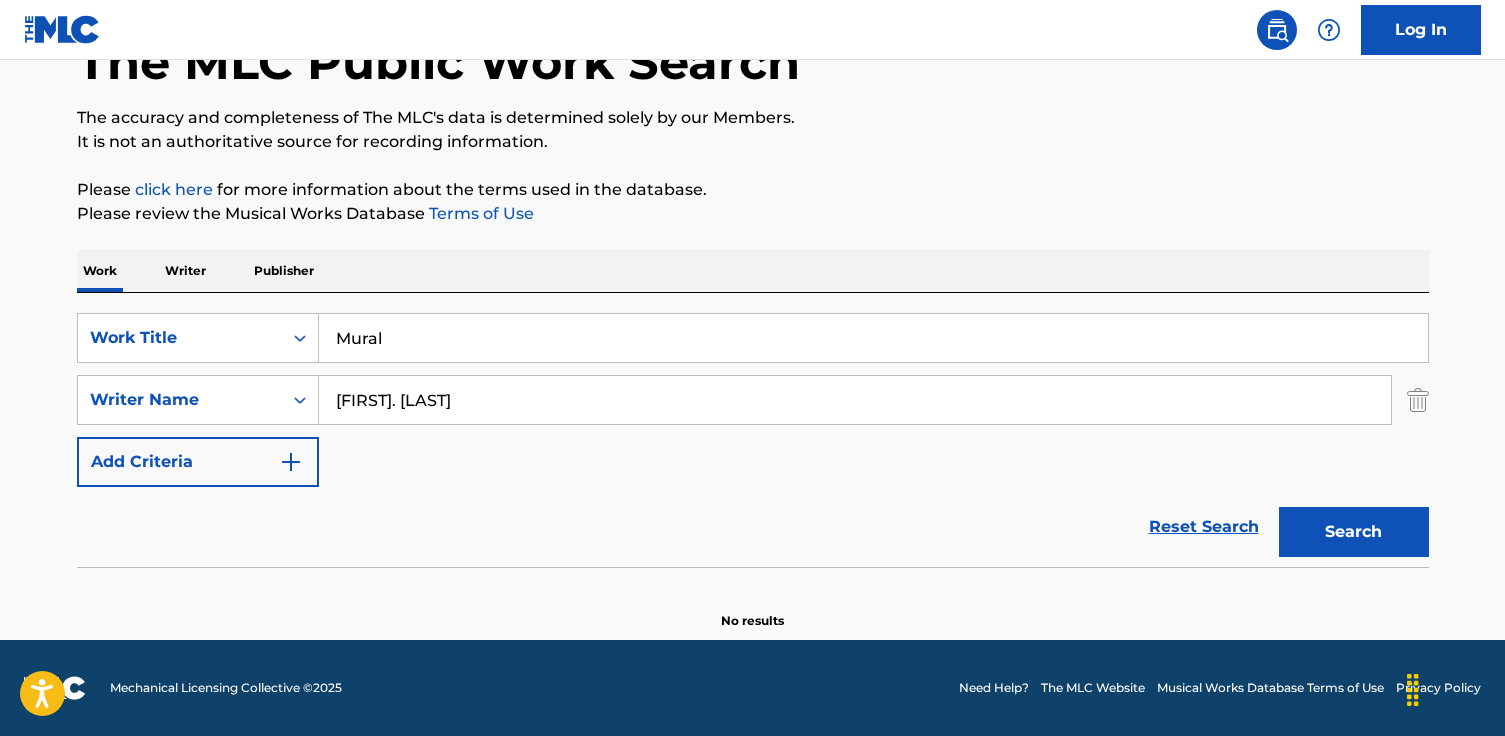 type on "S. Johnson" 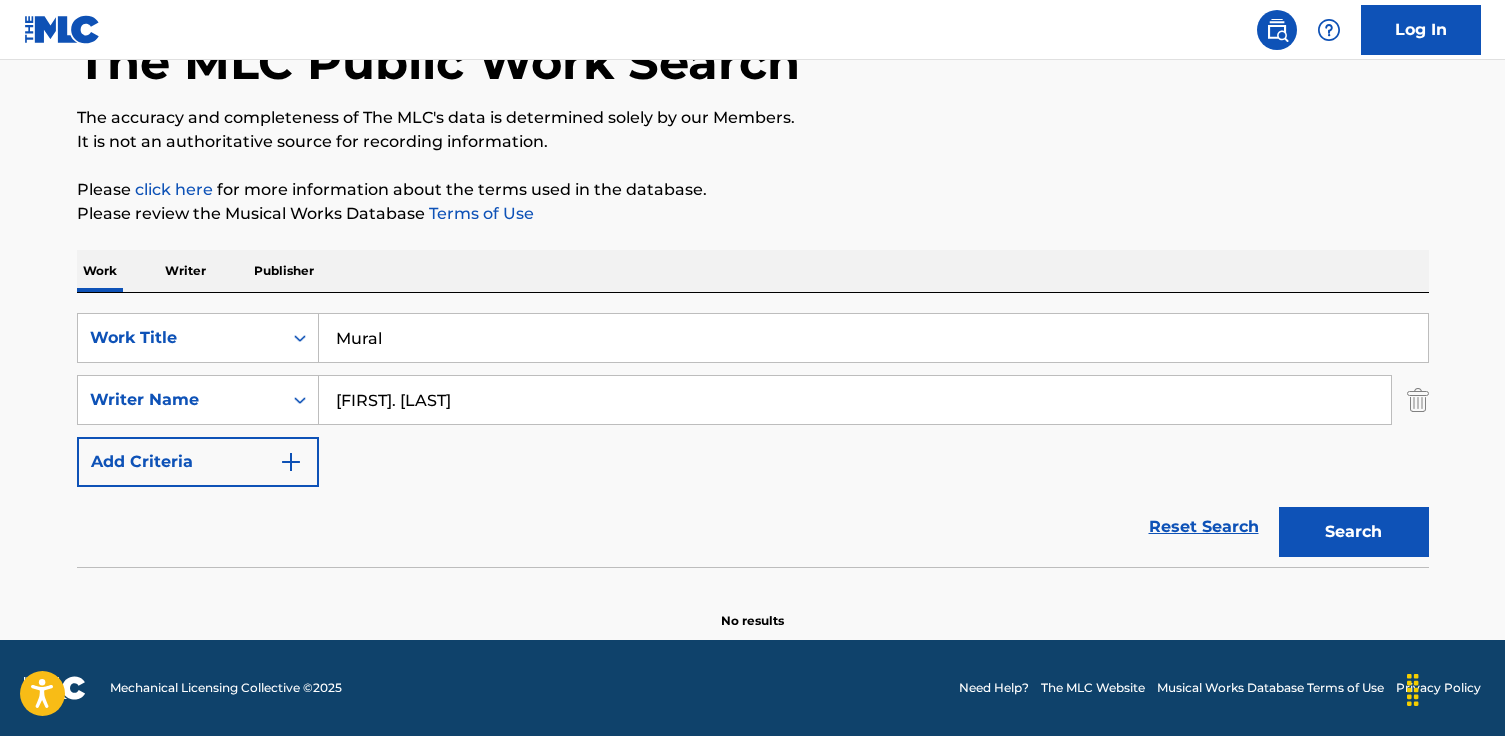 click on "S. Johnson" at bounding box center [855, 400] 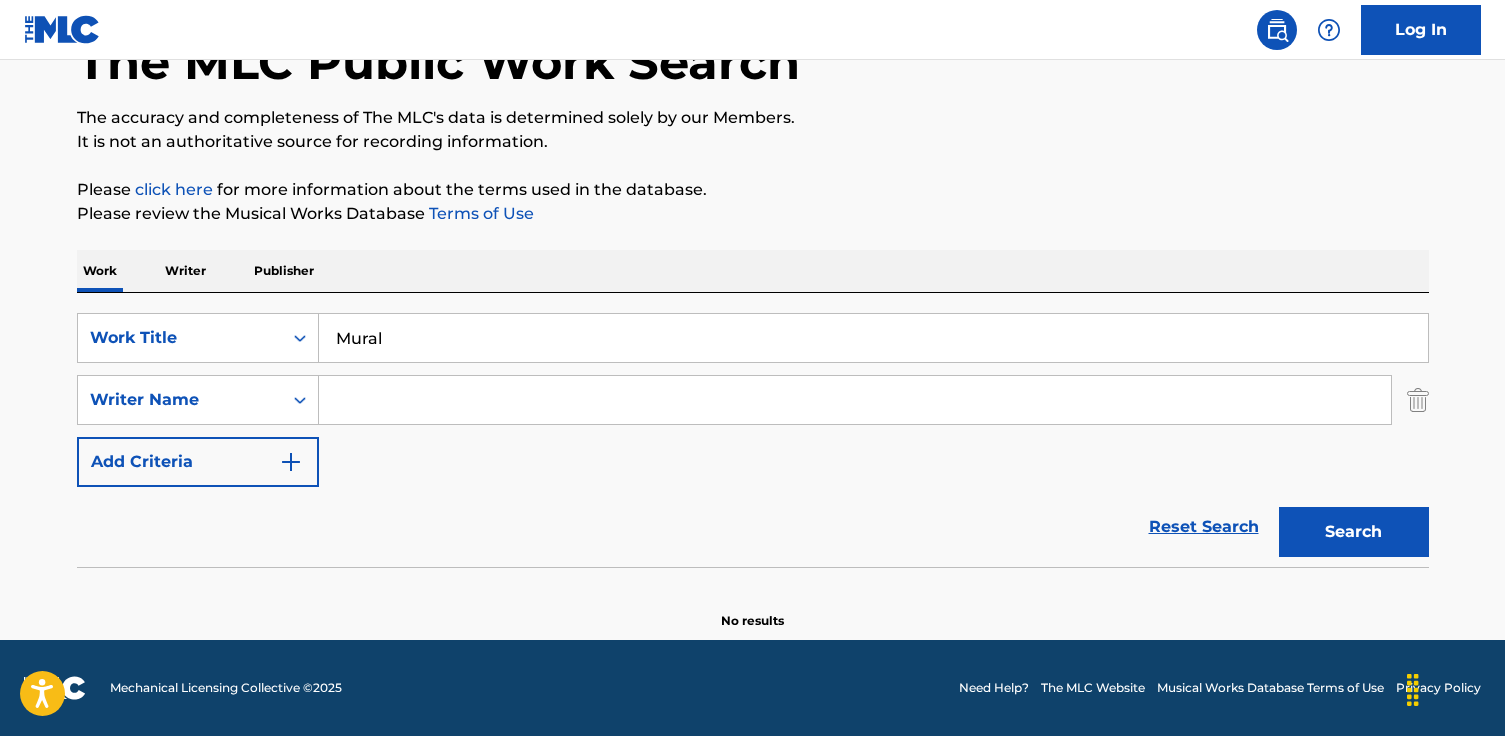 paste on "Alain Mion" 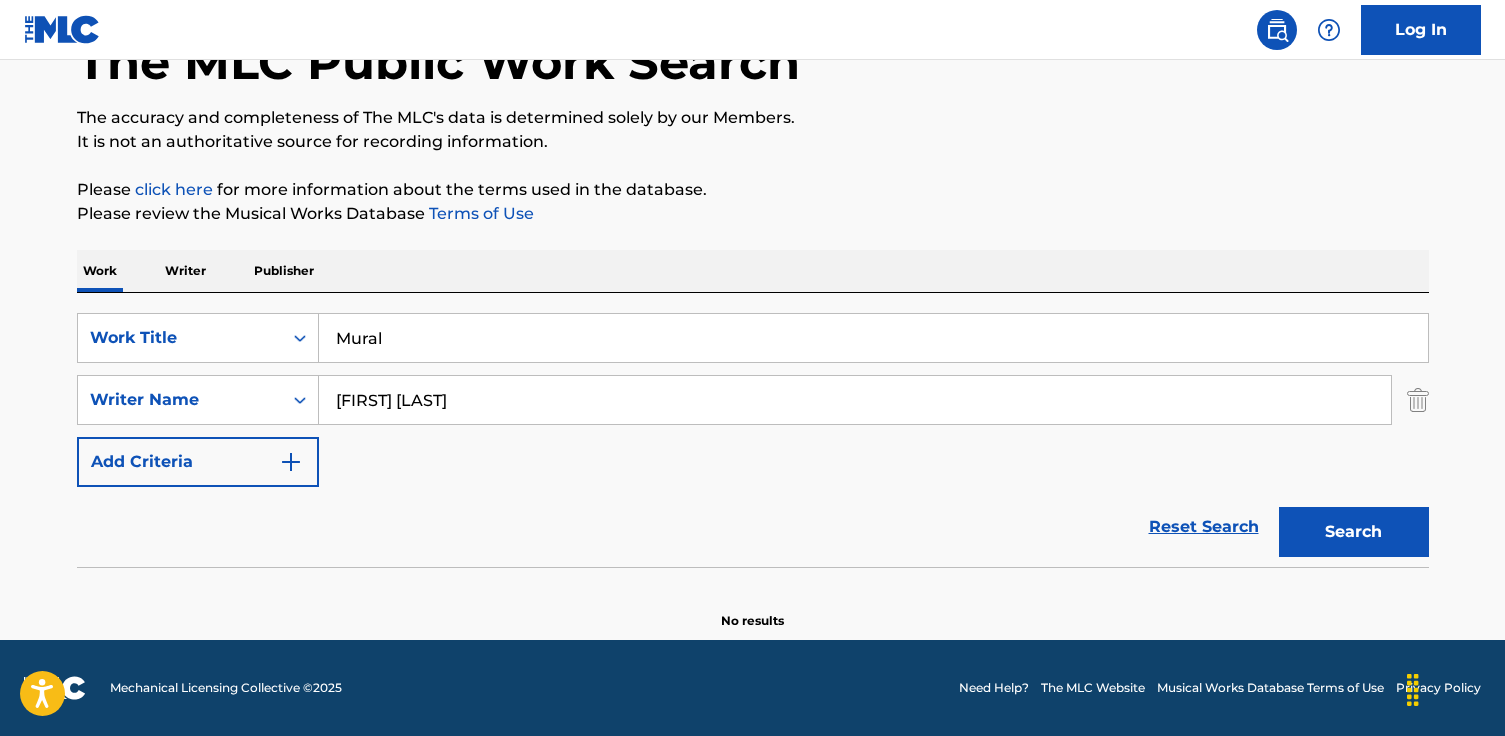 type on "Alain Mion" 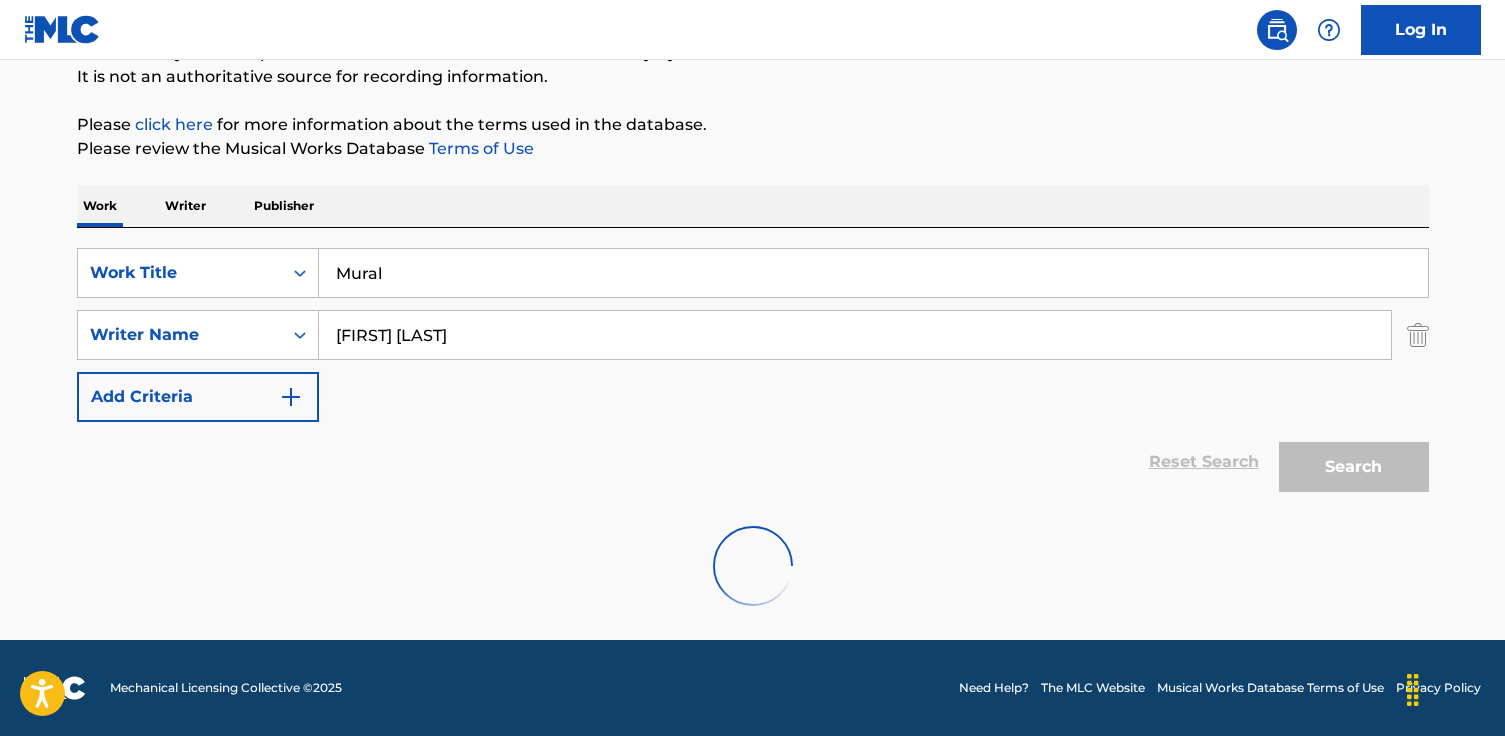 scroll, scrollTop: 352, scrollLeft: 0, axis: vertical 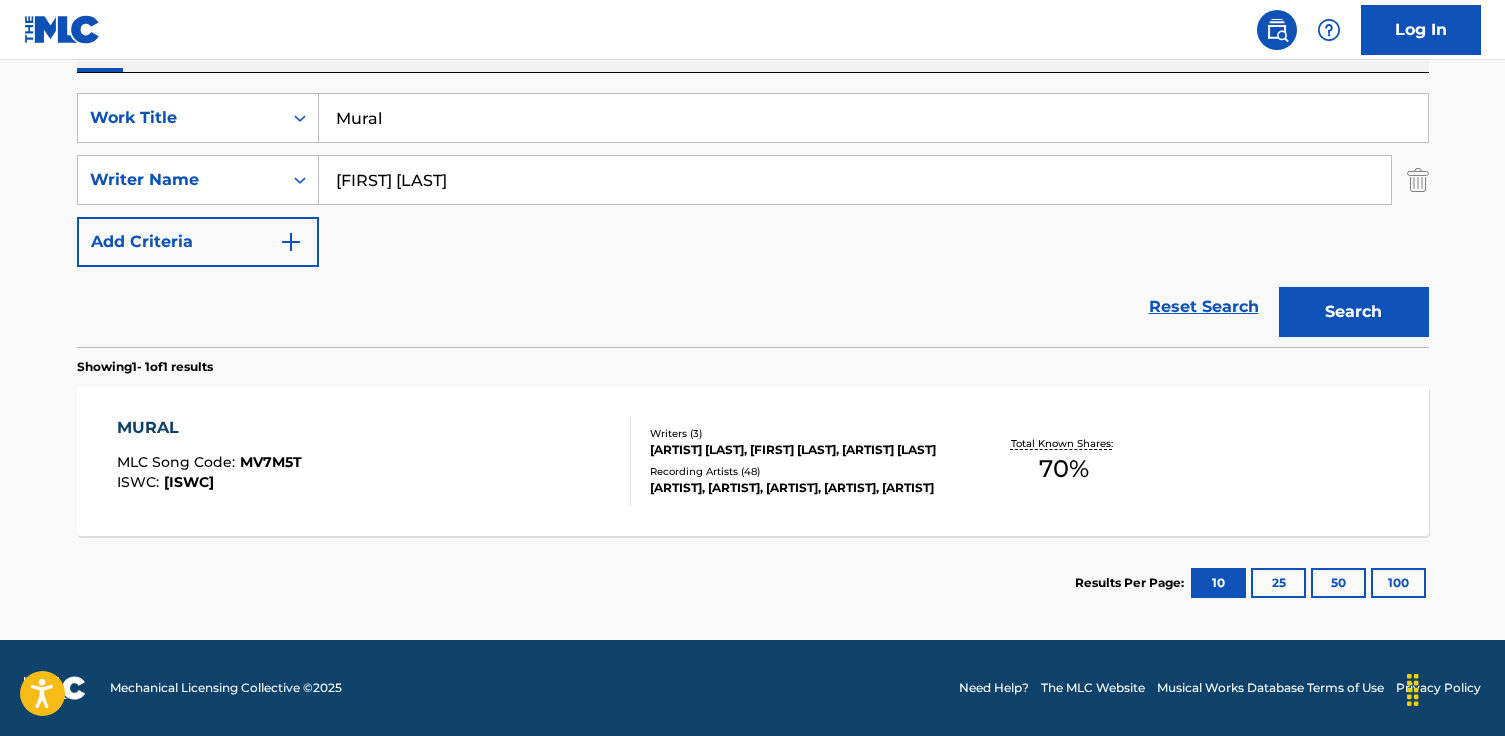 click on "MURAL" at bounding box center [209, 428] 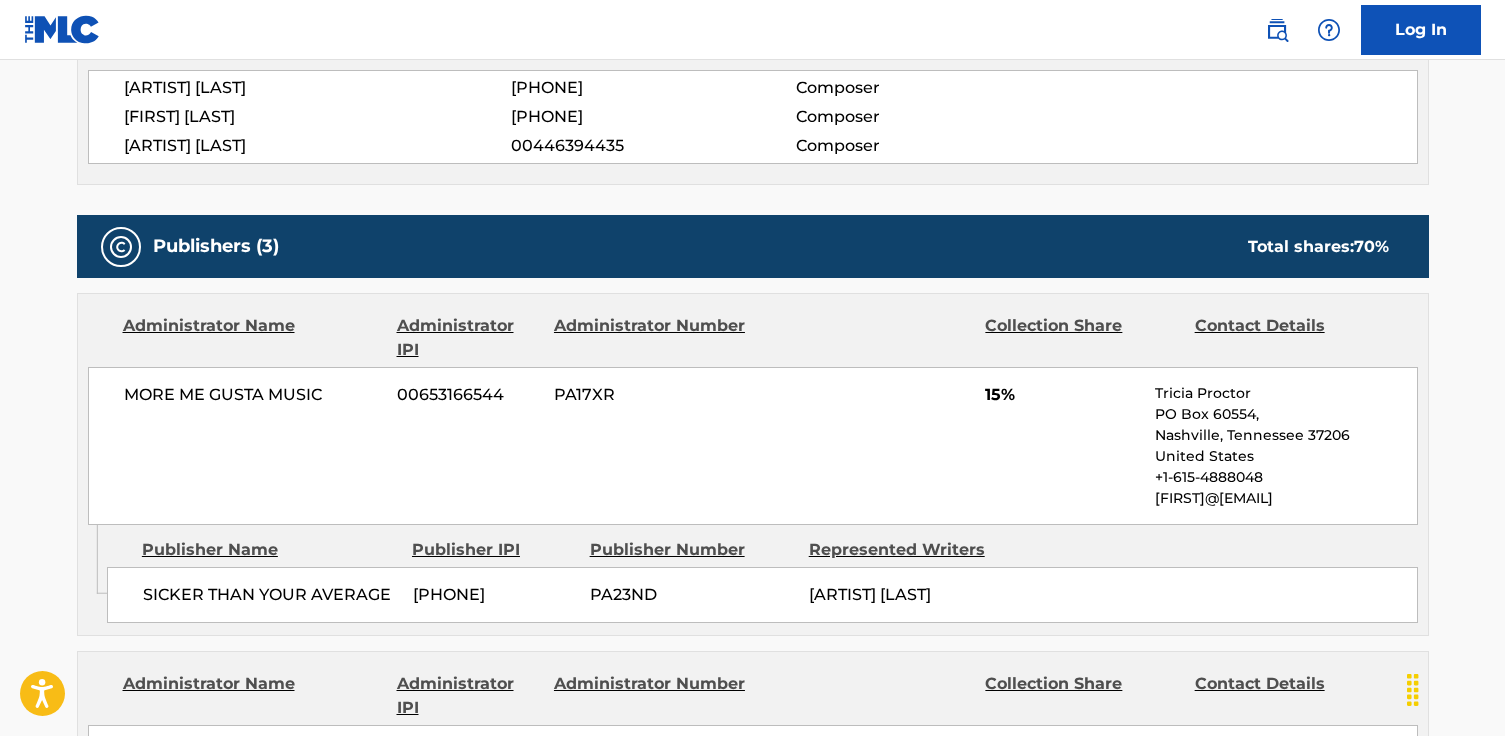 scroll, scrollTop: 764, scrollLeft: 0, axis: vertical 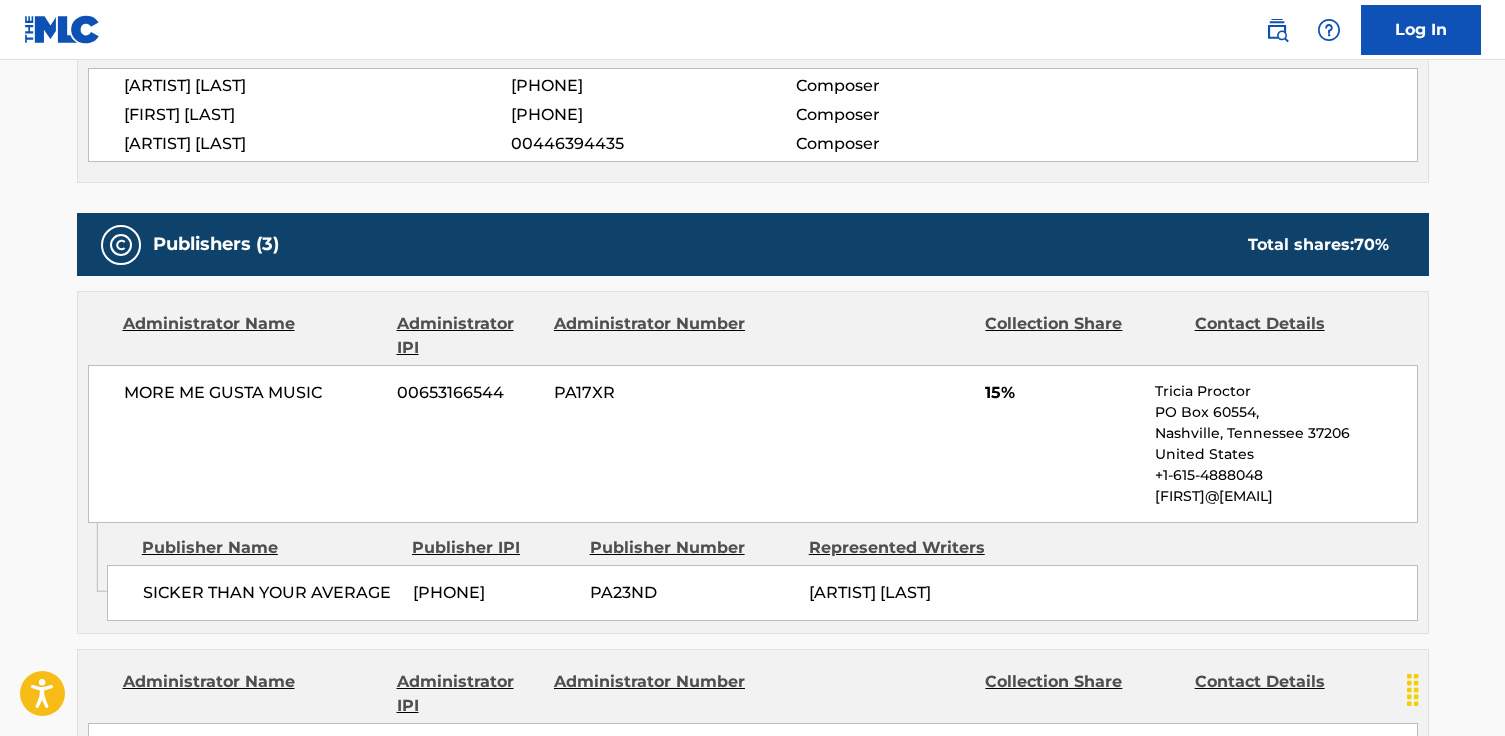 click on "MORE ME GUSTA MUSIC" at bounding box center (253, 393) 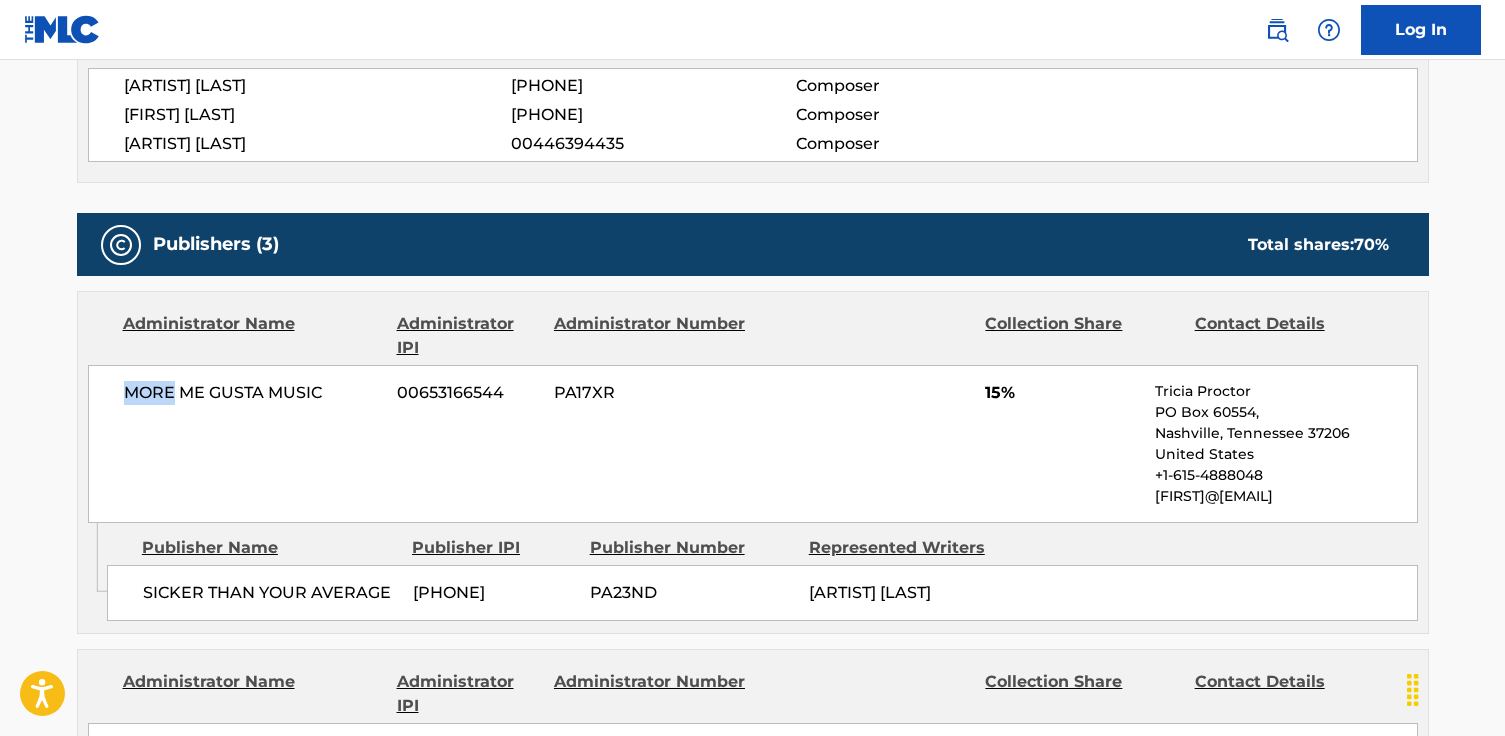 click on "MORE ME GUSTA MUSIC" at bounding box center (253, 393) 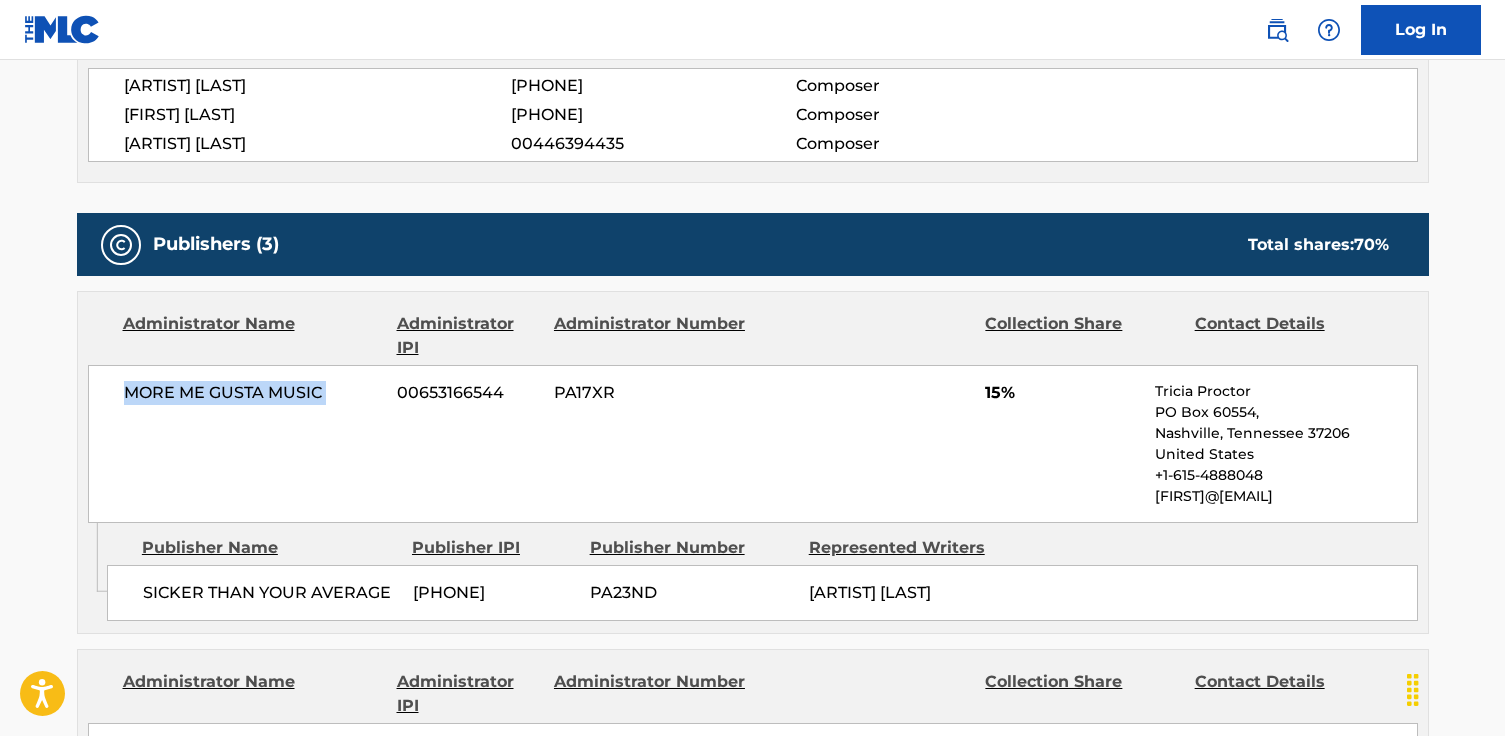 click on "MORE ME GUSTA MUSIC" at bounding box center (253, 393) 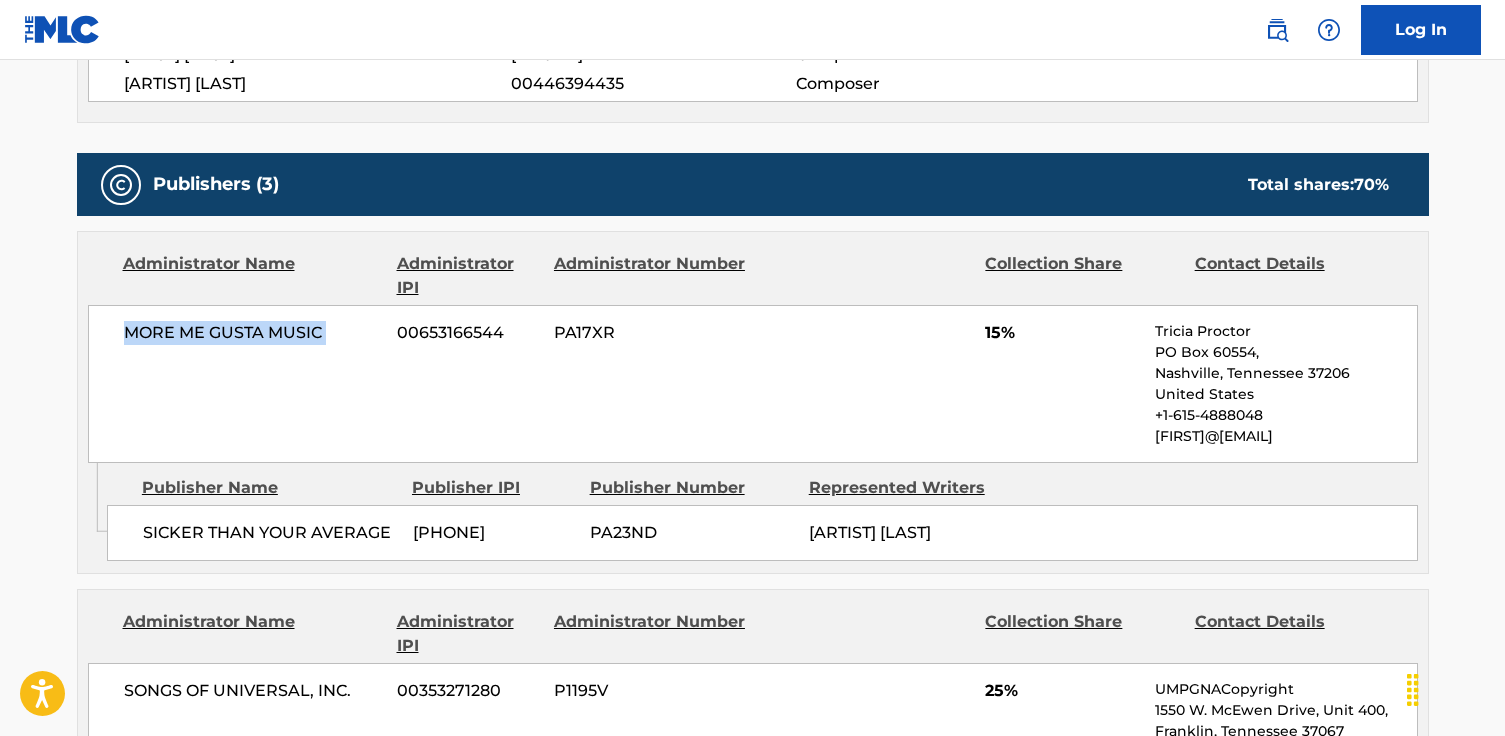 scroll, scrollTop: 0, scrollLeft: 0, axis: both 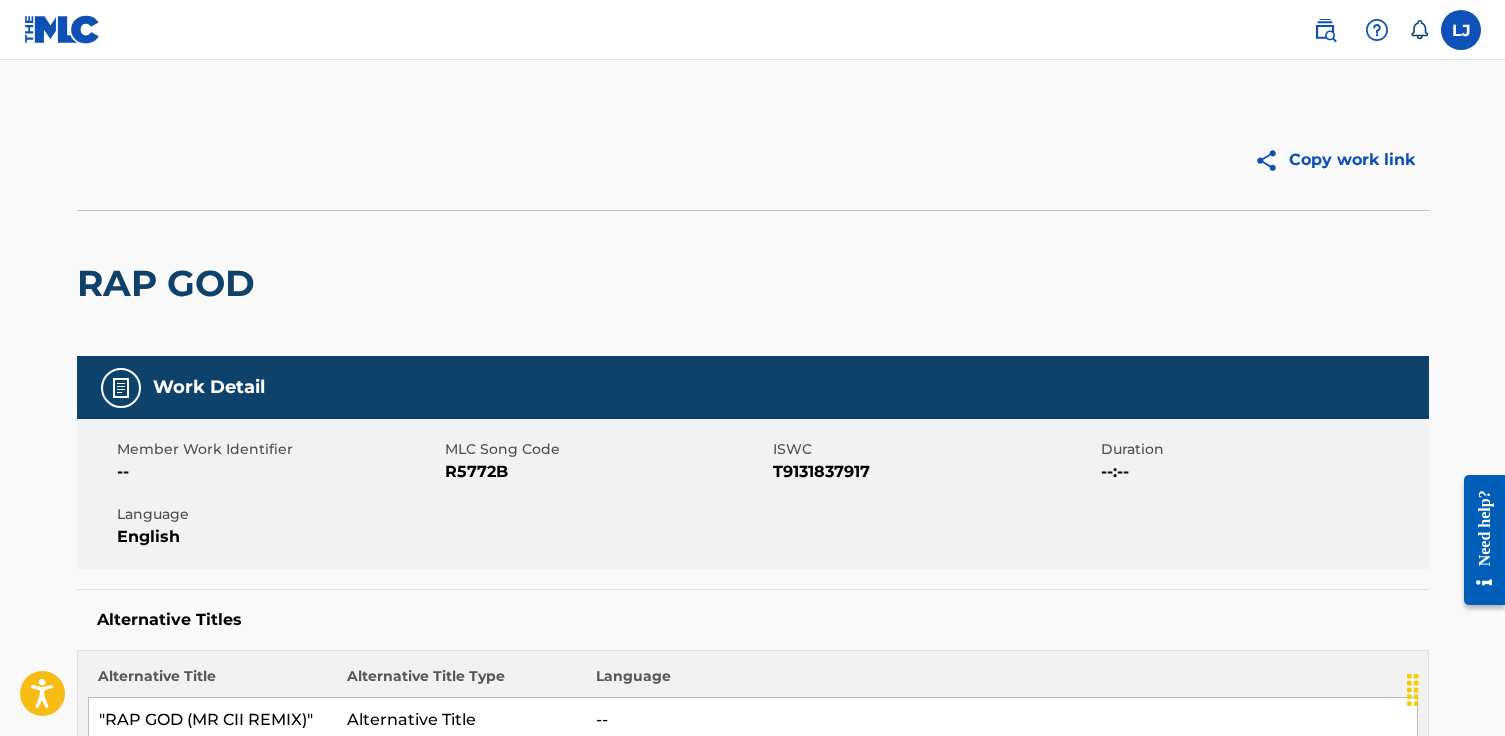click at bounding box center (62, 29) 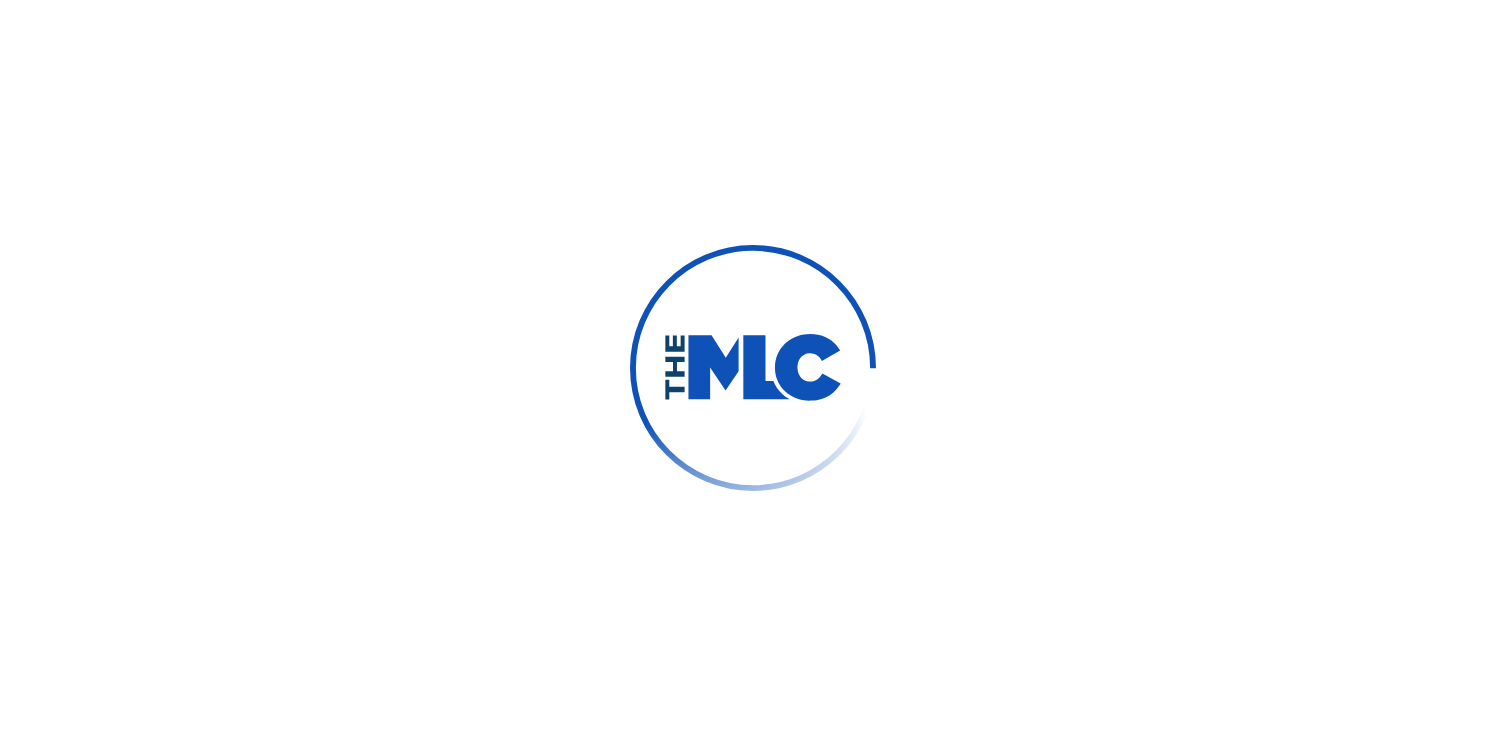 scroll, scrollTop: 0, scrollLeft: 0, axis: both 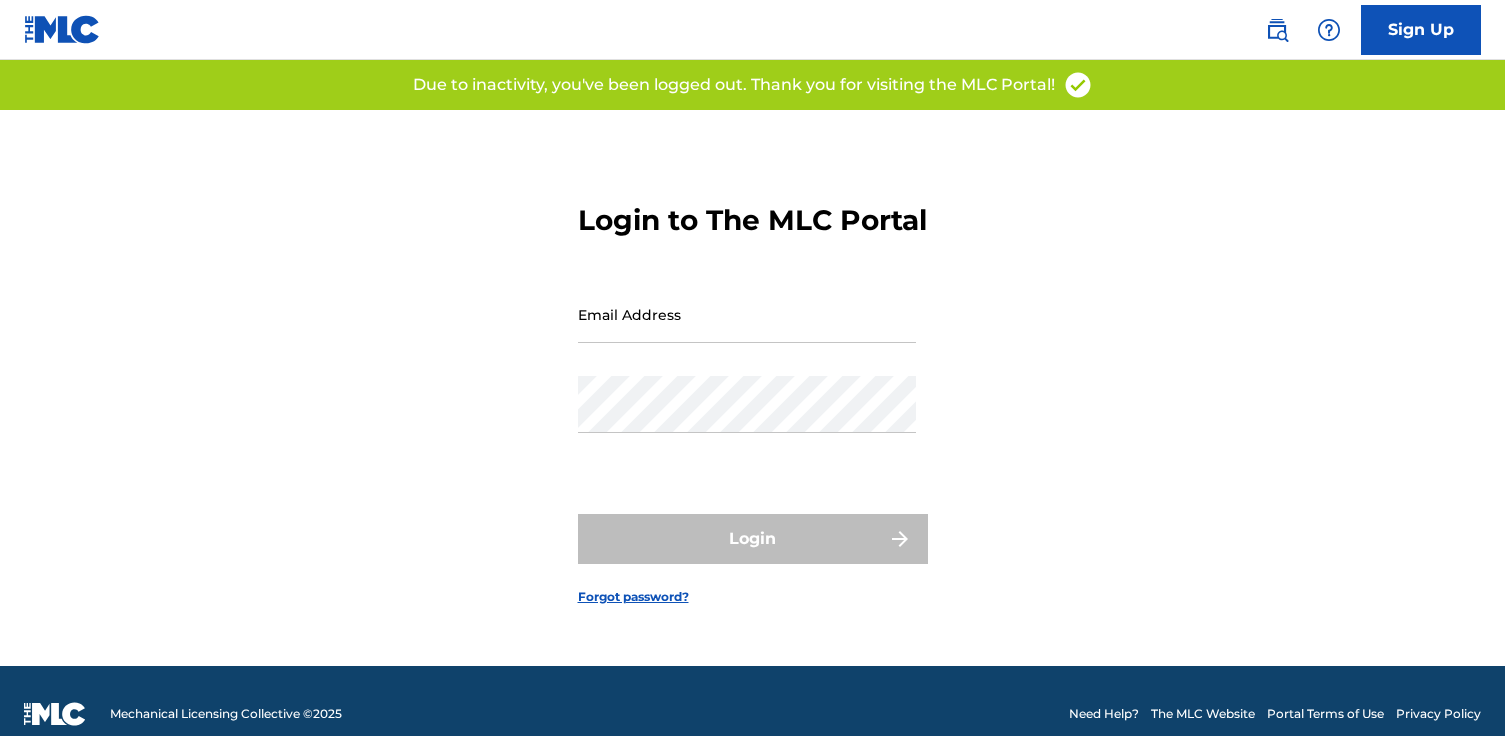 click at bounding box center [62, 29] 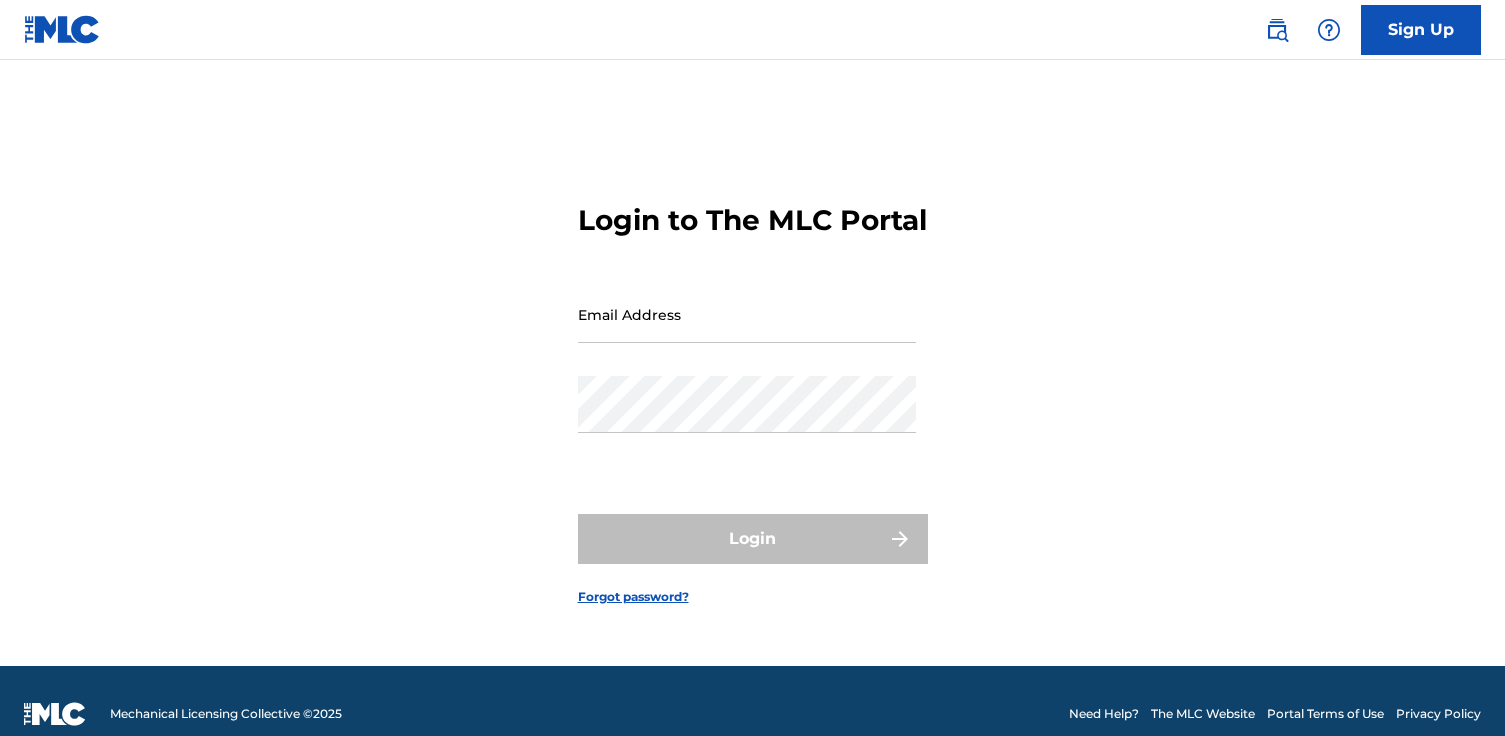 scroll, scrollTop: 0, scrollLeft: 0, axis: both 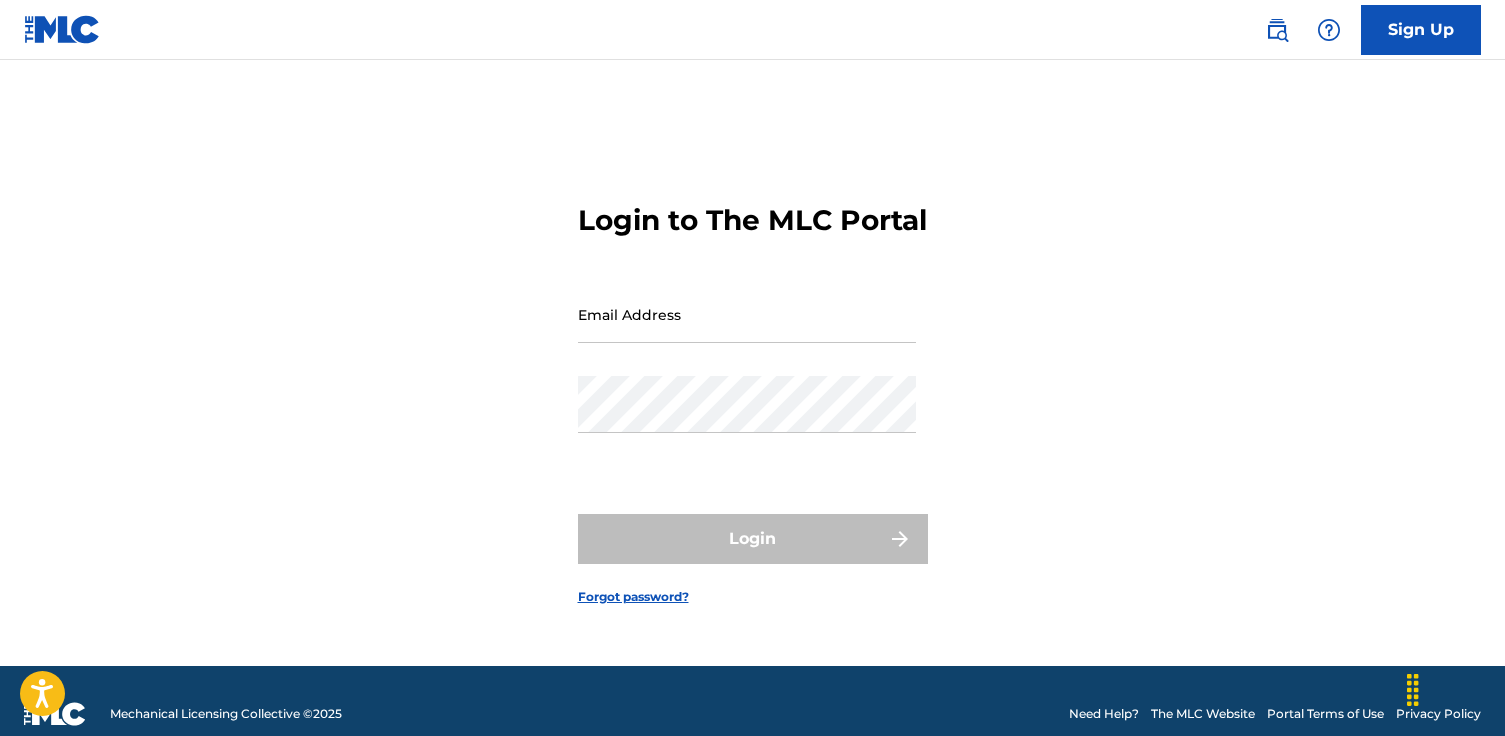 click at bounding box center (62, 29) 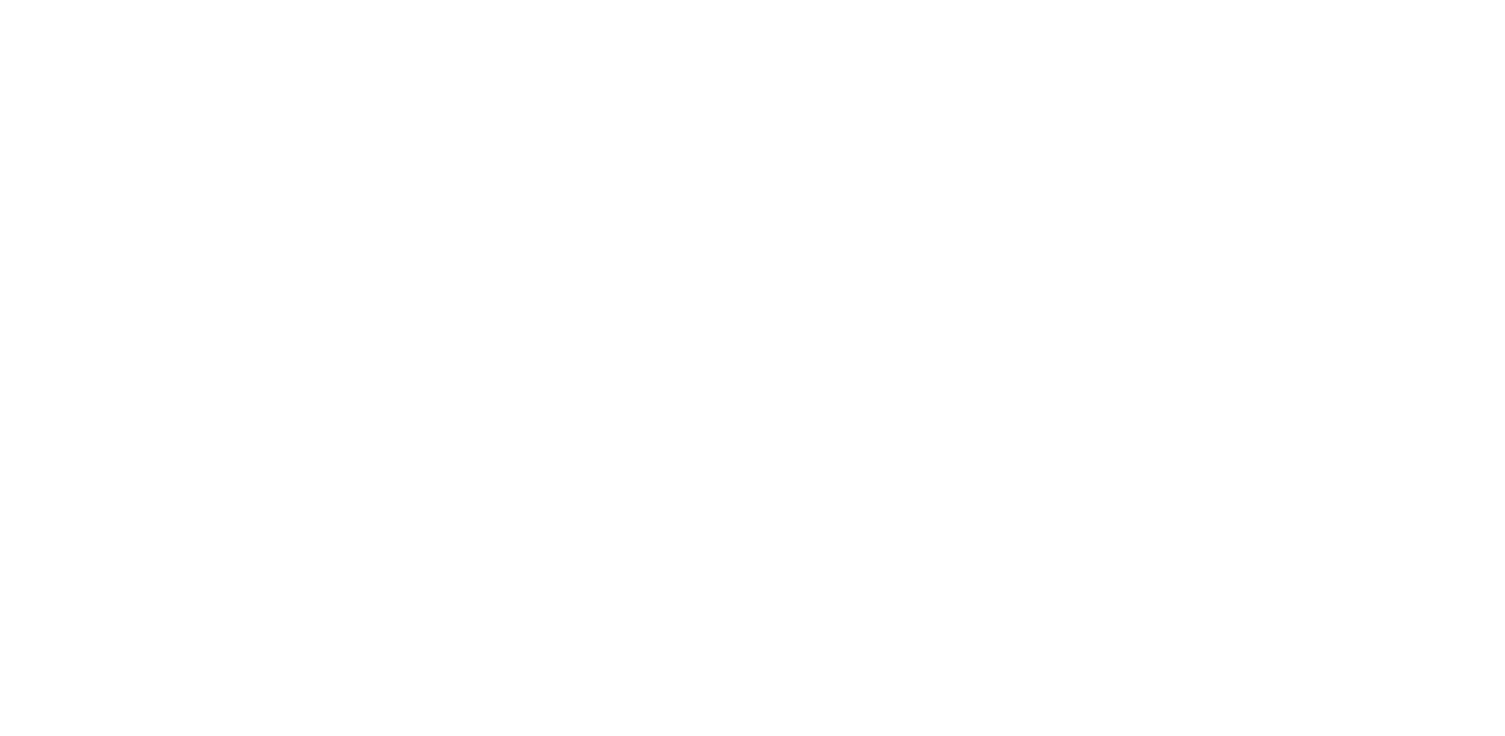 scroll, scrollTop: 0, scrollLeft: 0, axis: both 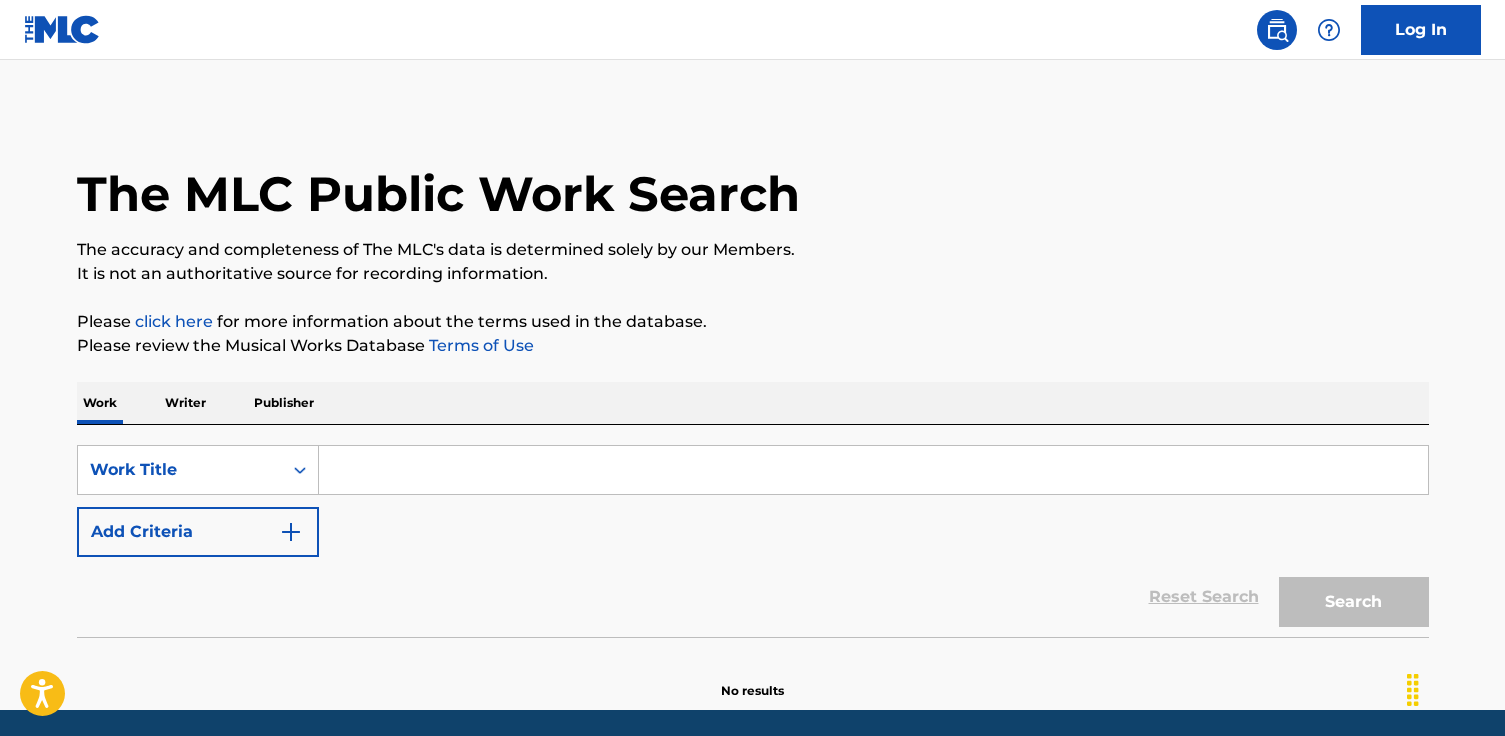 click at bounding box center (873, 470) 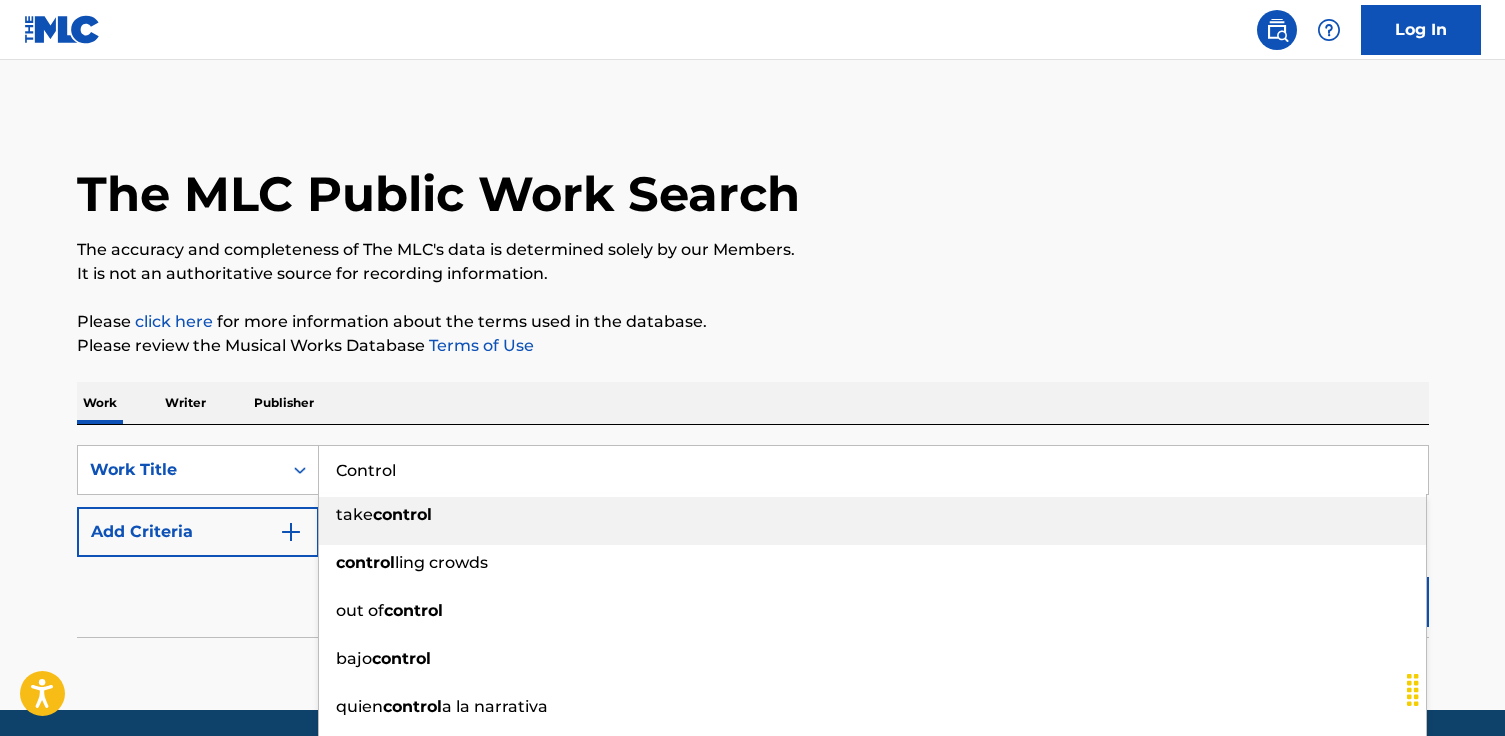 type on "Control" 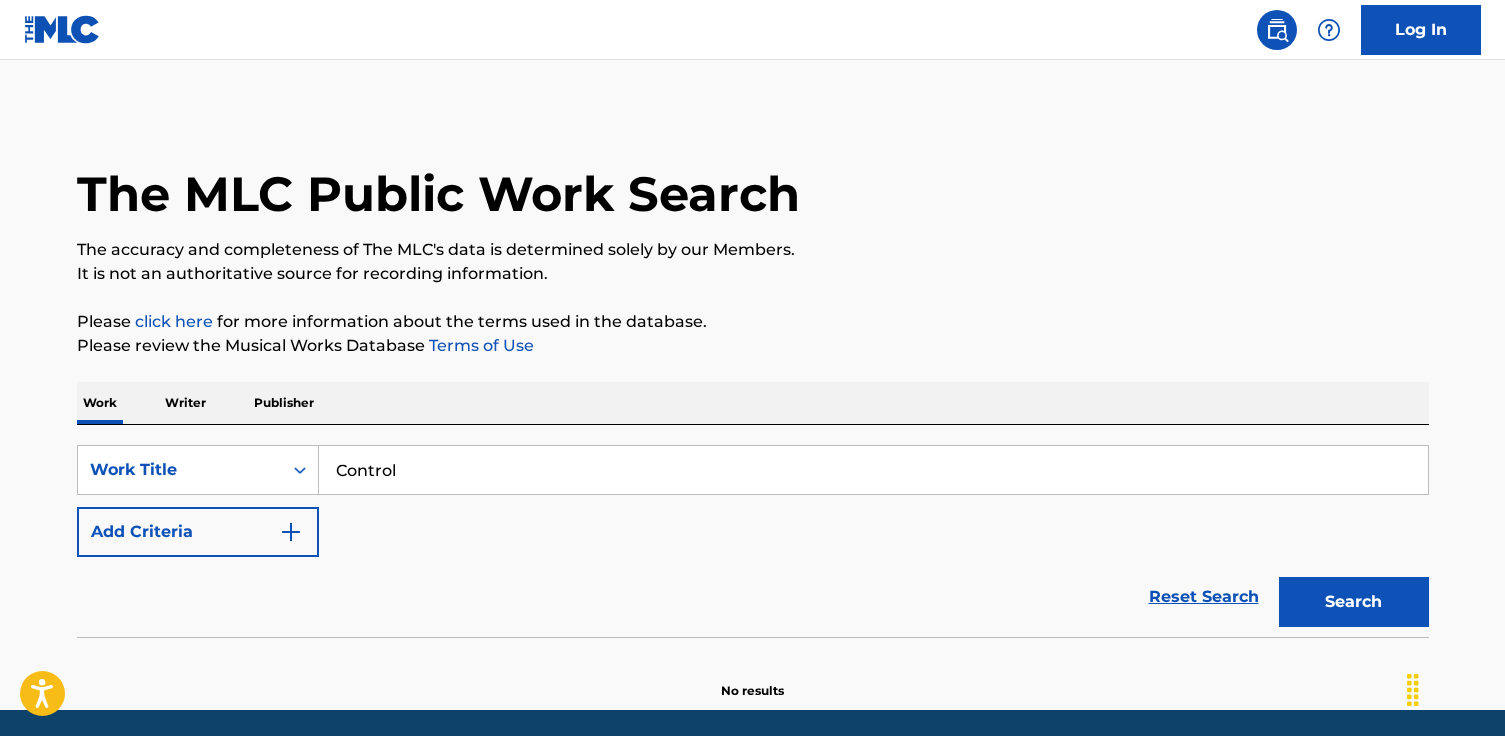 click on "Work Writer Publisher" at bounding box center (753, 403) 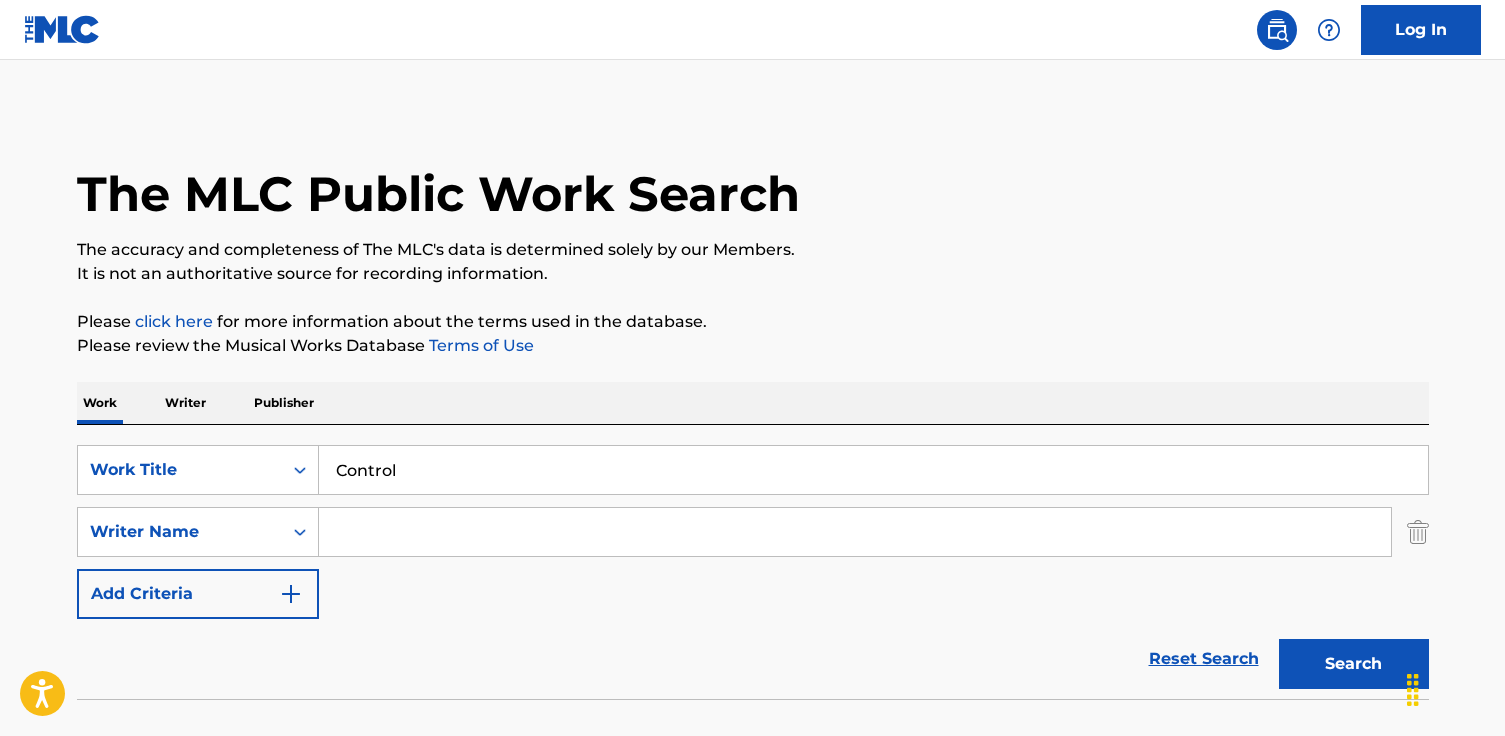click at bounding box center [855, 532] 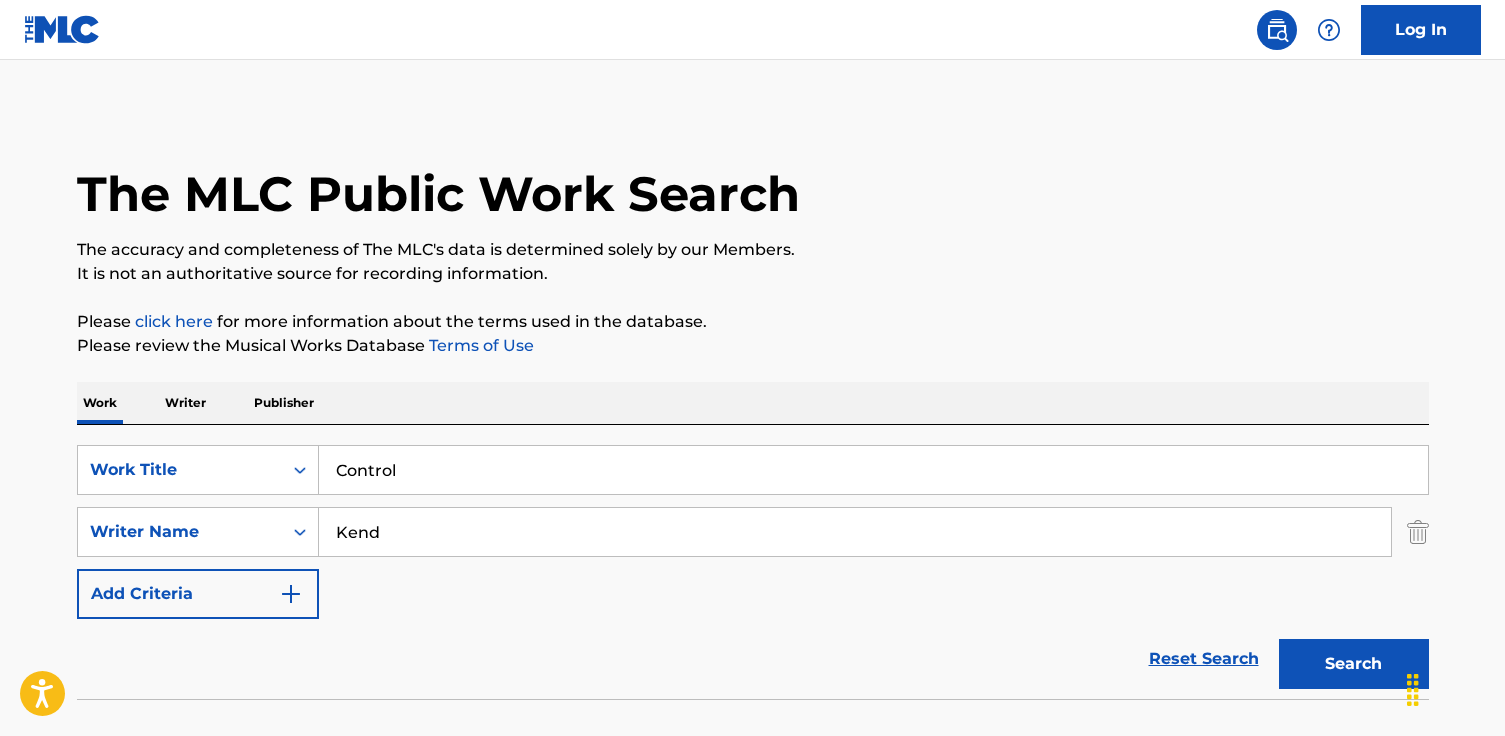 type on "[LAST] [LAST]" 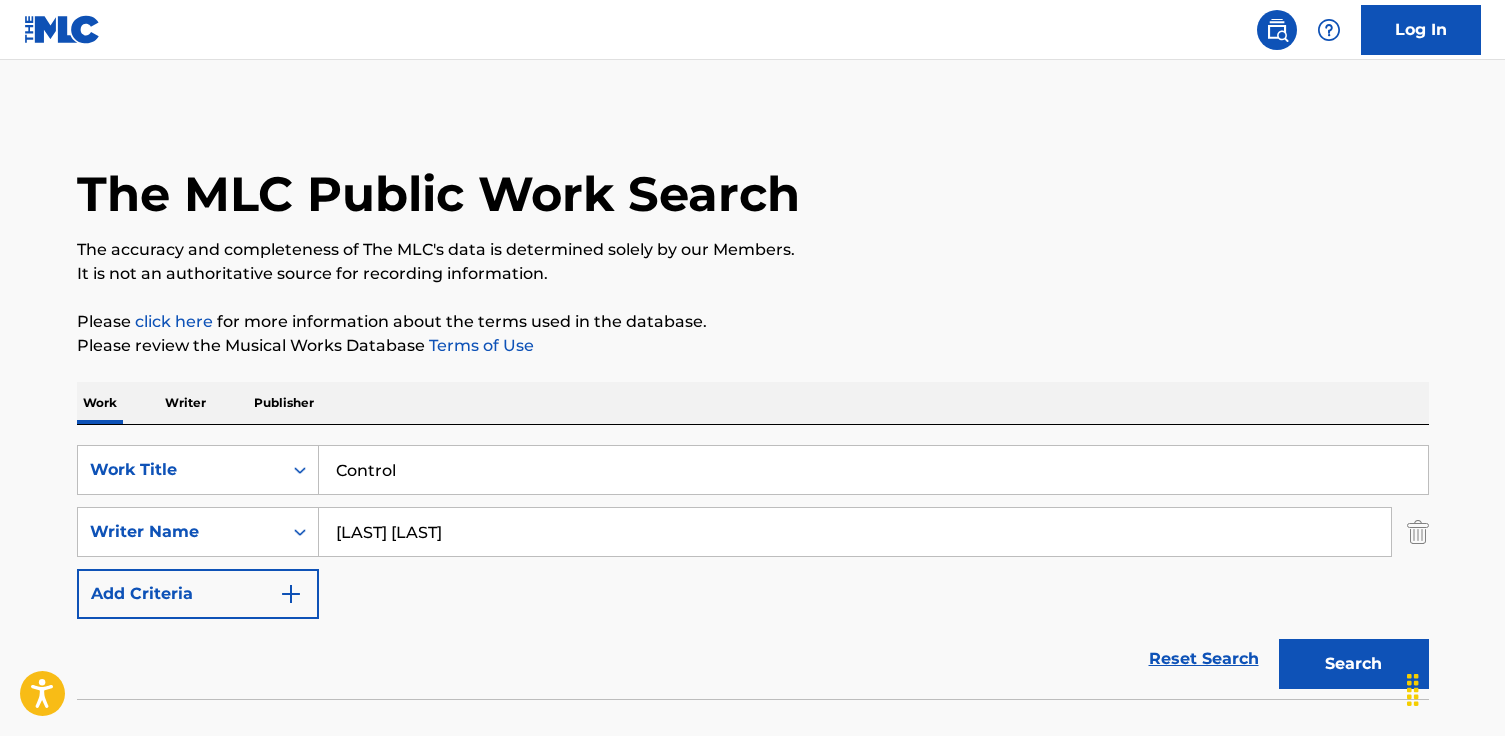 click on "Search" at bounding box center (1354, 664) 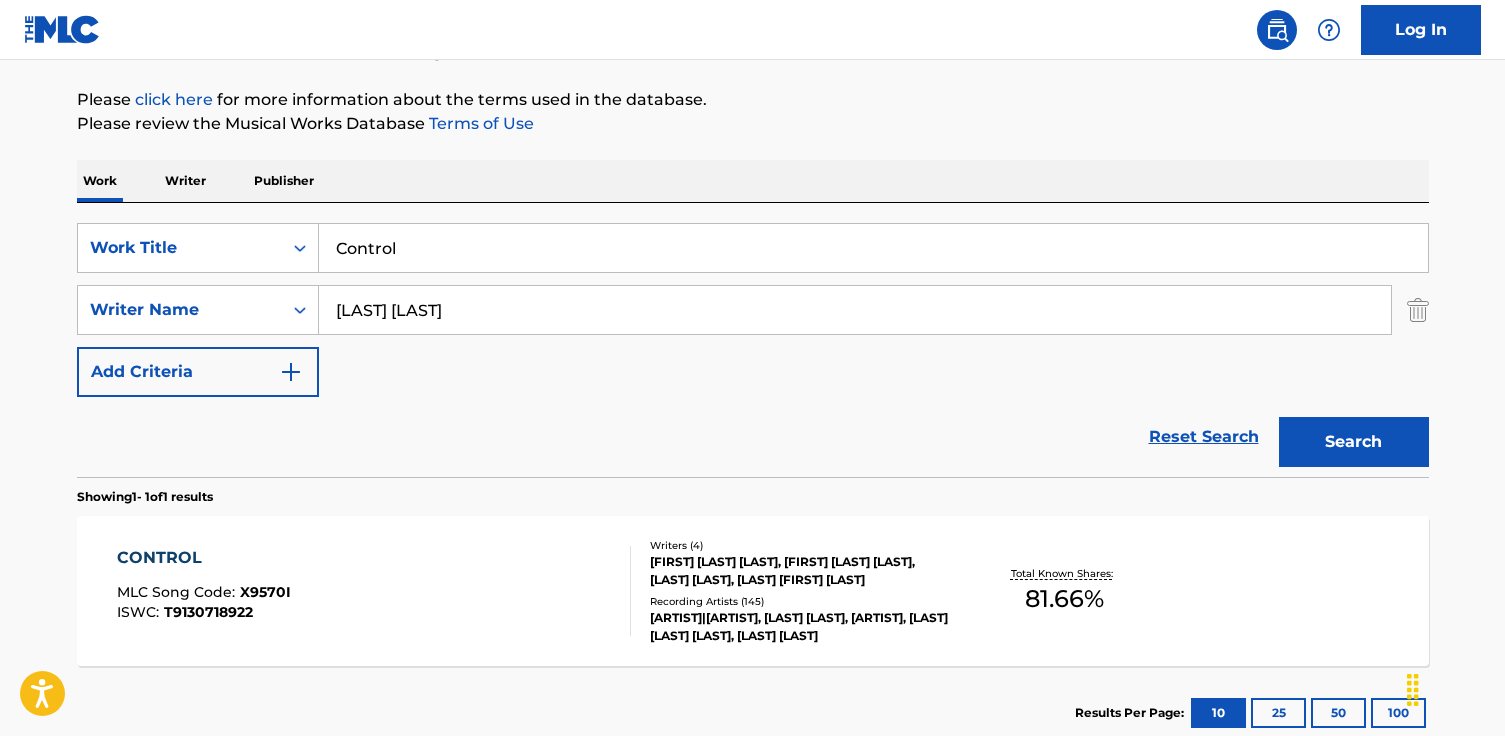 scroll, scrollTop: 255, scrollLeft: 0, axis: vertical 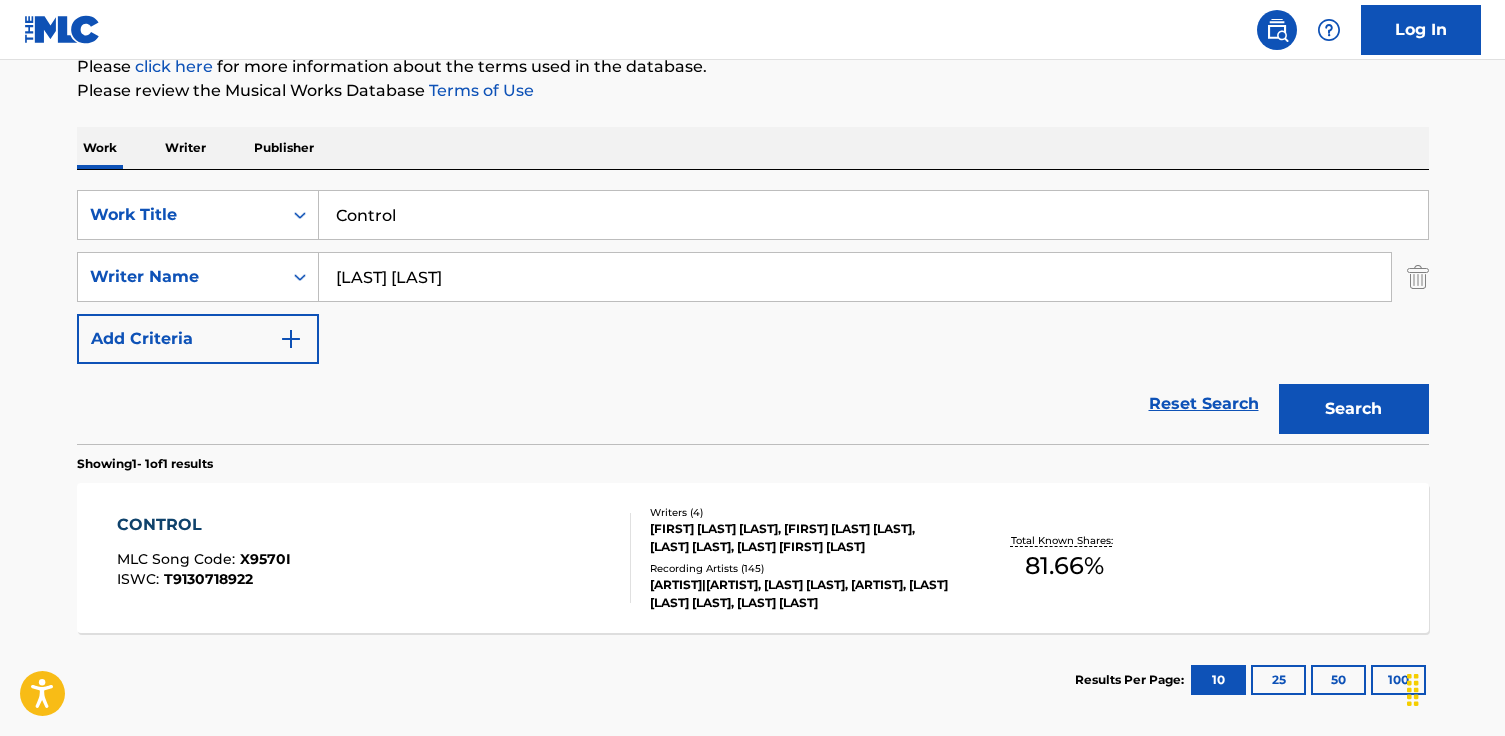 click on "CONTROL" at bounding box center (204, 525) 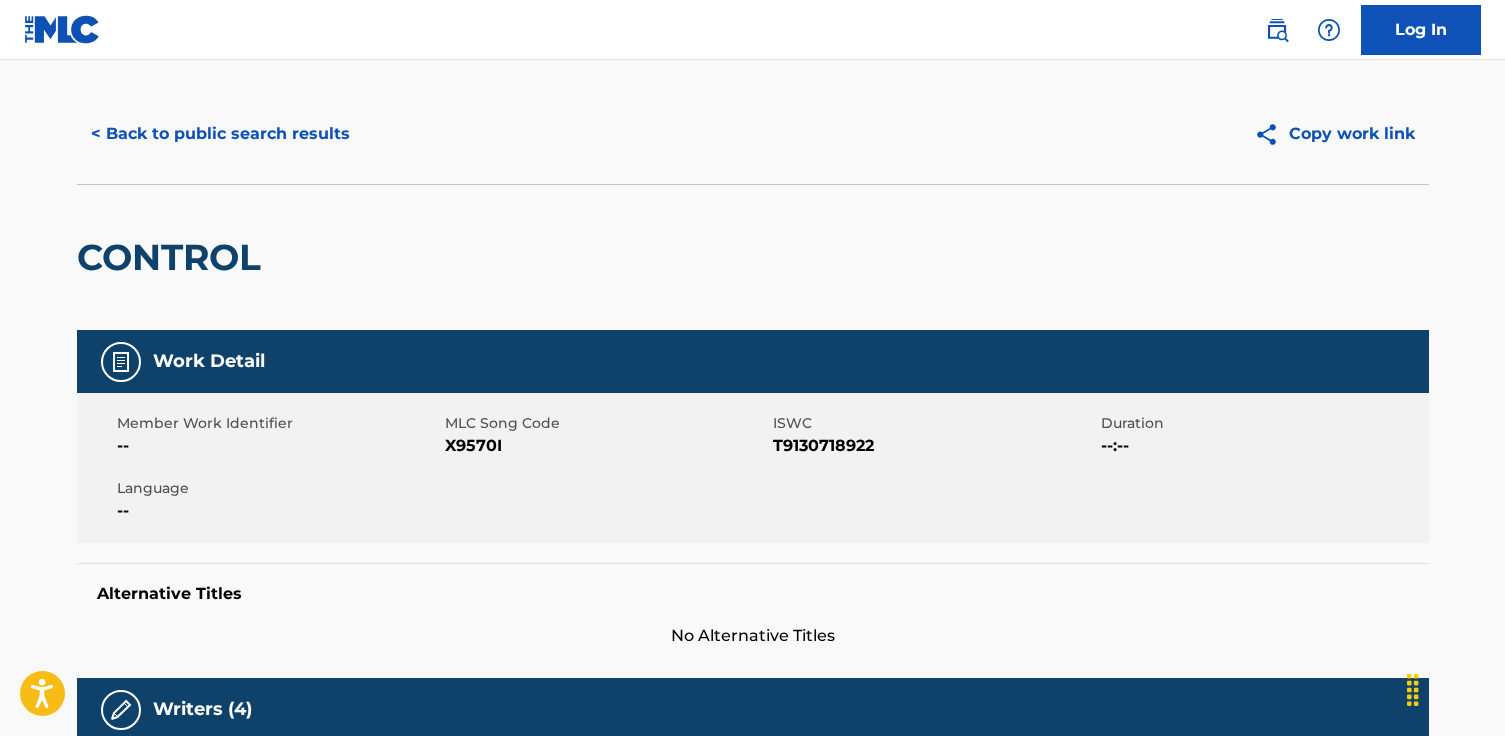 scroll, scrollTop: 0, scrollLeft: 0, axis: both 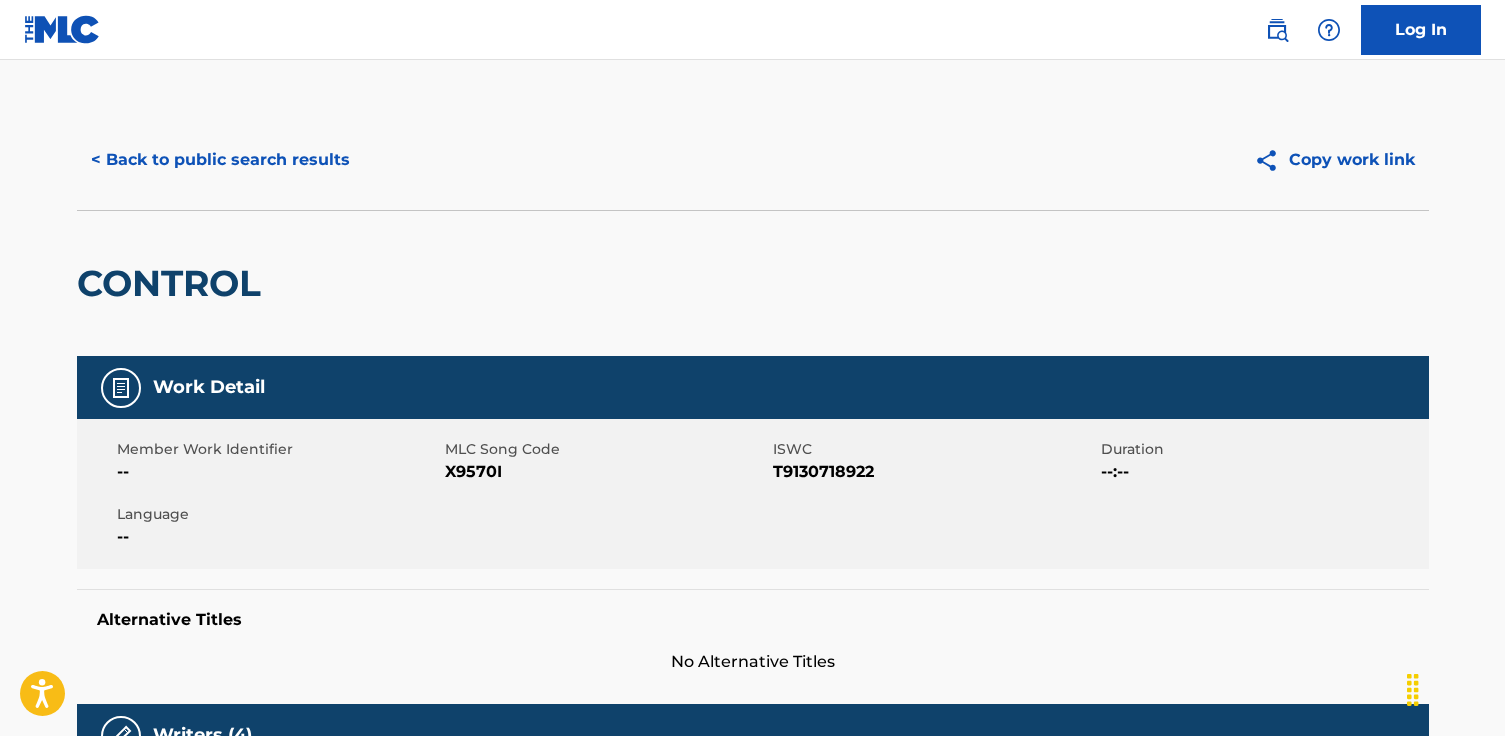 click on "< Back to public search results" at bounding box center [220, 160] 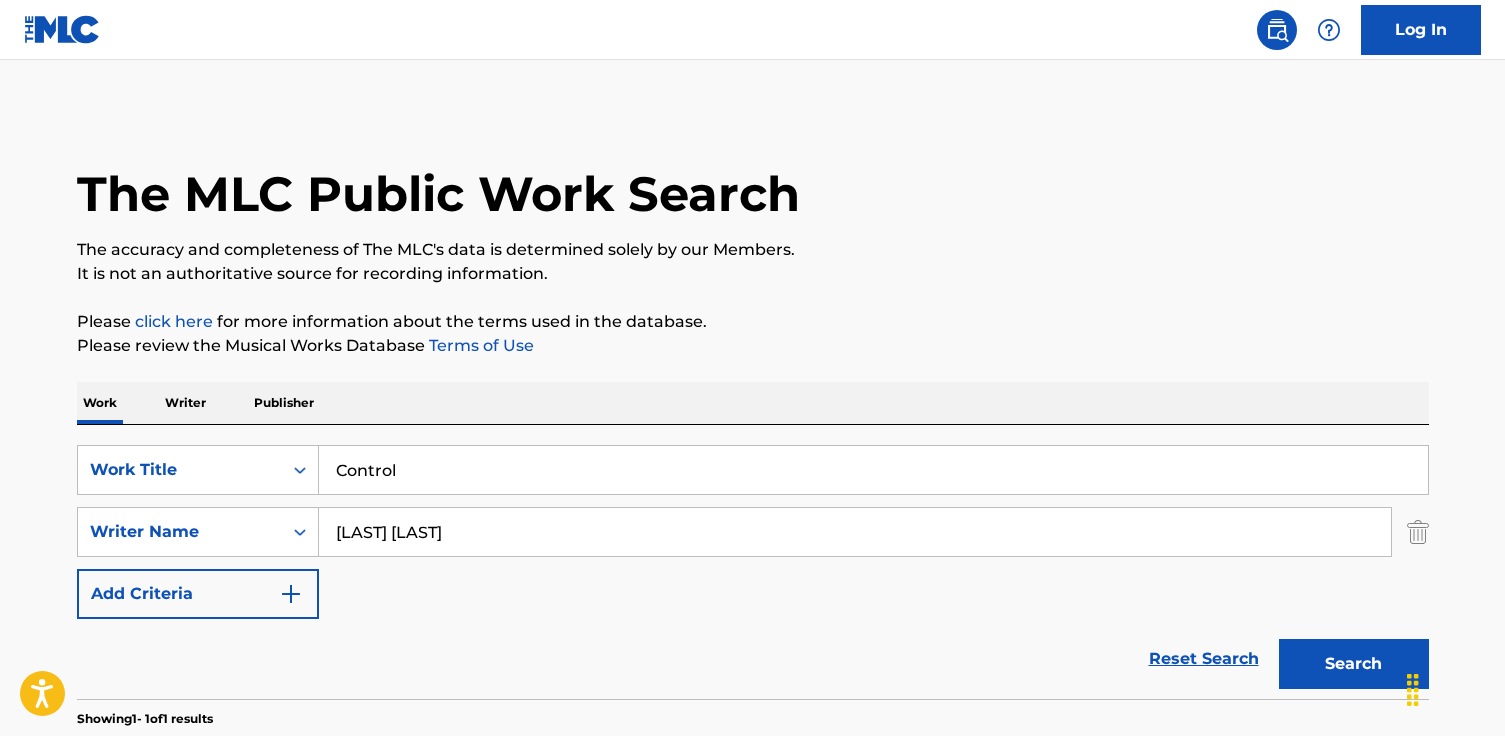 scroll, scrollTop: 238, scrollLeft: 0, axis: vertical 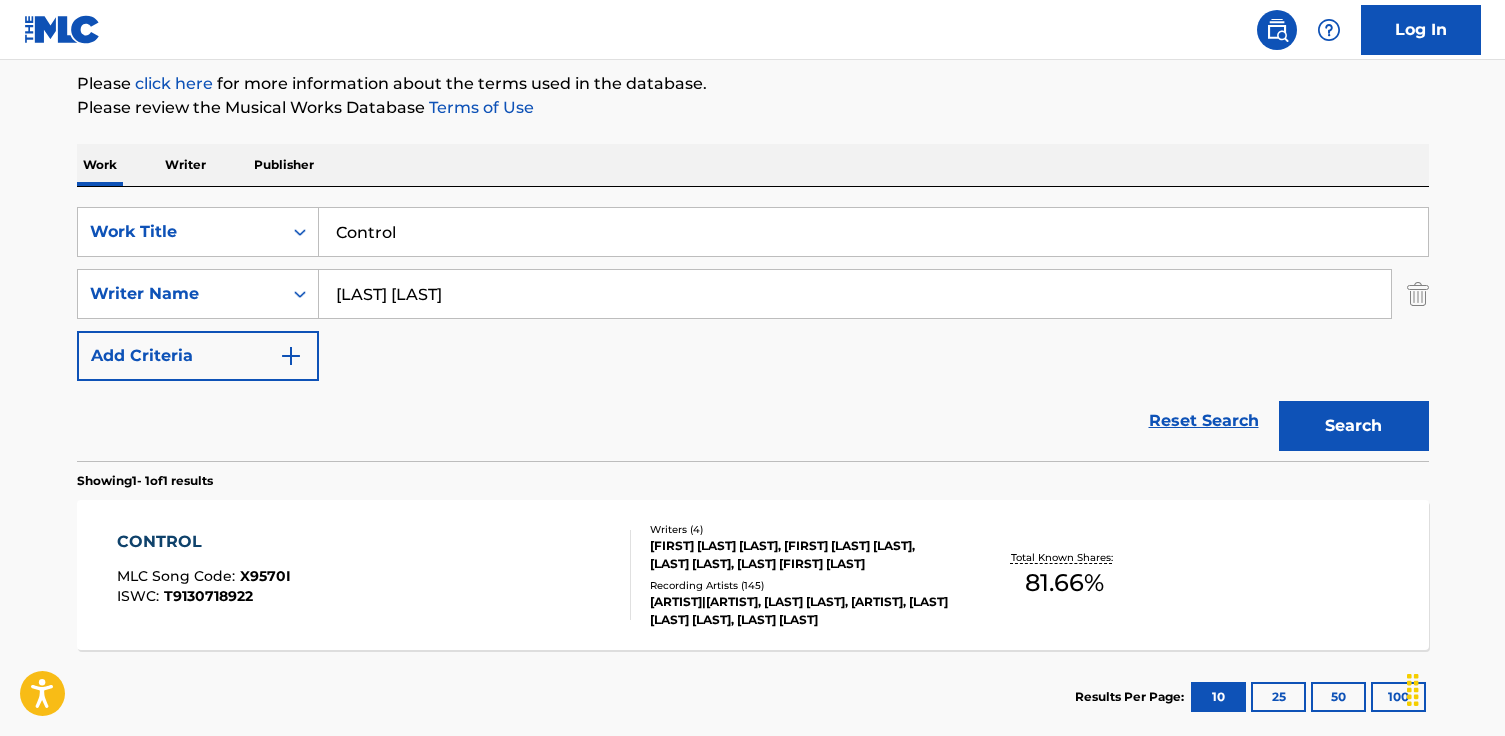 click on "Control" at bounding box center [873, 232] 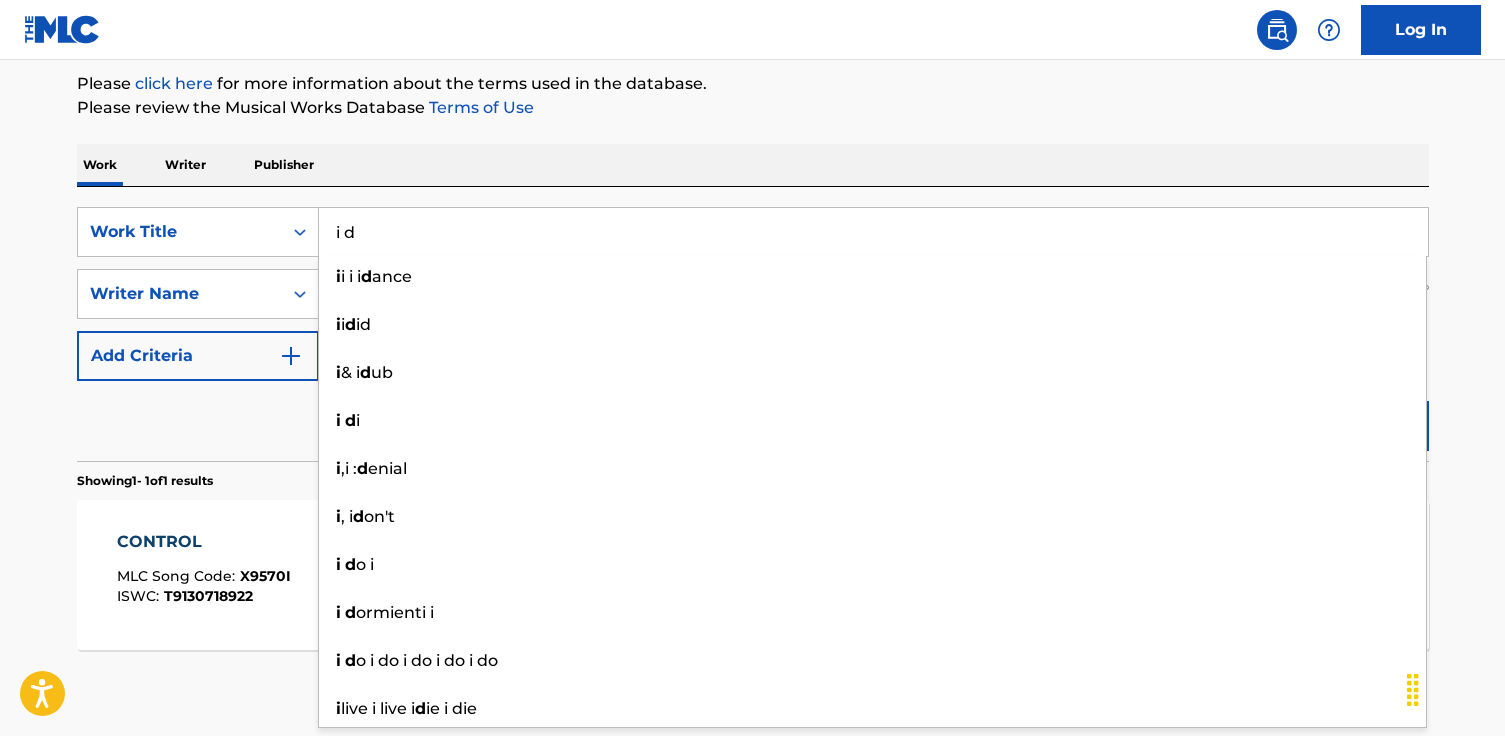 type on "i d" 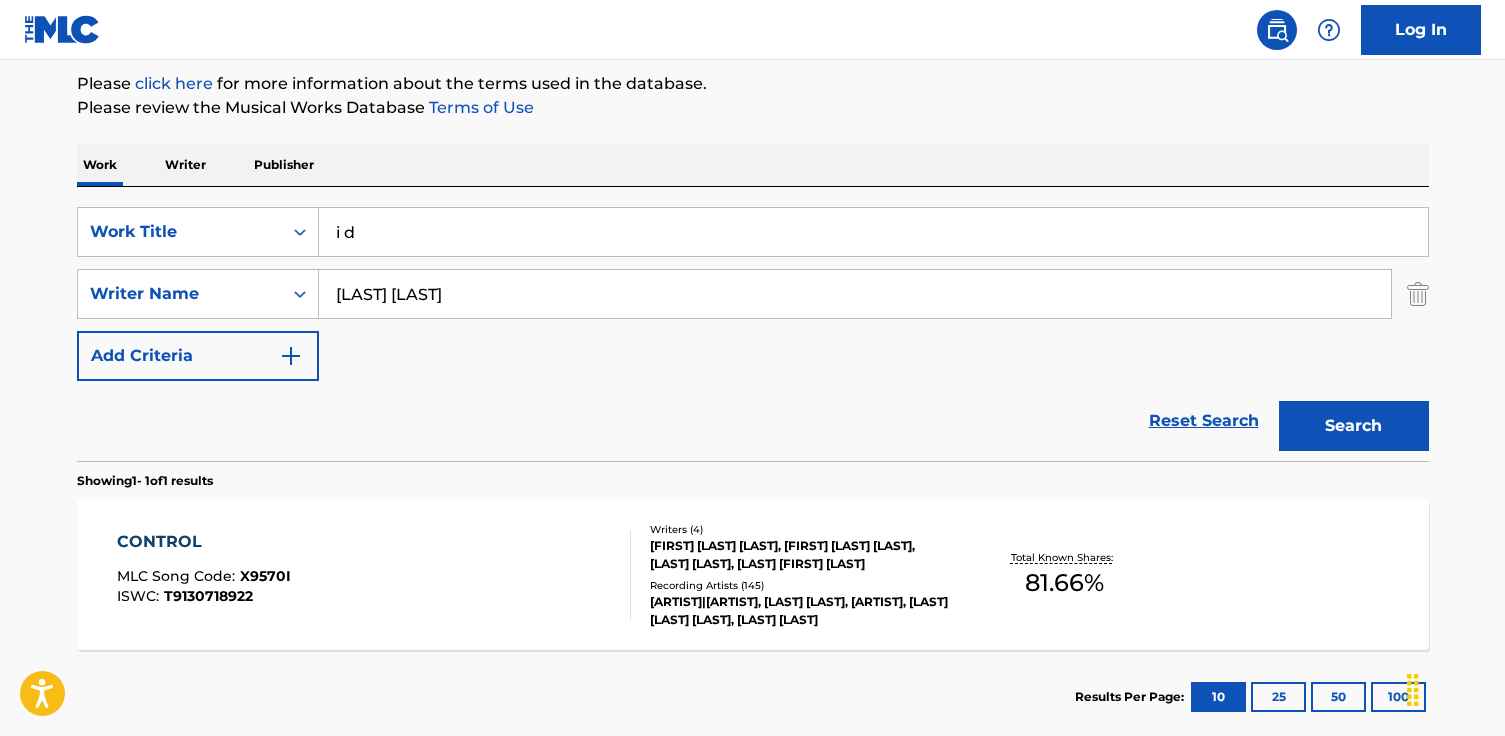 click on "Kendrick Duckworth" at bounding box center [855, 294] 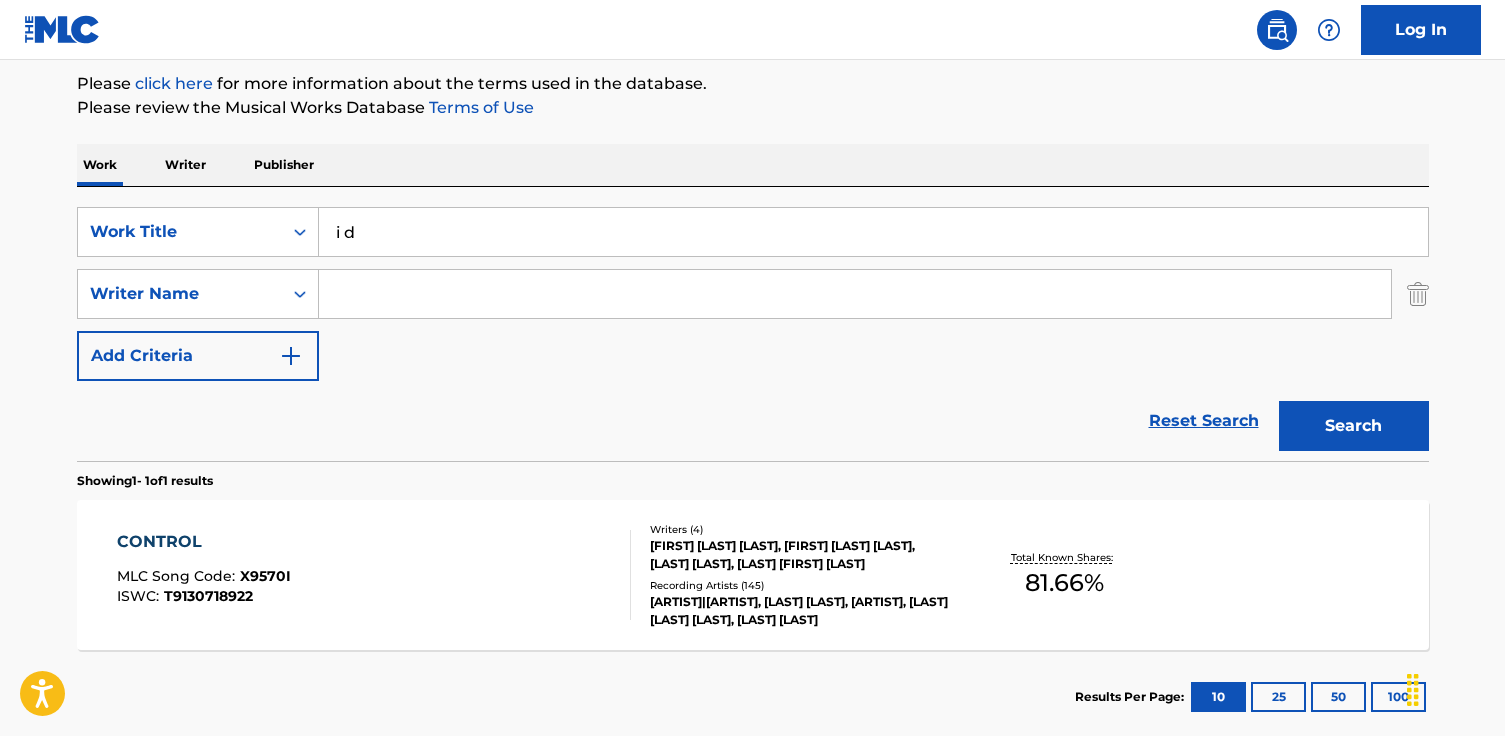 type 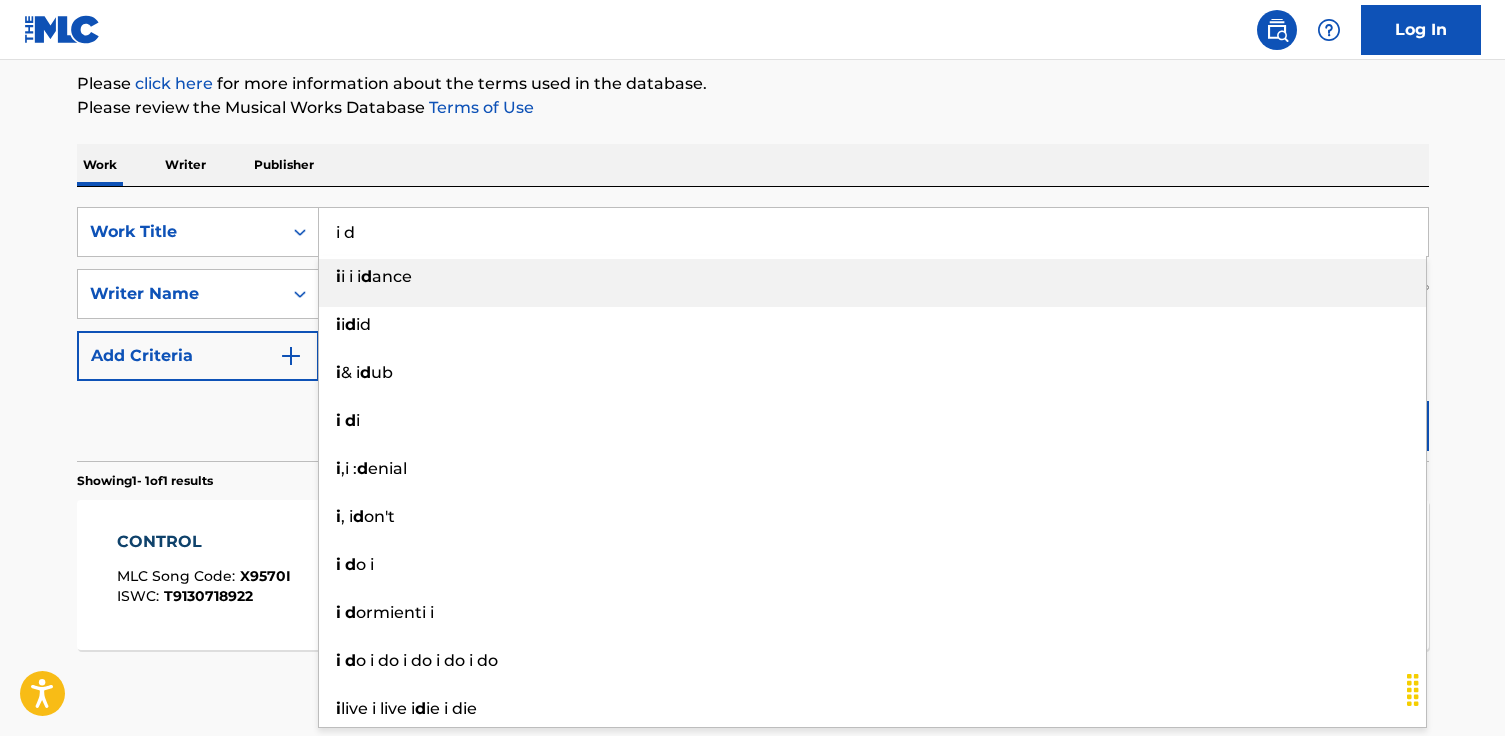 click on "i d" at bounding box center [873, 232] 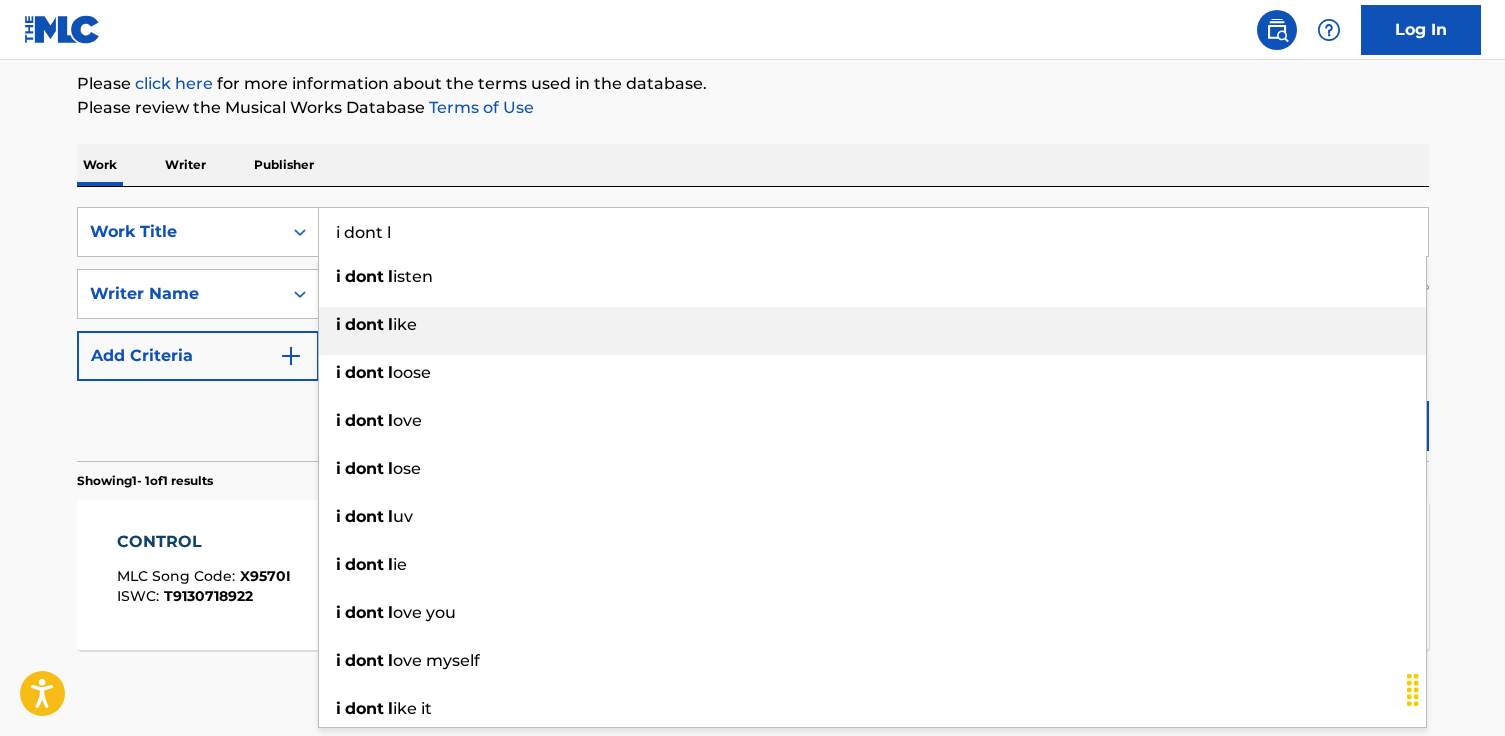click on "dont" at bounding box center (364, 324) 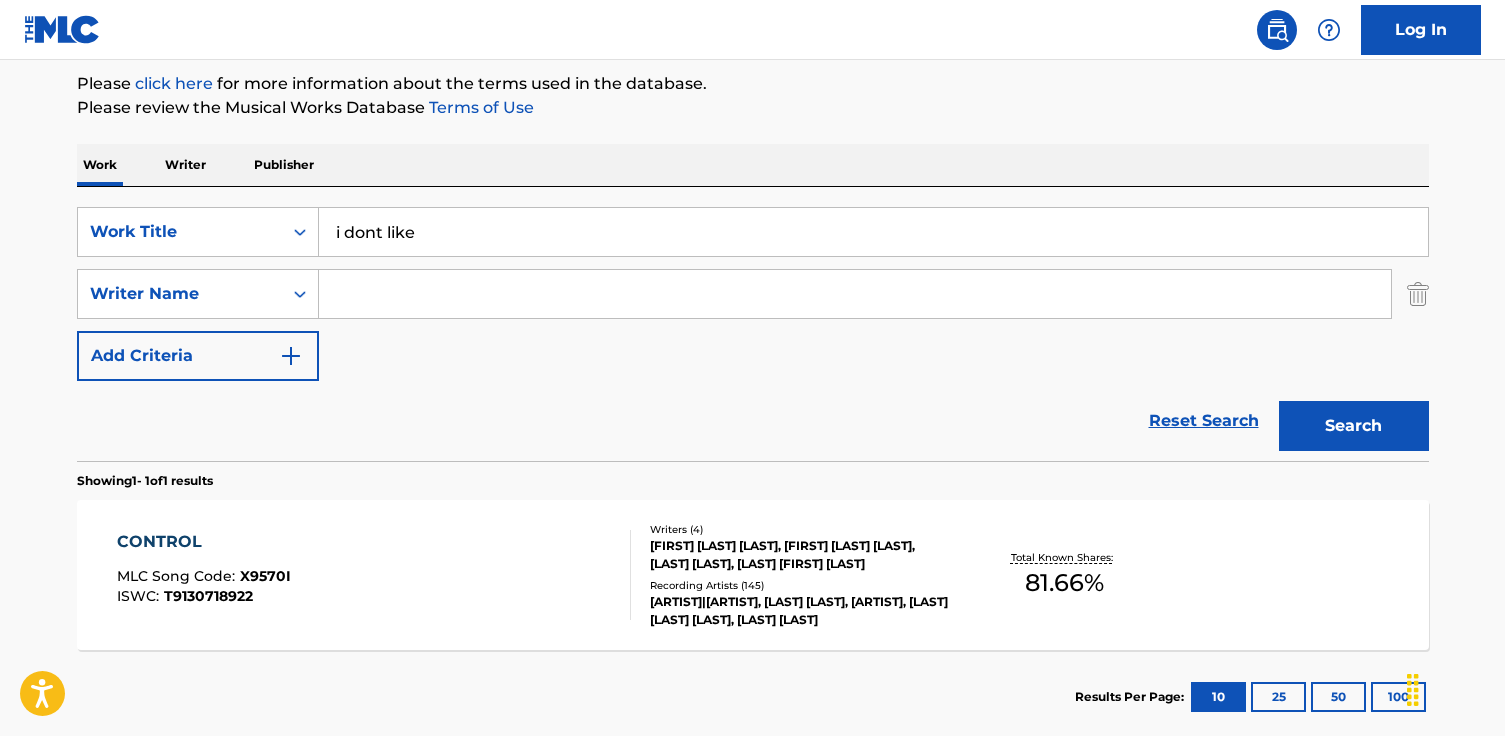 click at bounding box center [855, 294] 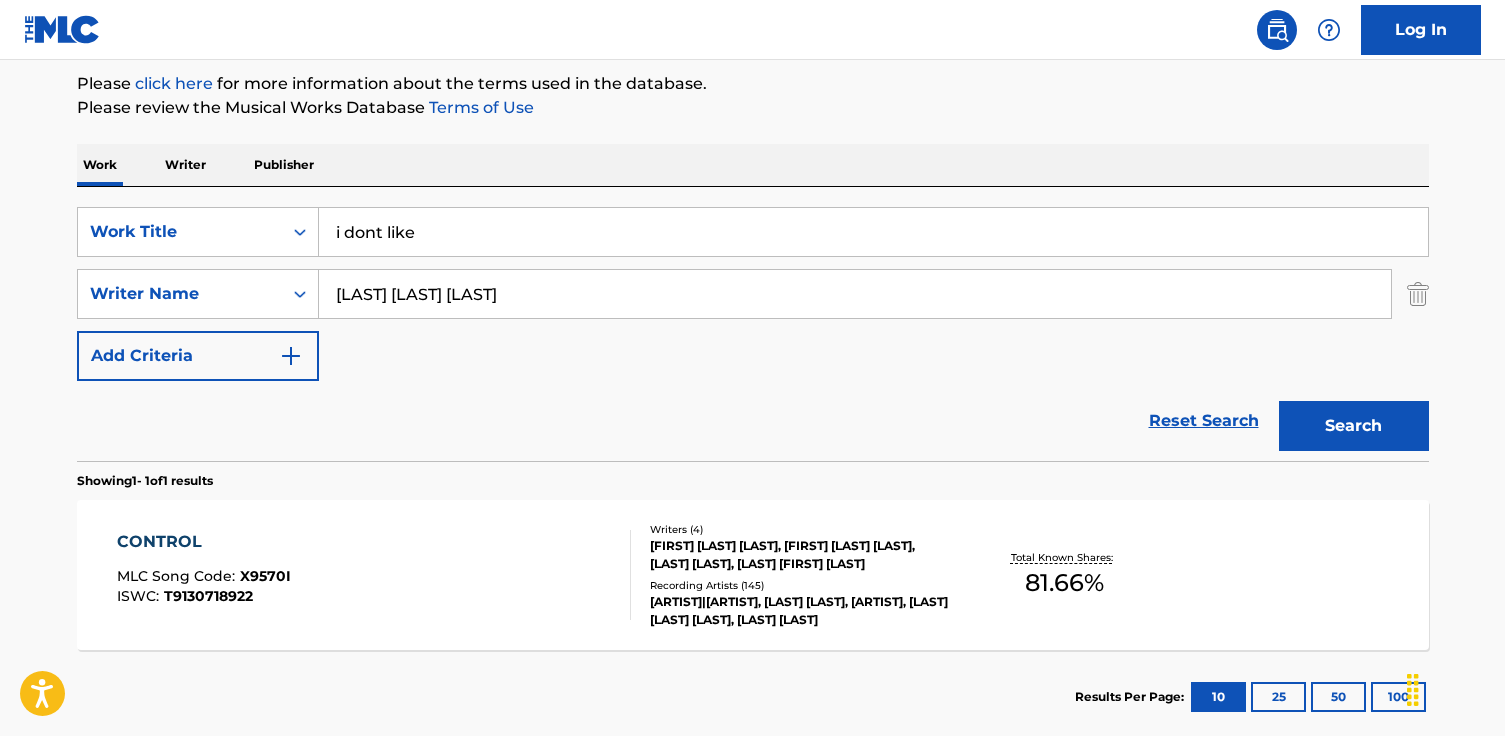 click on "Search" at bounding box center [1354, 426] 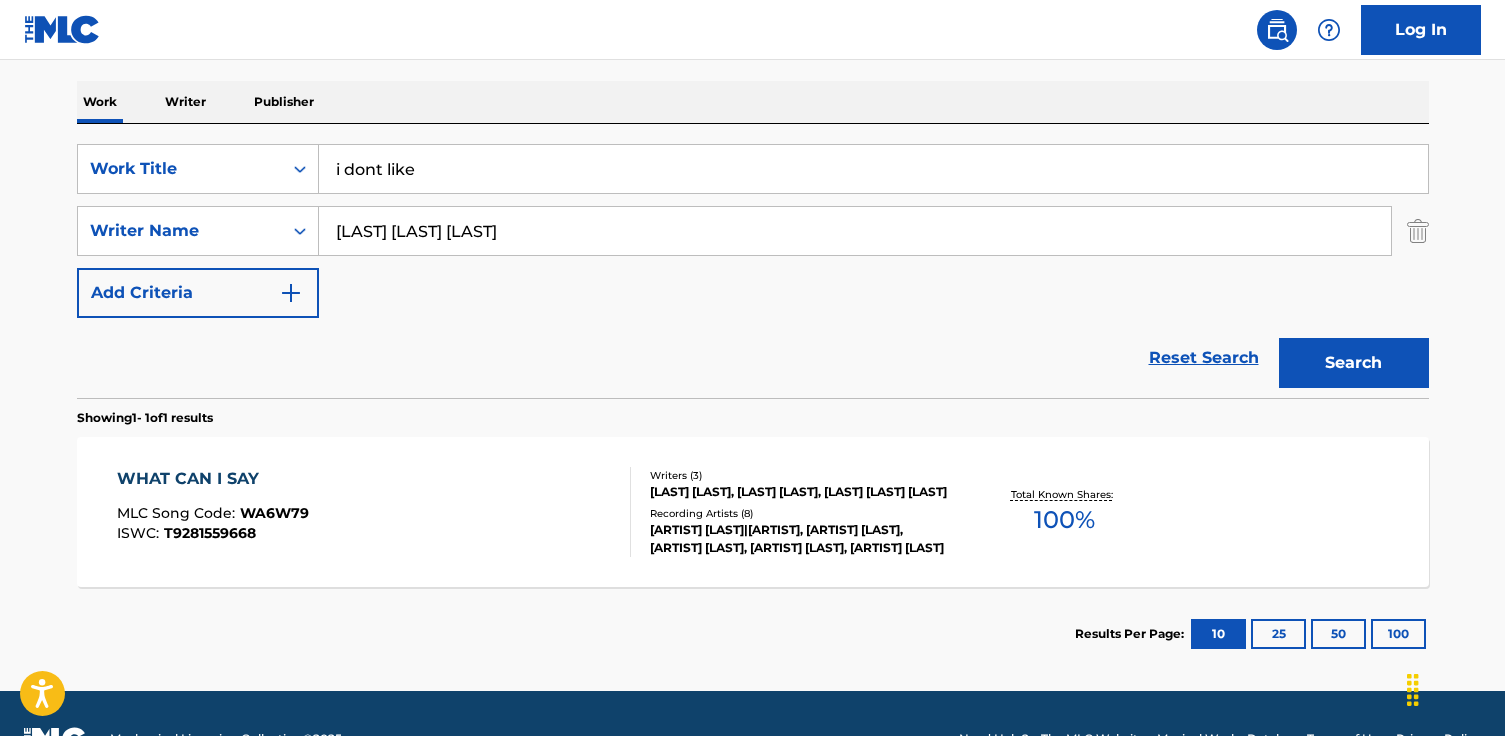 scroll, scrollTop: 352, scrollLeft: 0, axis: vertical 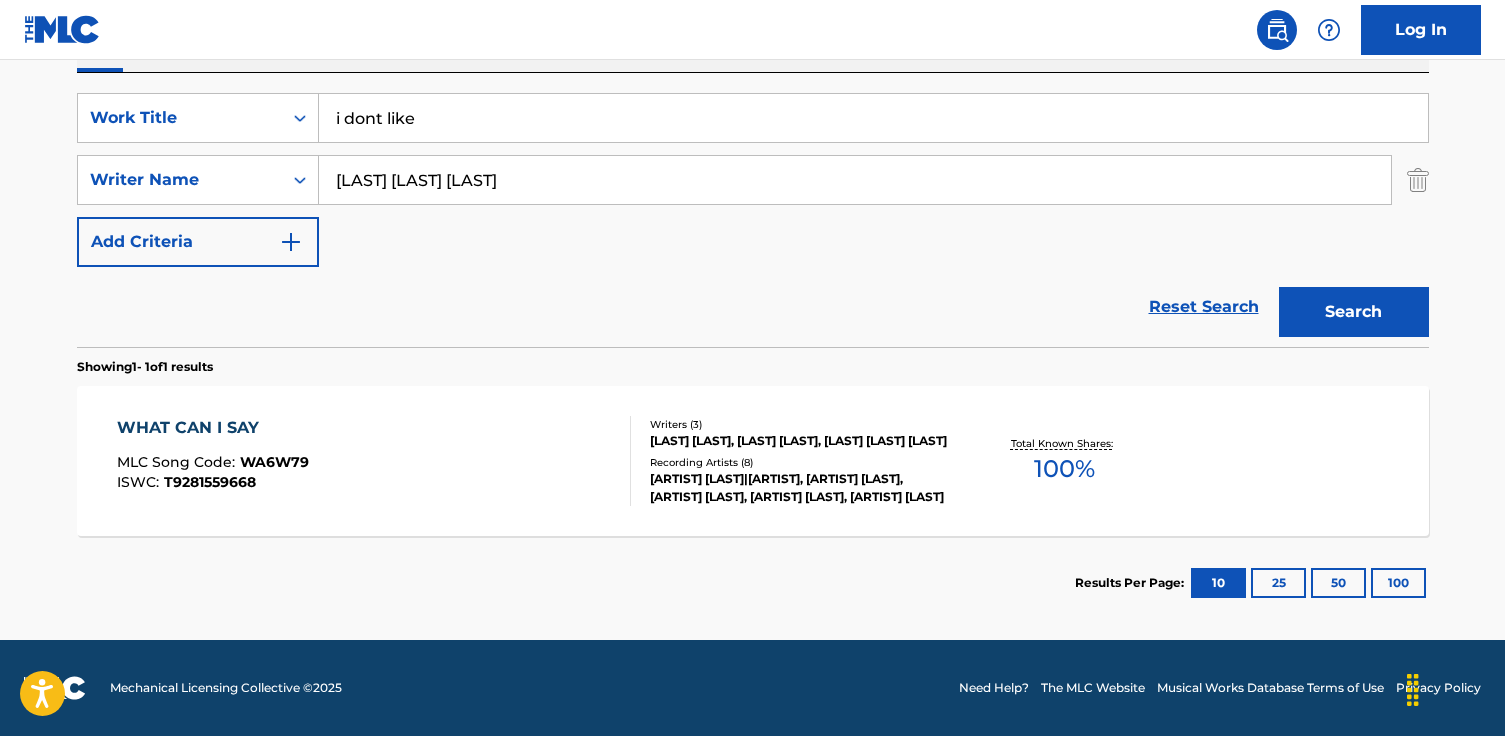 click on "Keith Farrelle Cozart" at bounding box center [855, 180] 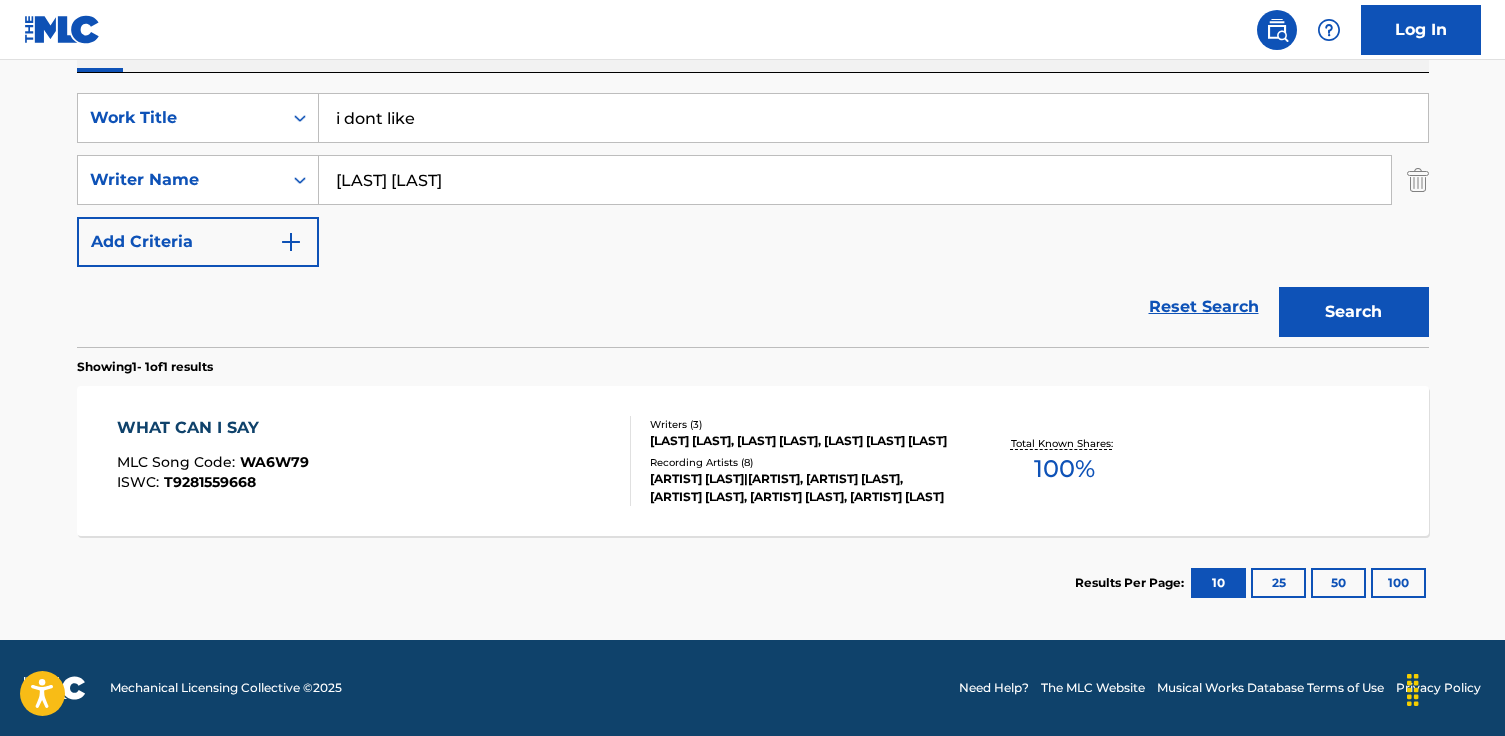 type on "douglas ford" 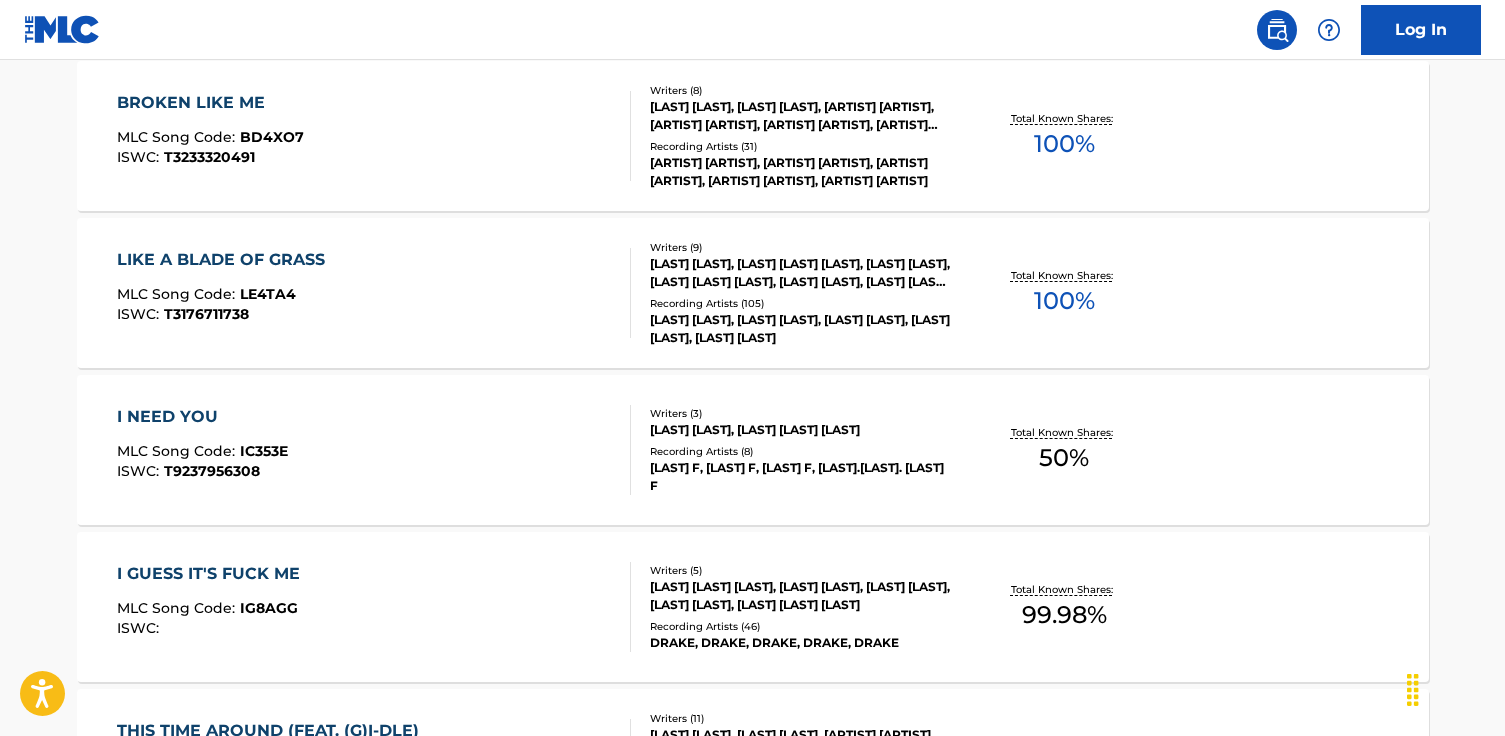 scroll, scrollTop: 1257, scrollLeft: 0, axis: vertical 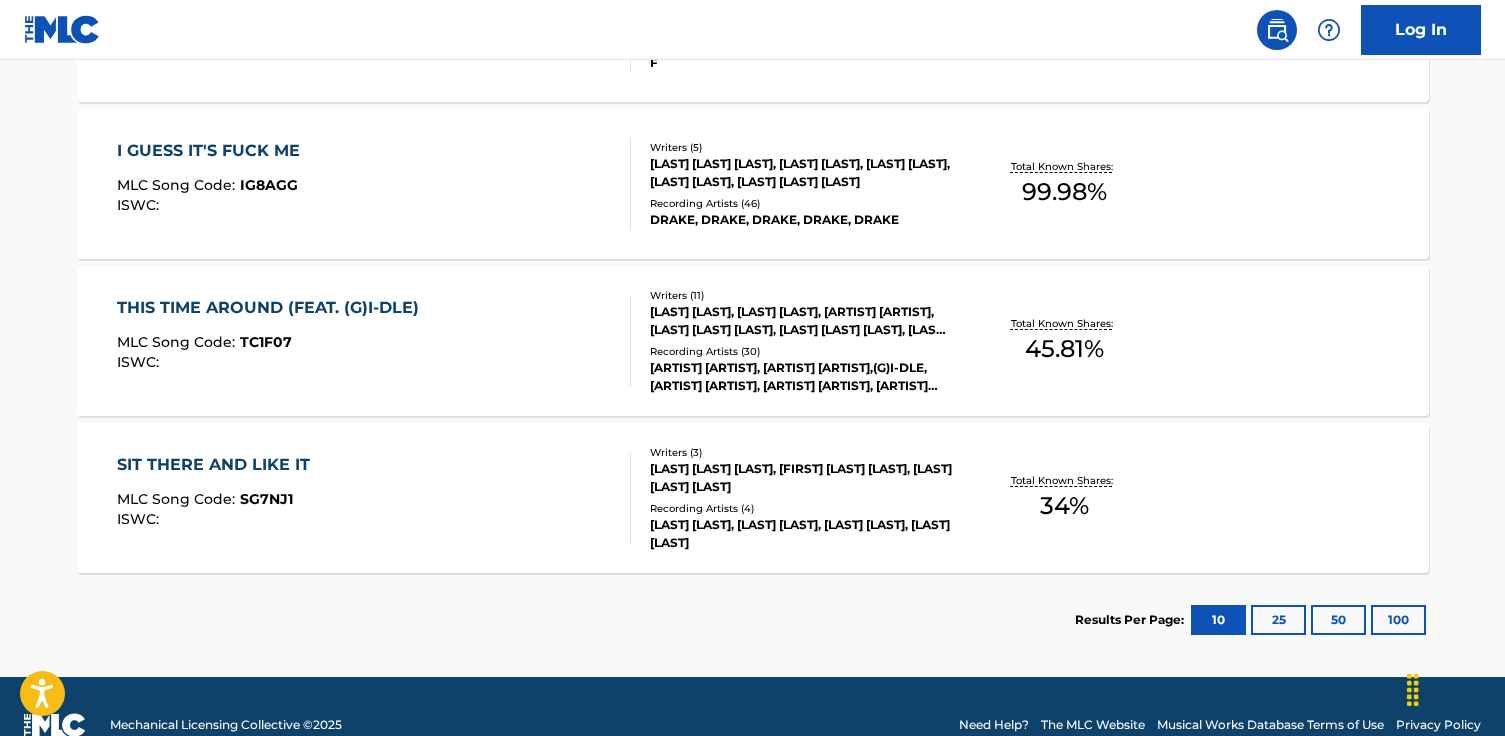 click on "25" at bounding box center (1278, 620) 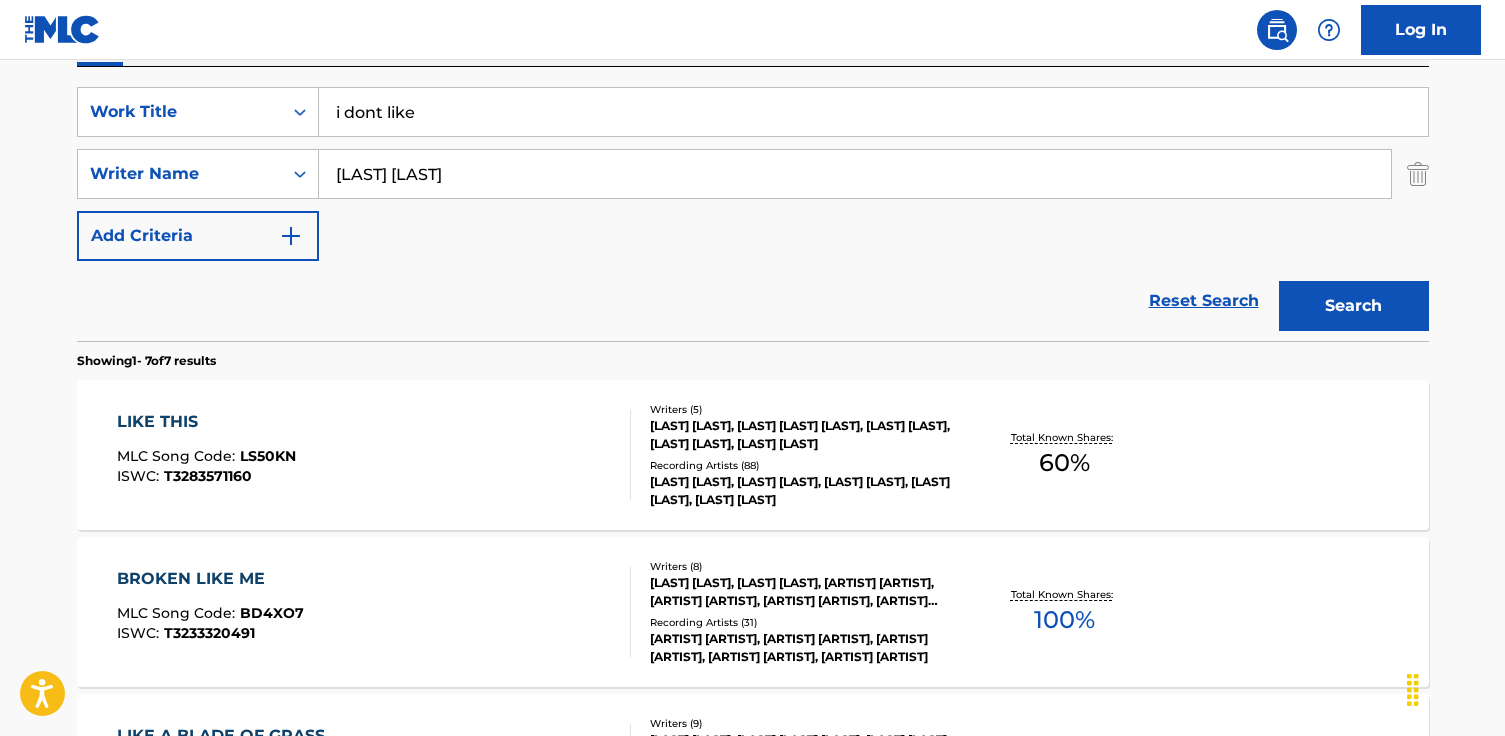 scroll, scrollTop: 261, scrollLeft: 0, axis: vertical 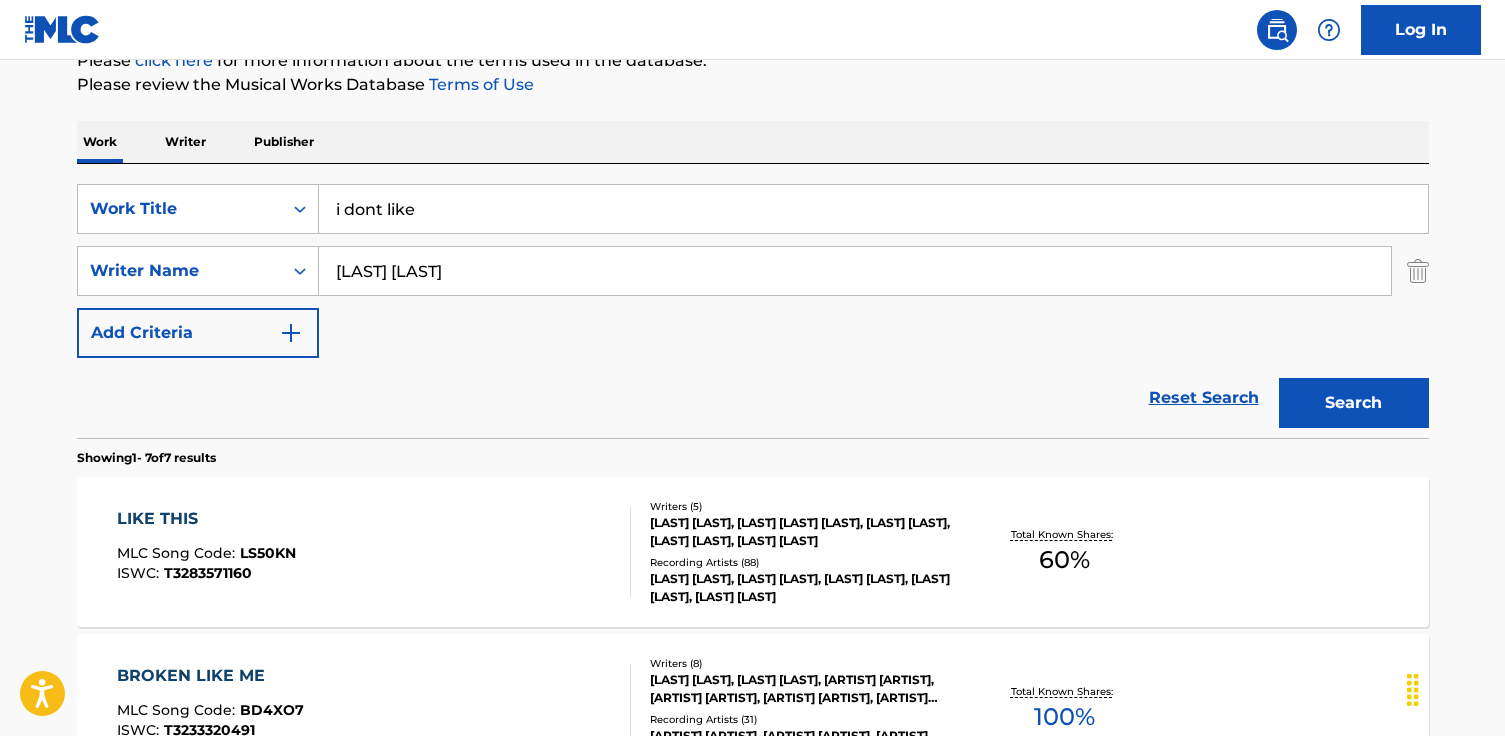 click on "douglas ford" at bounding box center [855, 271] 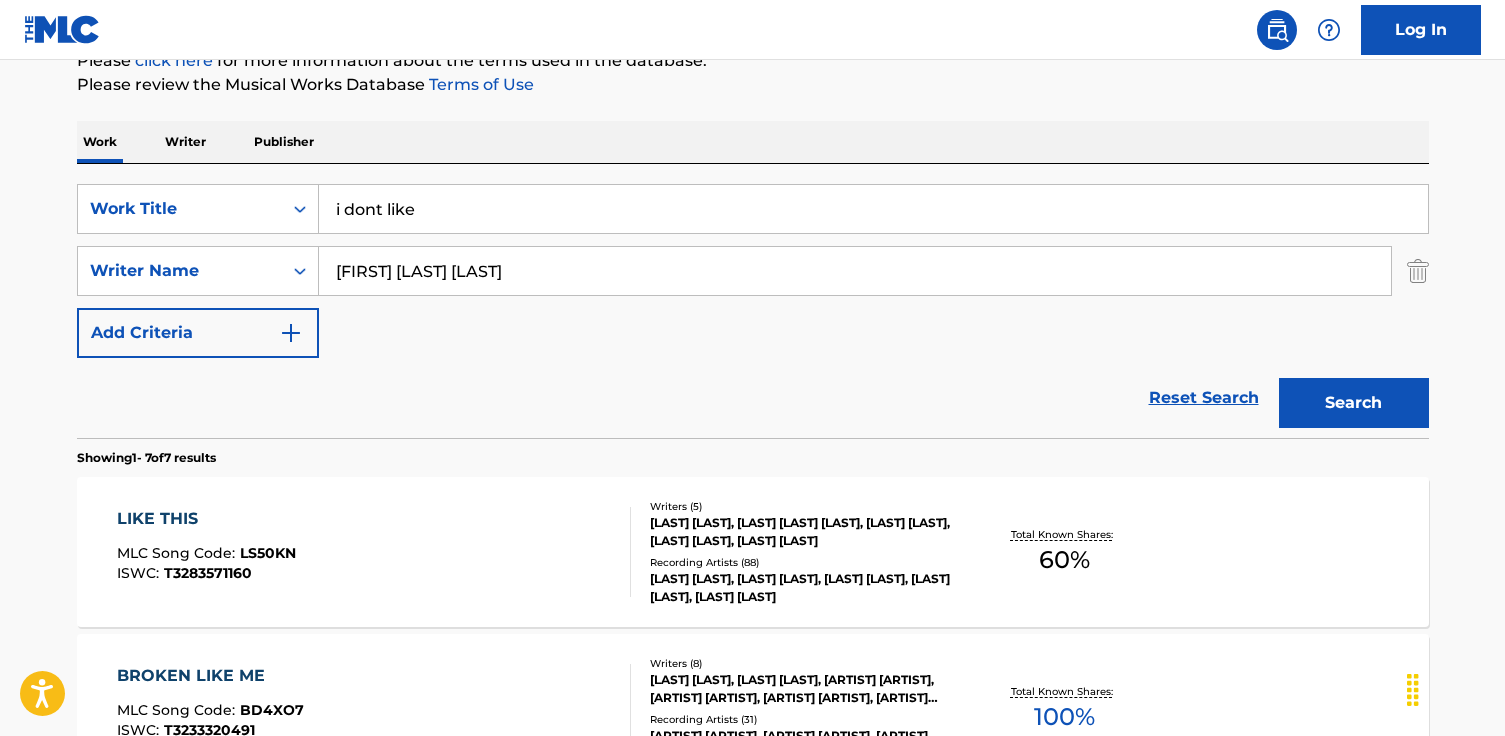 click on "Search" at bounding box center [1354, 403] 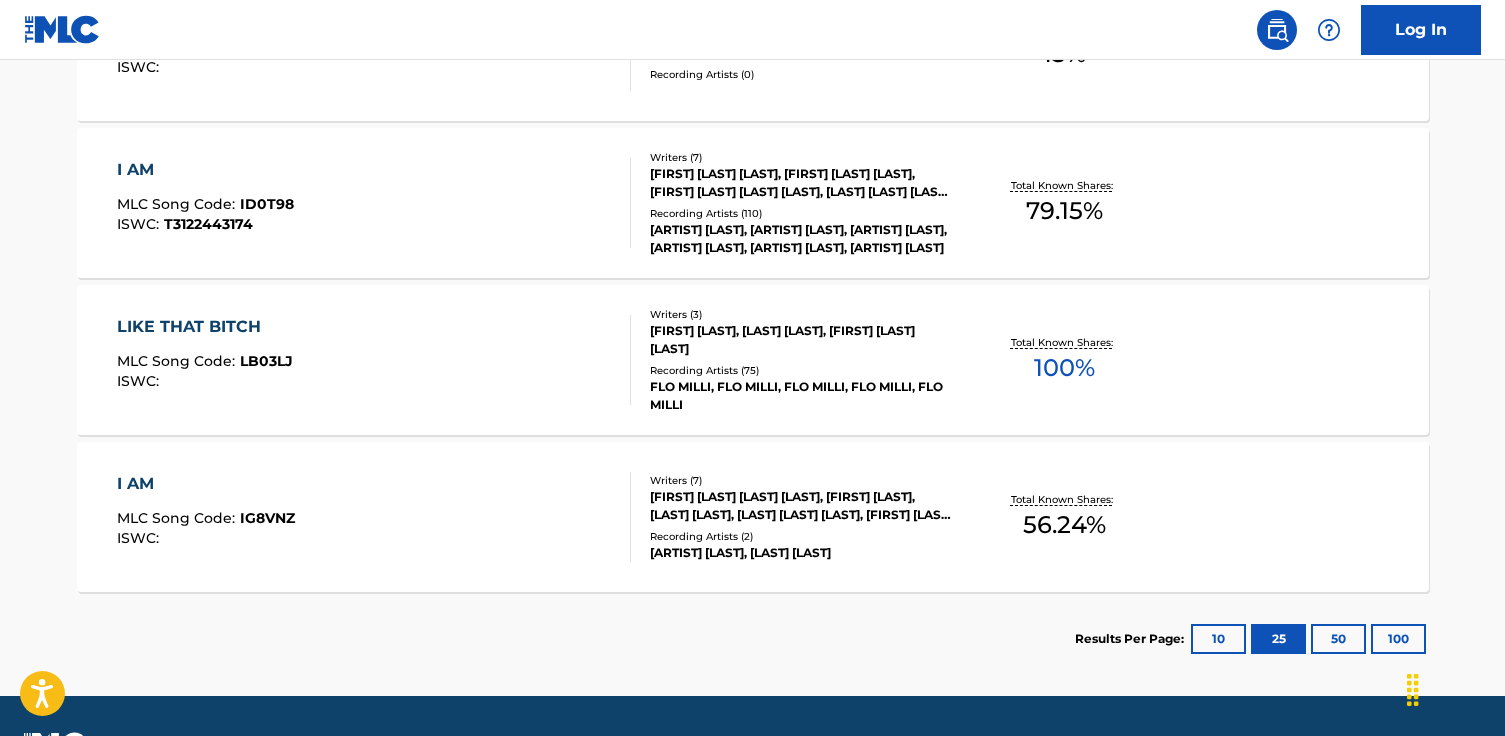 scroll, scrollTop: 823, scrollLeft: 0, axis: vertical 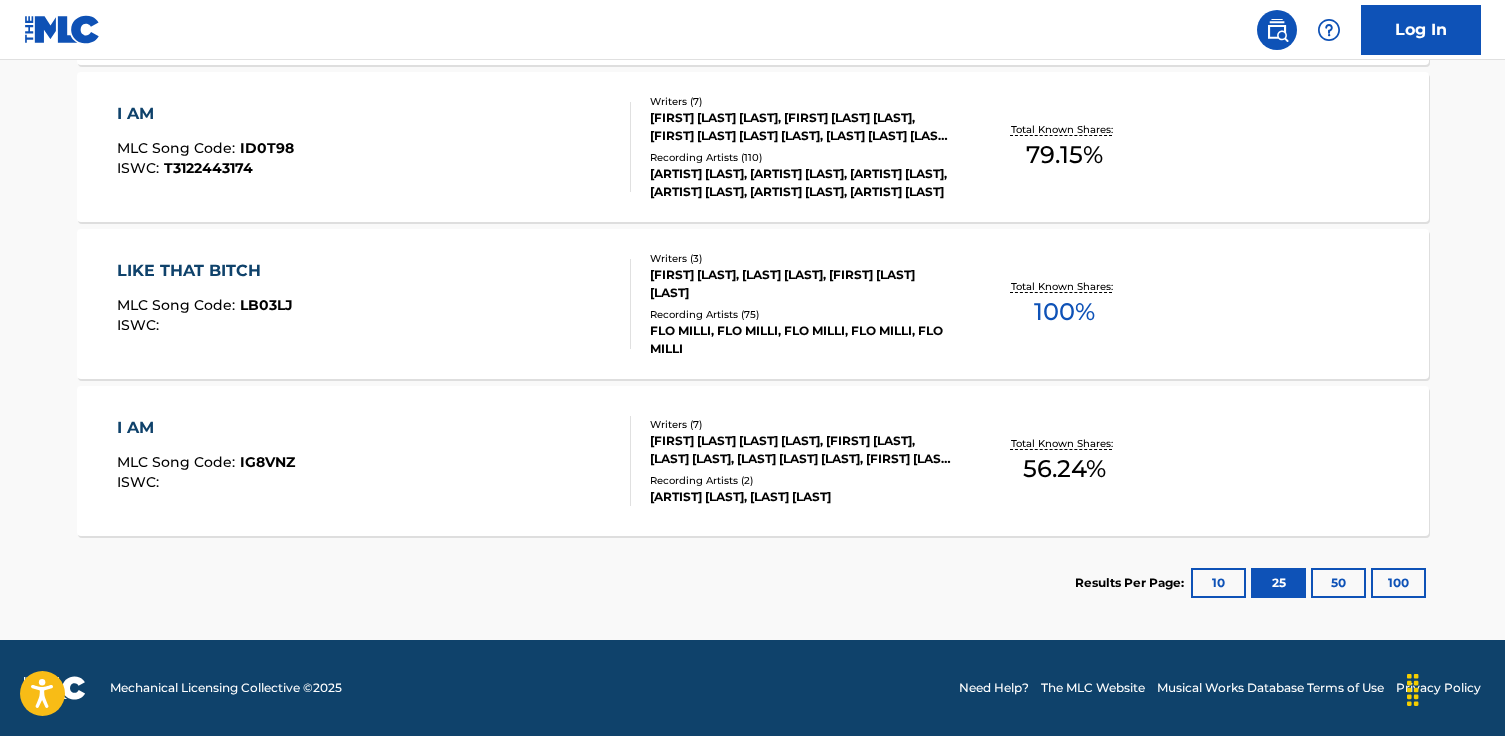 click on "10" at bounding box center [1218, 583] 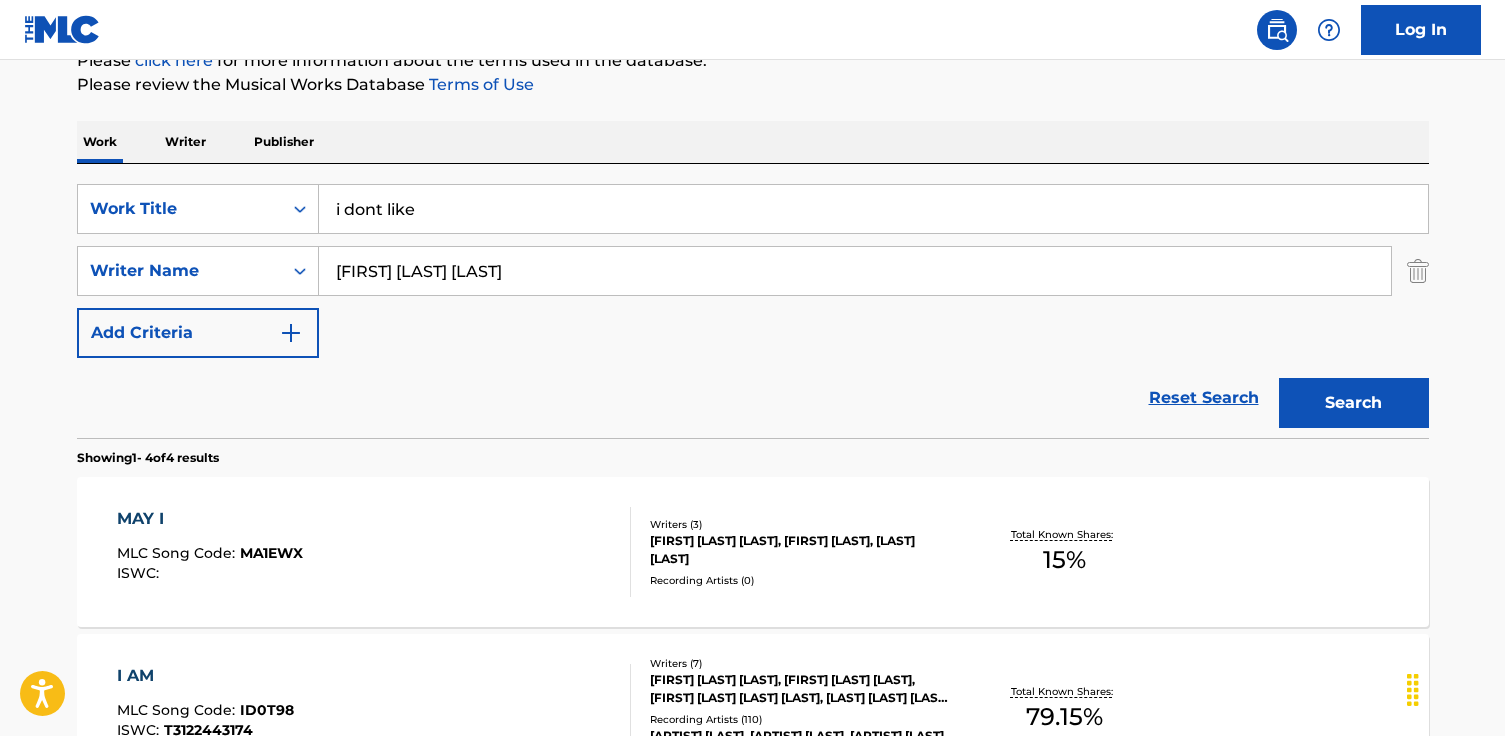 scroll, scrollTop: 415, scrollLeft: 0, axis: vertical 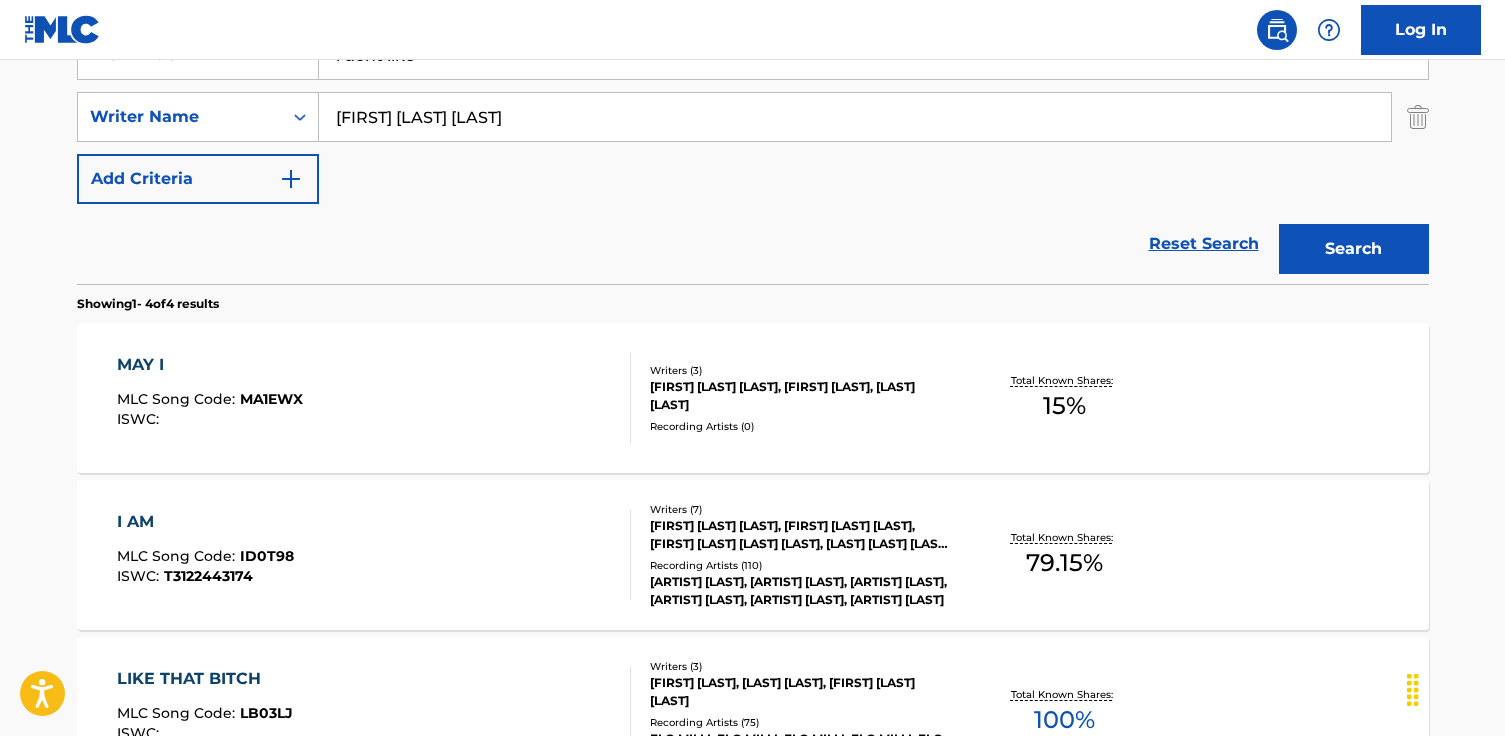 drag, startPoint x: 395, startPoint y: 114, endPoint x: 482, endPoint y: 117, distance: 87.05171 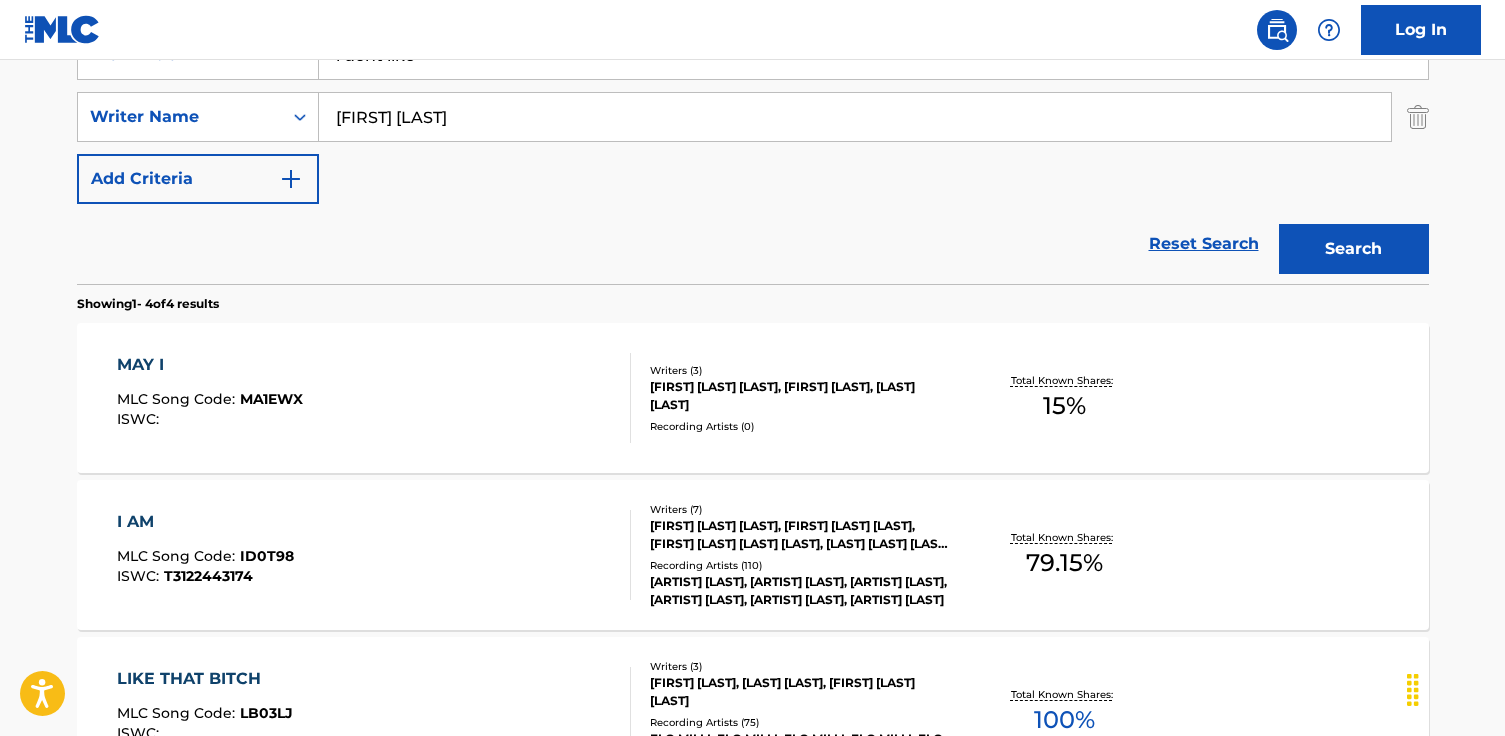 type on "Tamia Carter" 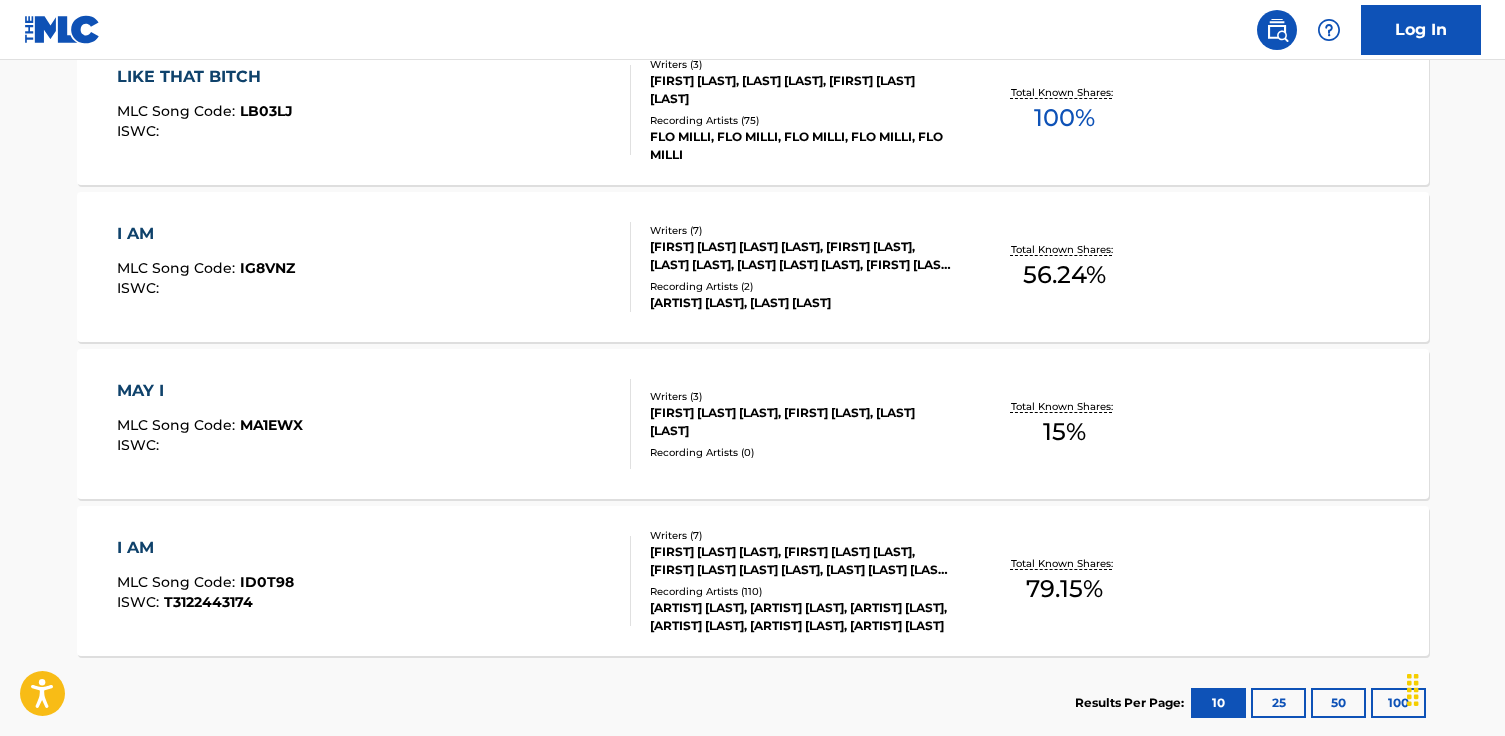 scroll, scrollTop: 977, scrollLeft: 0, axis: vertical 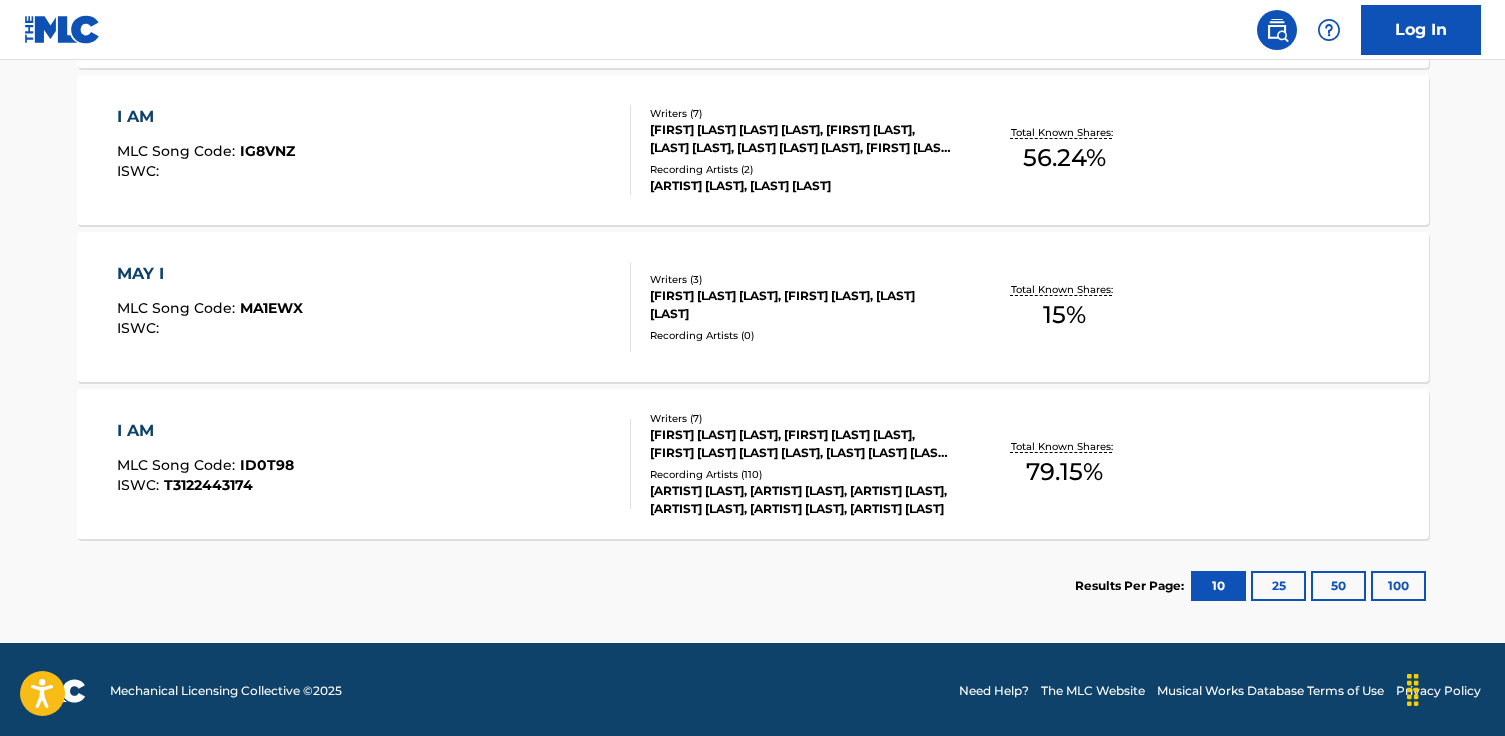 click on "25" at bounding box center (1278, 586) 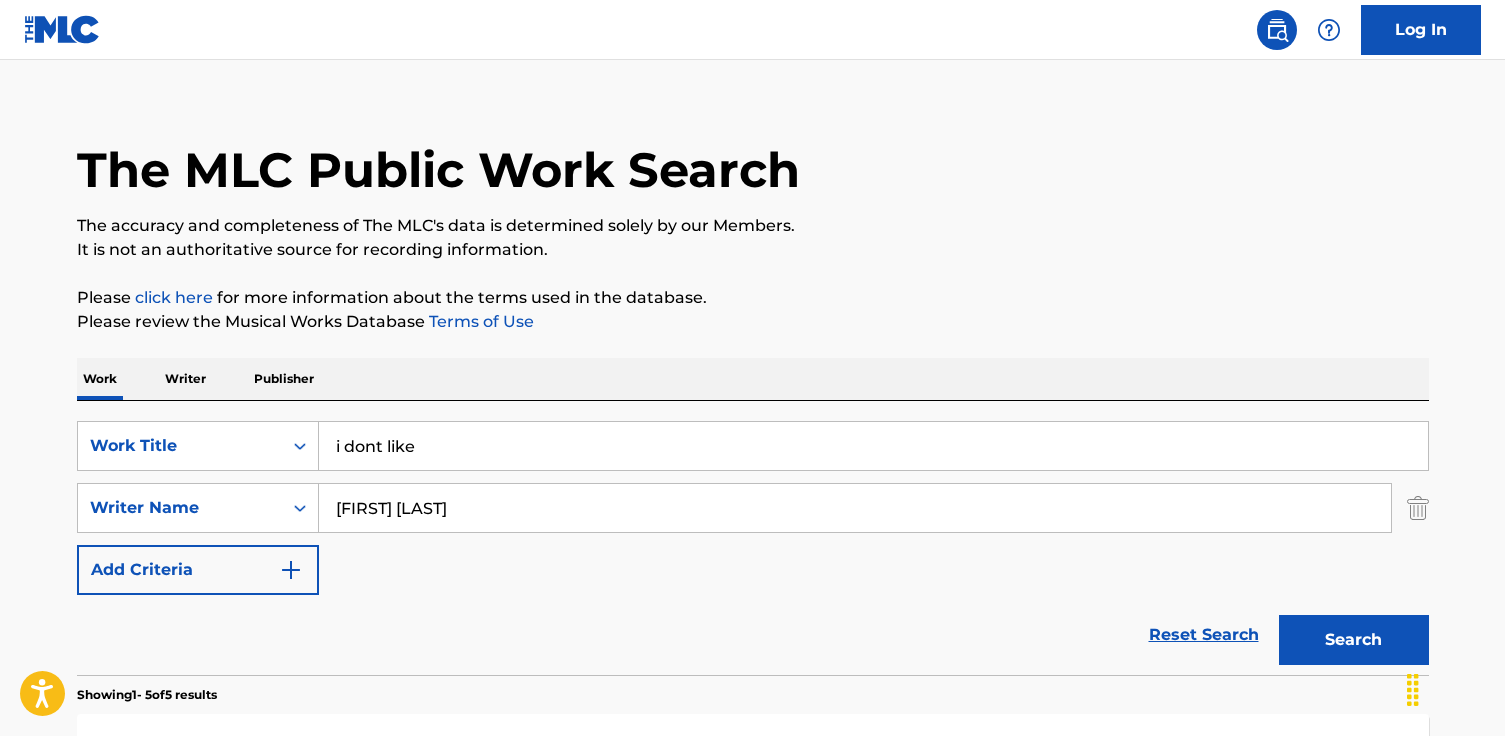 scroll, scrollTop: 0, scrollLeft: 0, axis: both 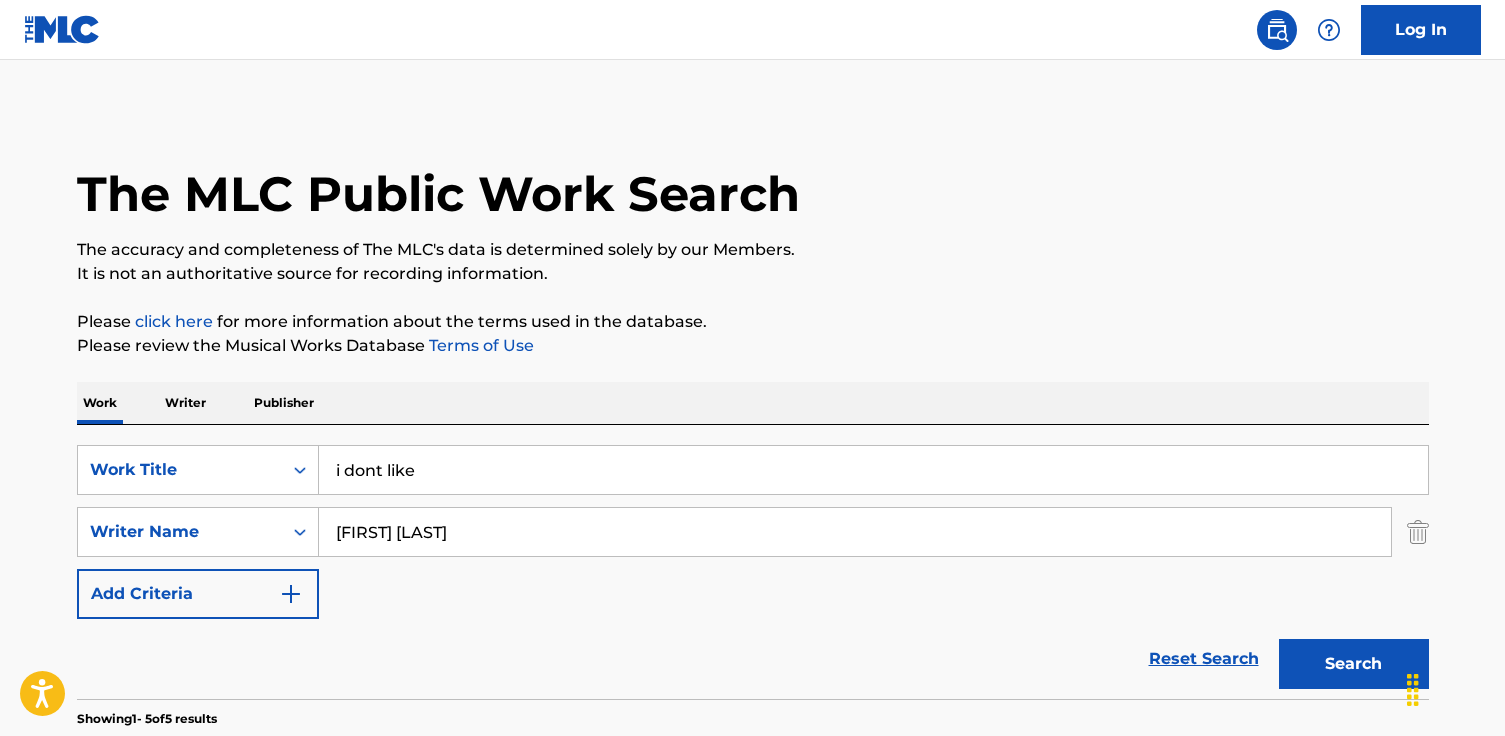 click on "Tamia Carter" at bounding box center [855, 532] 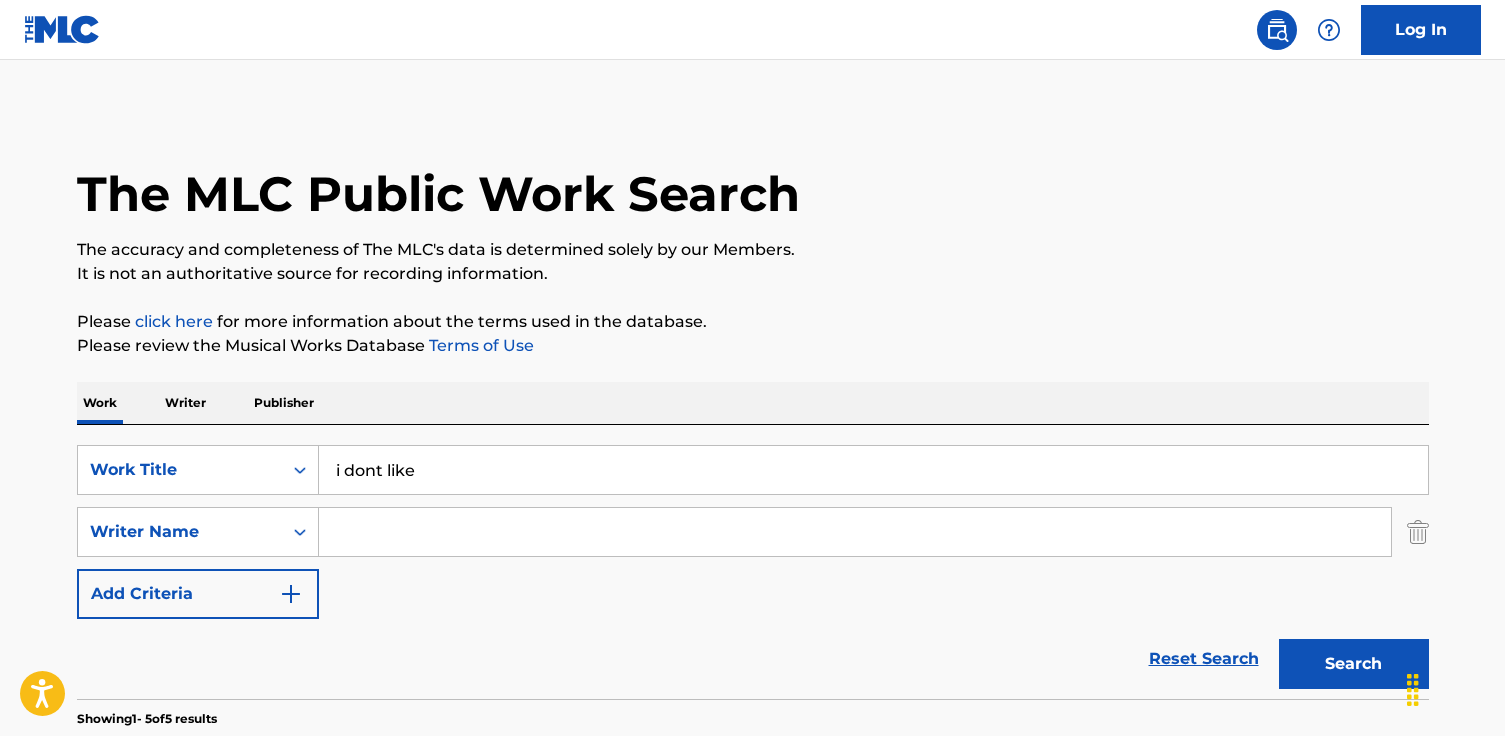 type 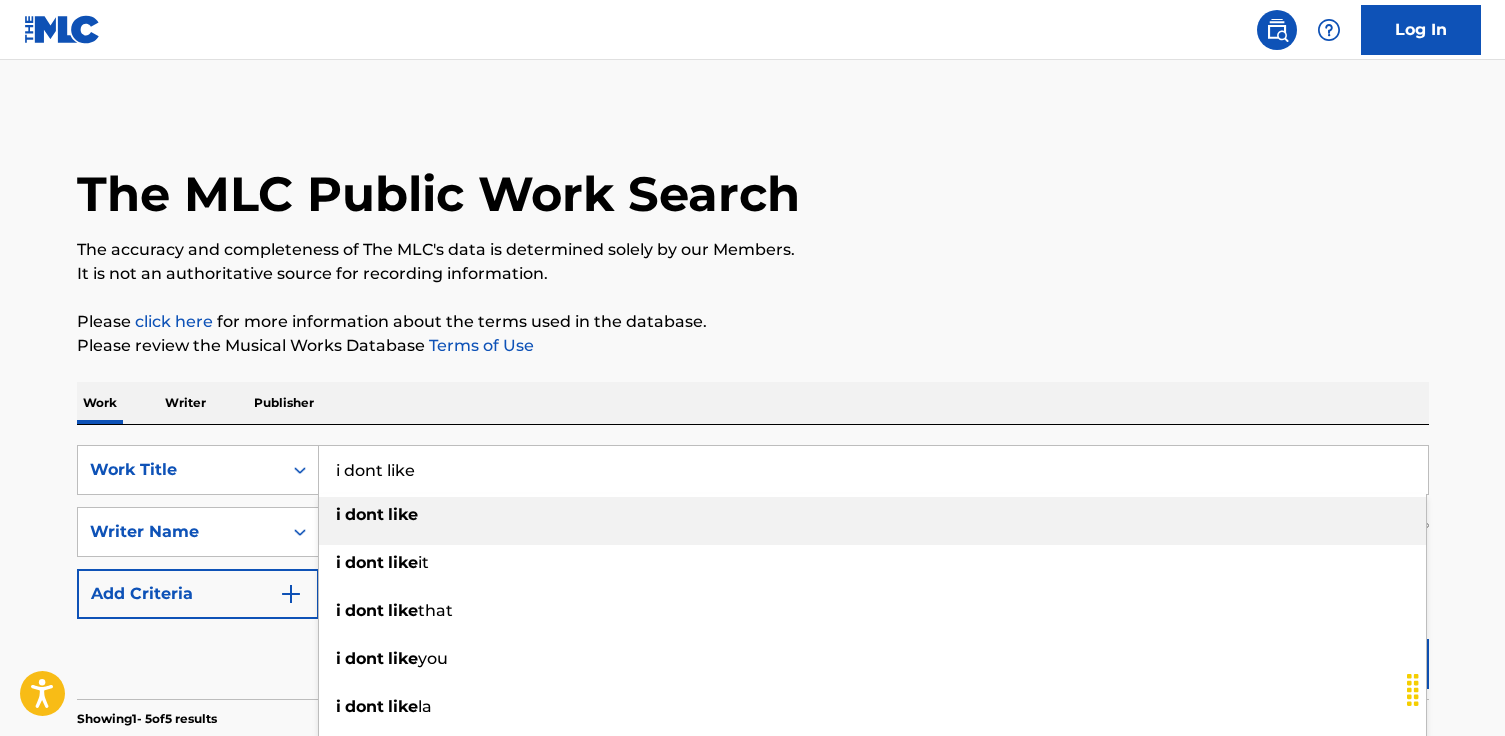 click on "i dont like" at bounding box center (873, 470) 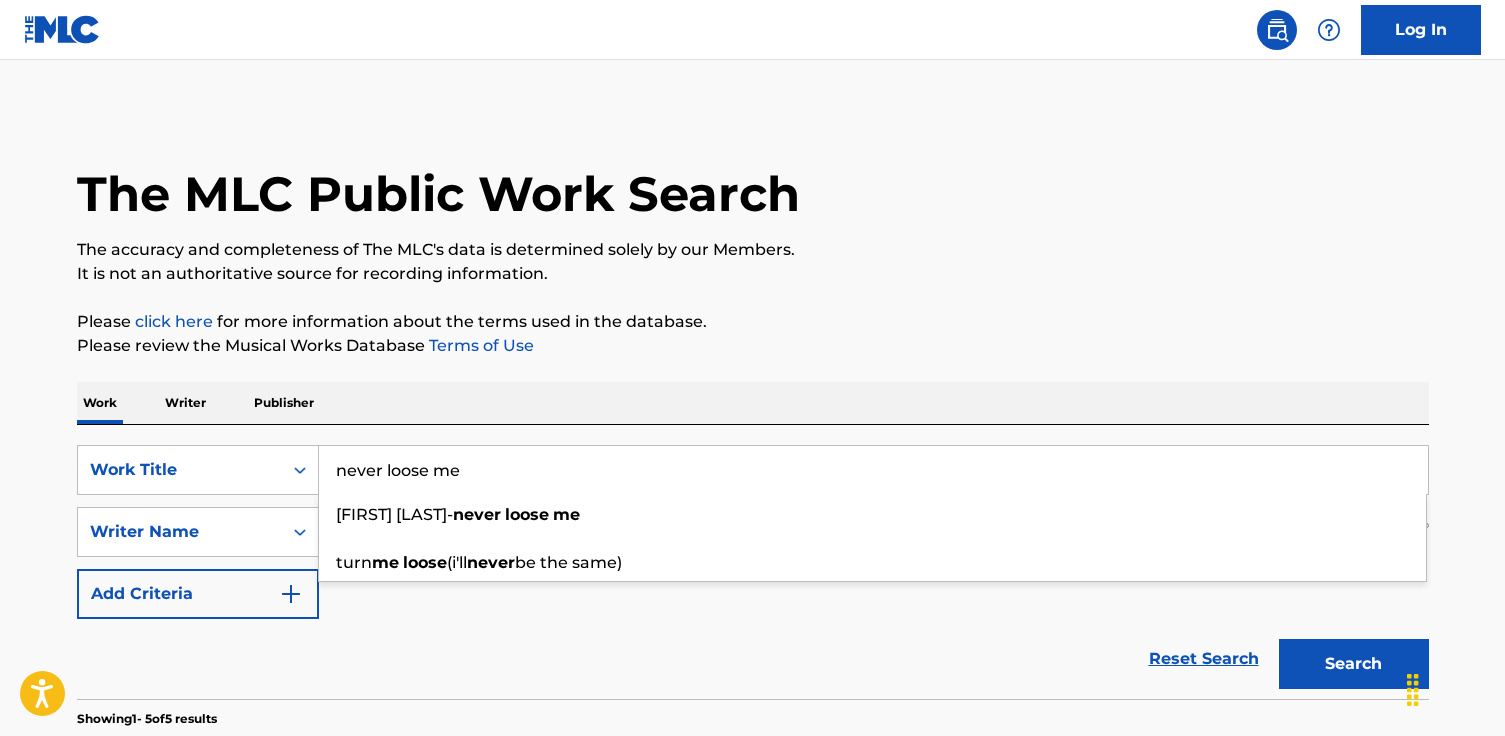 click on "never loose me" at bounding box center [873, 470] 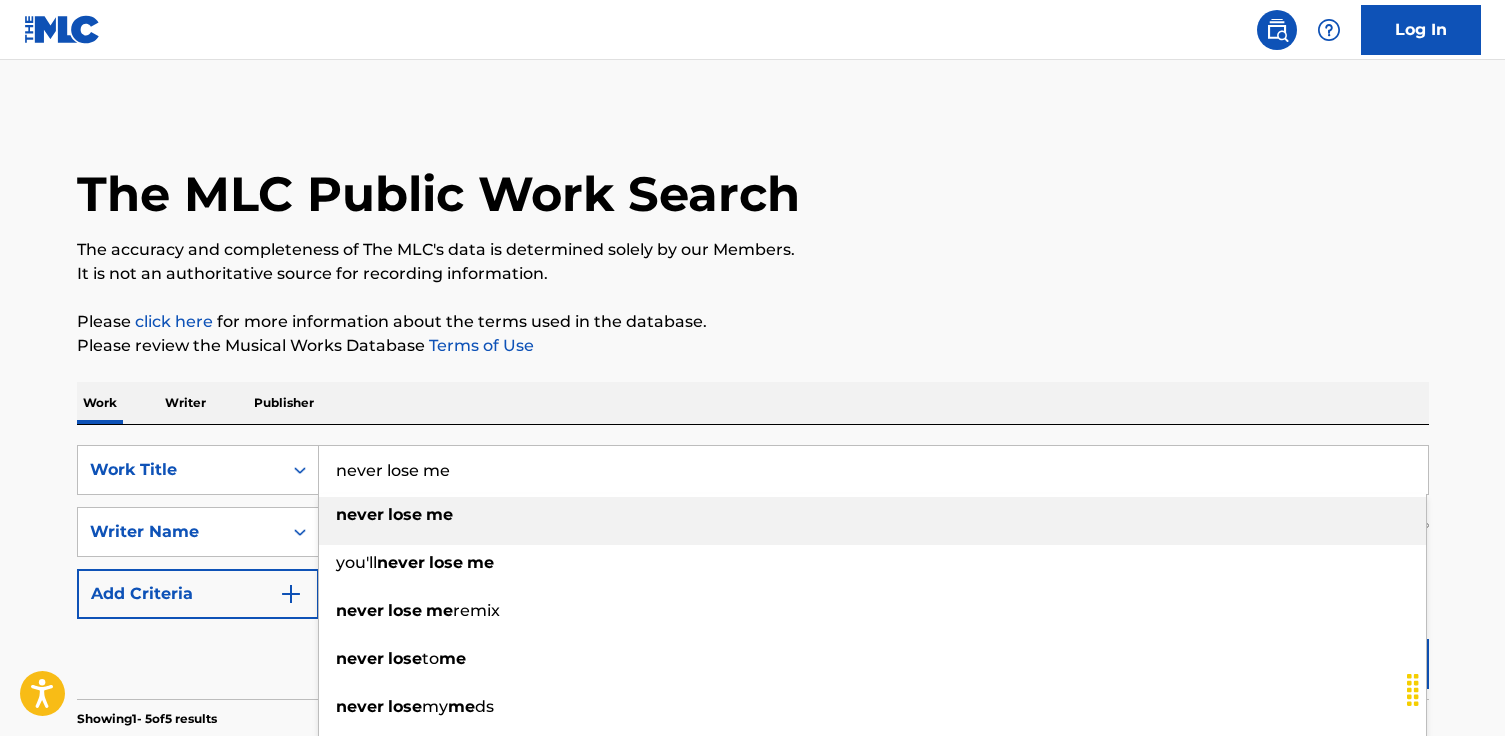 type on "never lose me" 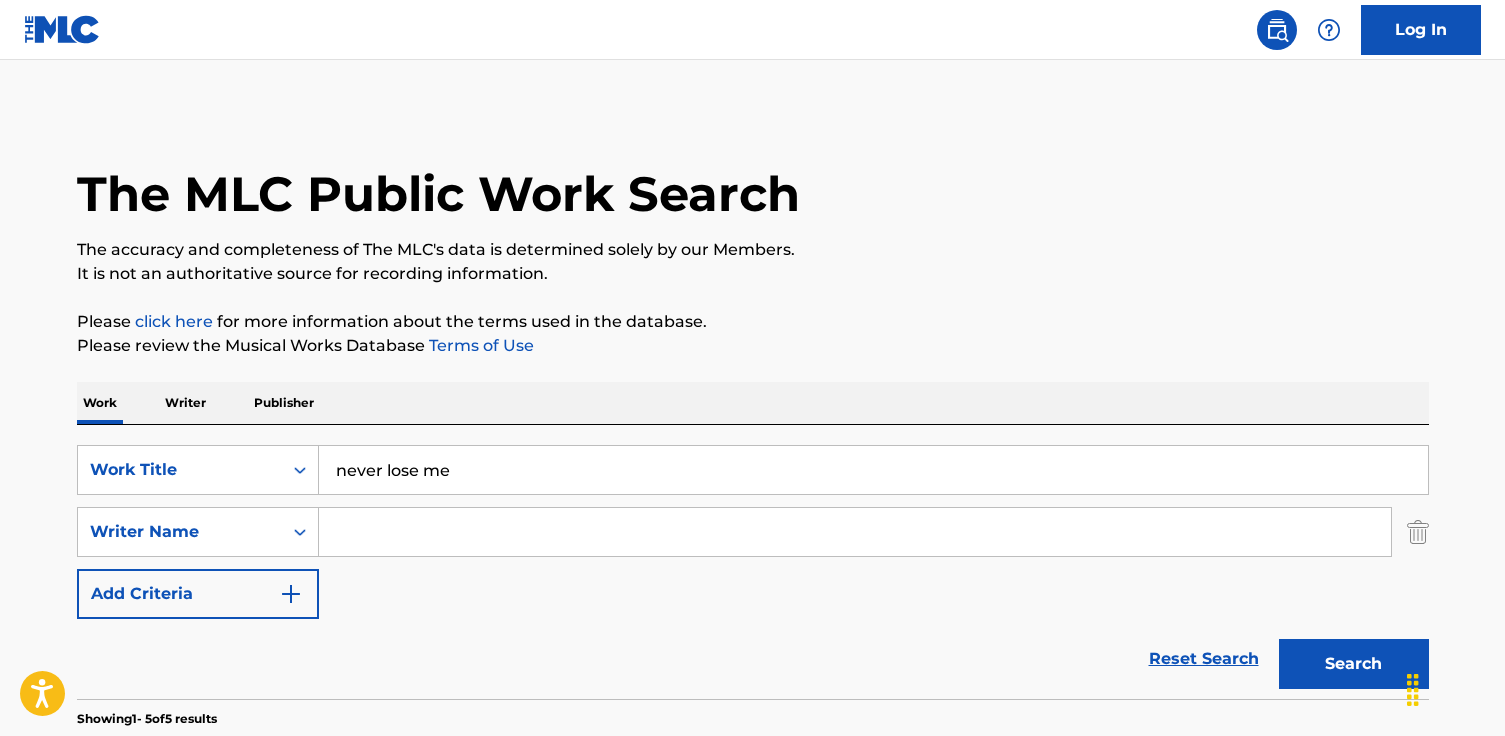click at bounding box center [855, 532] 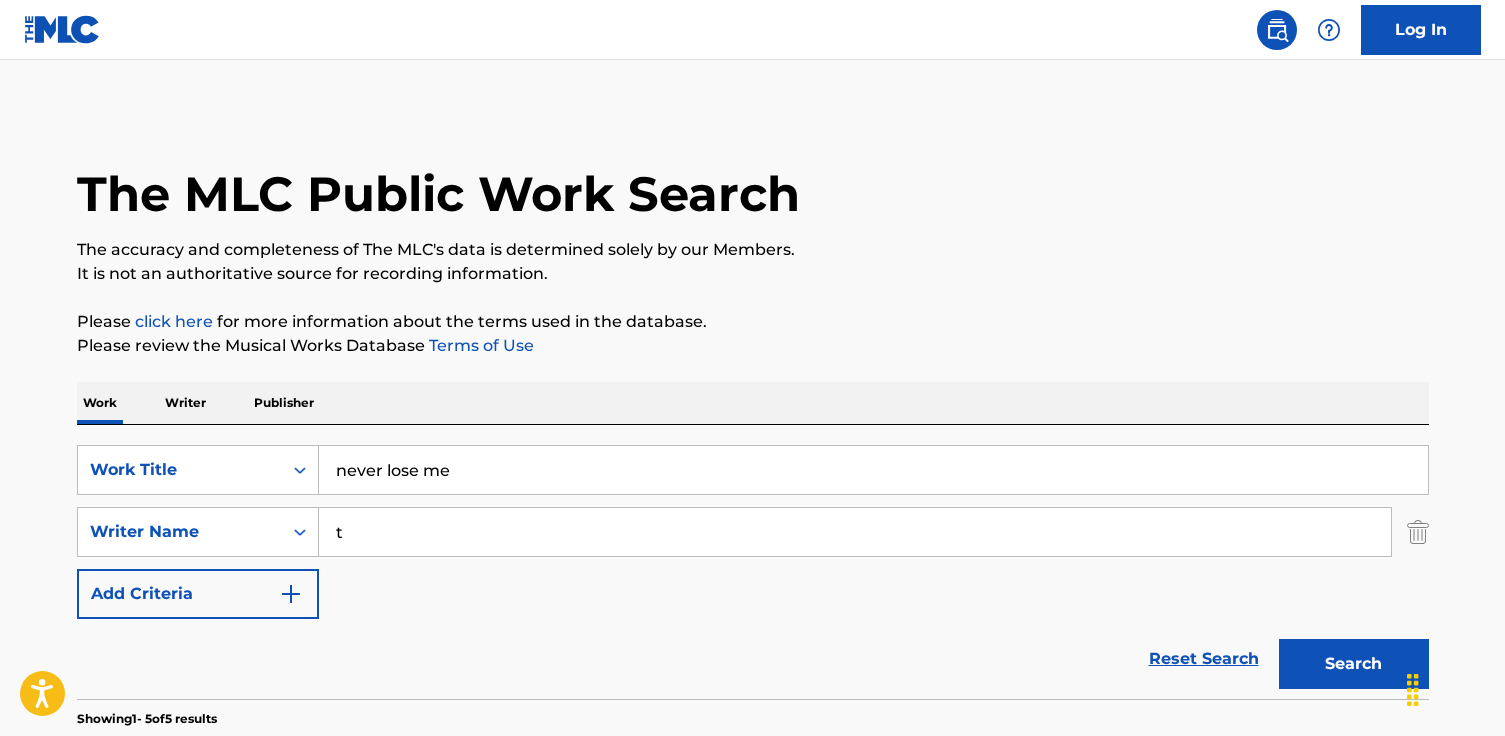 type on "Tamia Monique Carter" 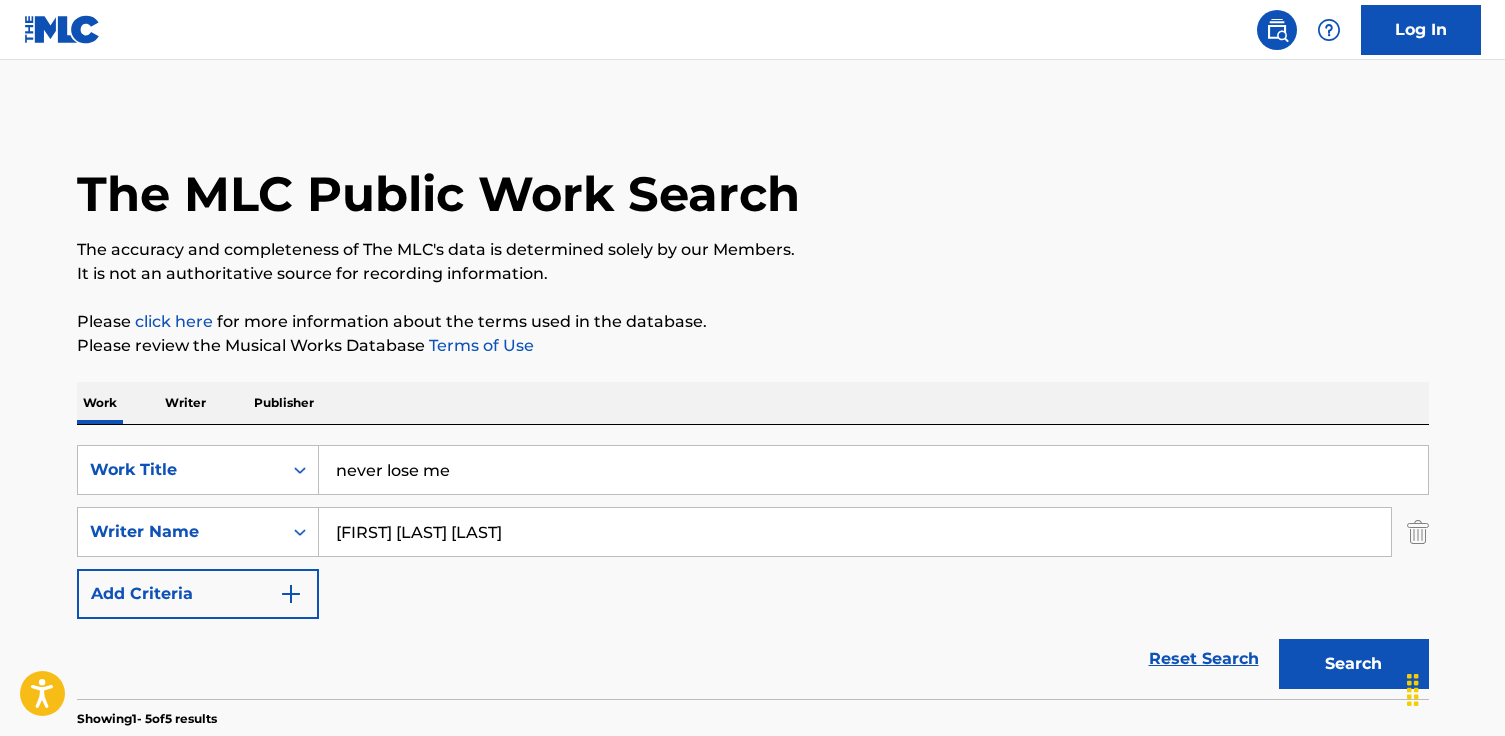 click on "Search" at bounding box center [1354, 664] 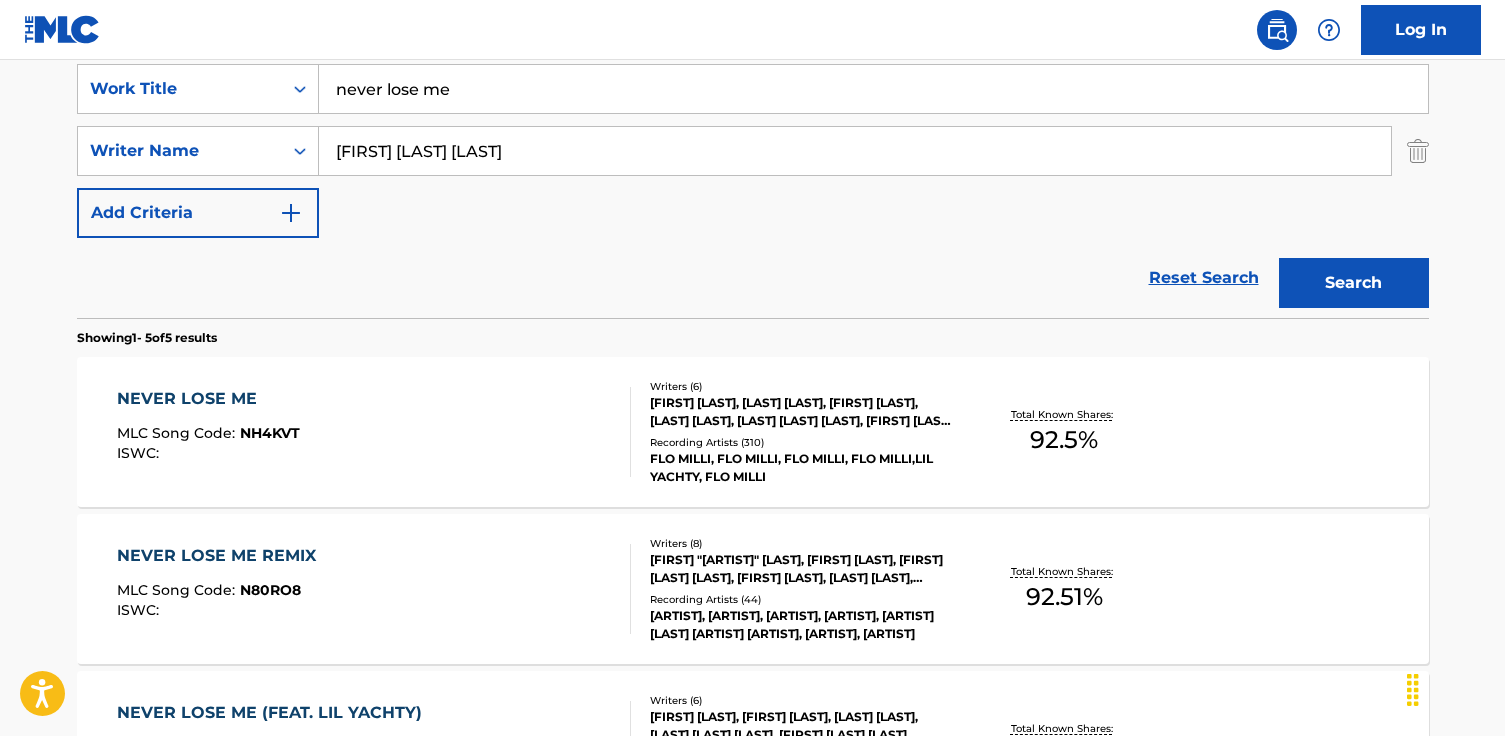 scroll, scrollTop: 389, scrollLeft: 0, axis: vertical 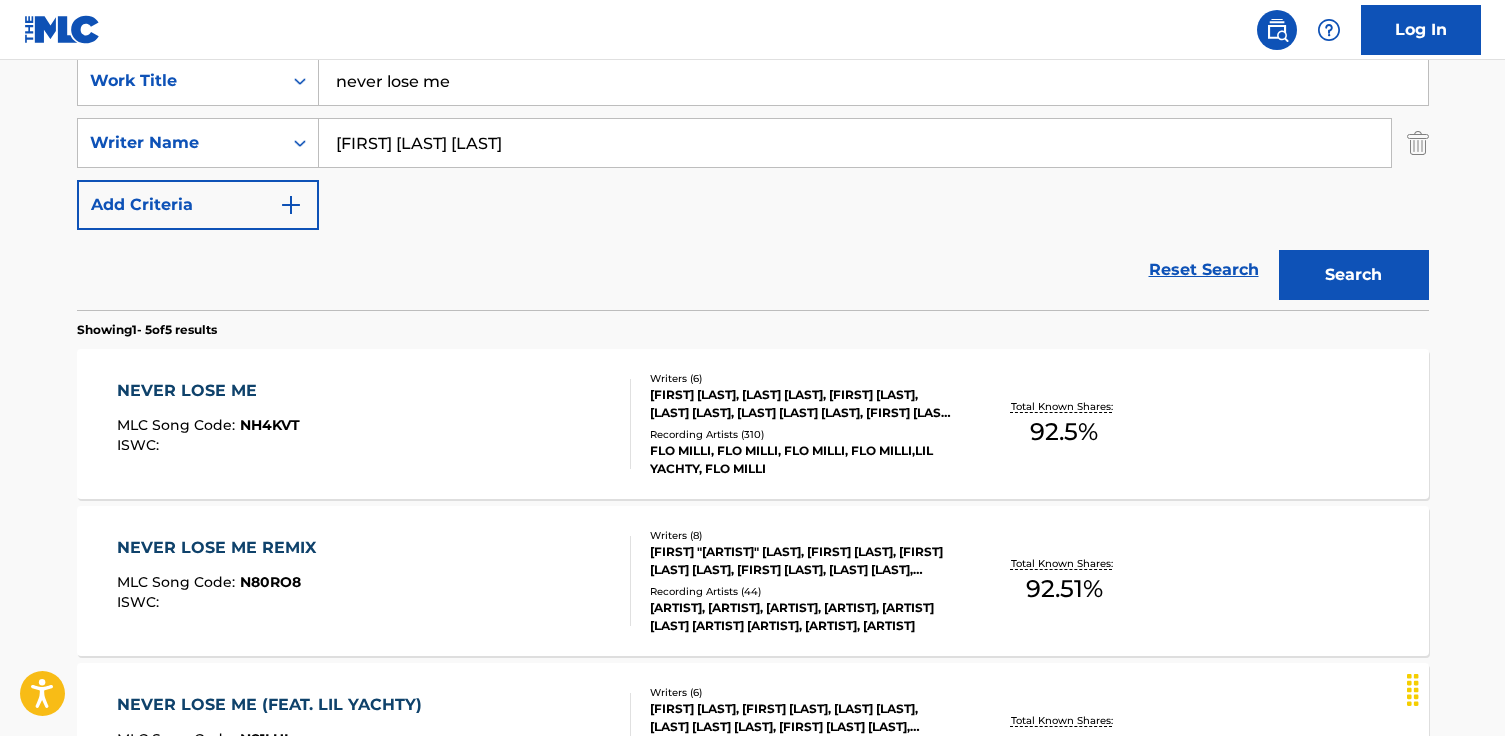 click on "NEVER LOSE ME" at bounding box center (208, 391) 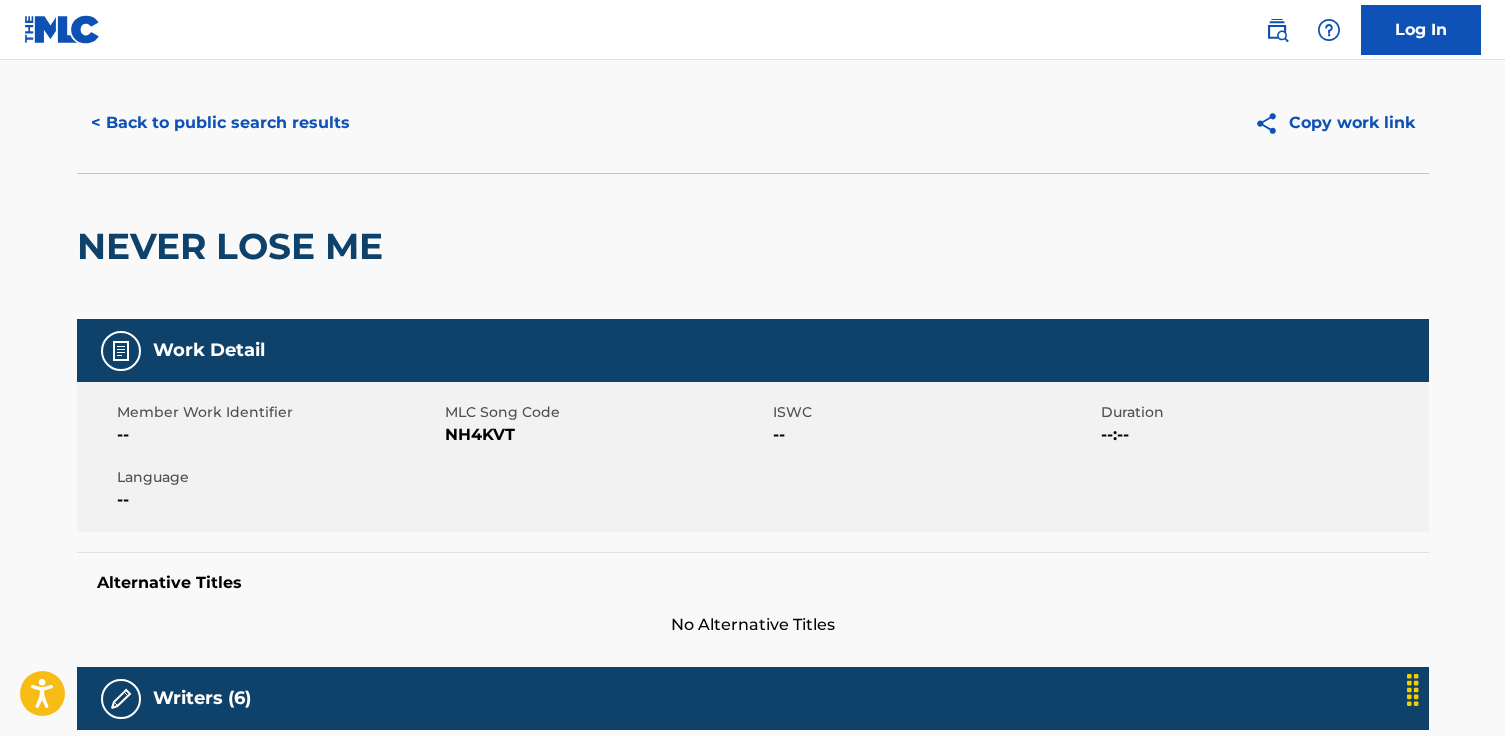 scroll, scrollTop: 0, scrollLeft: 0, axis: both 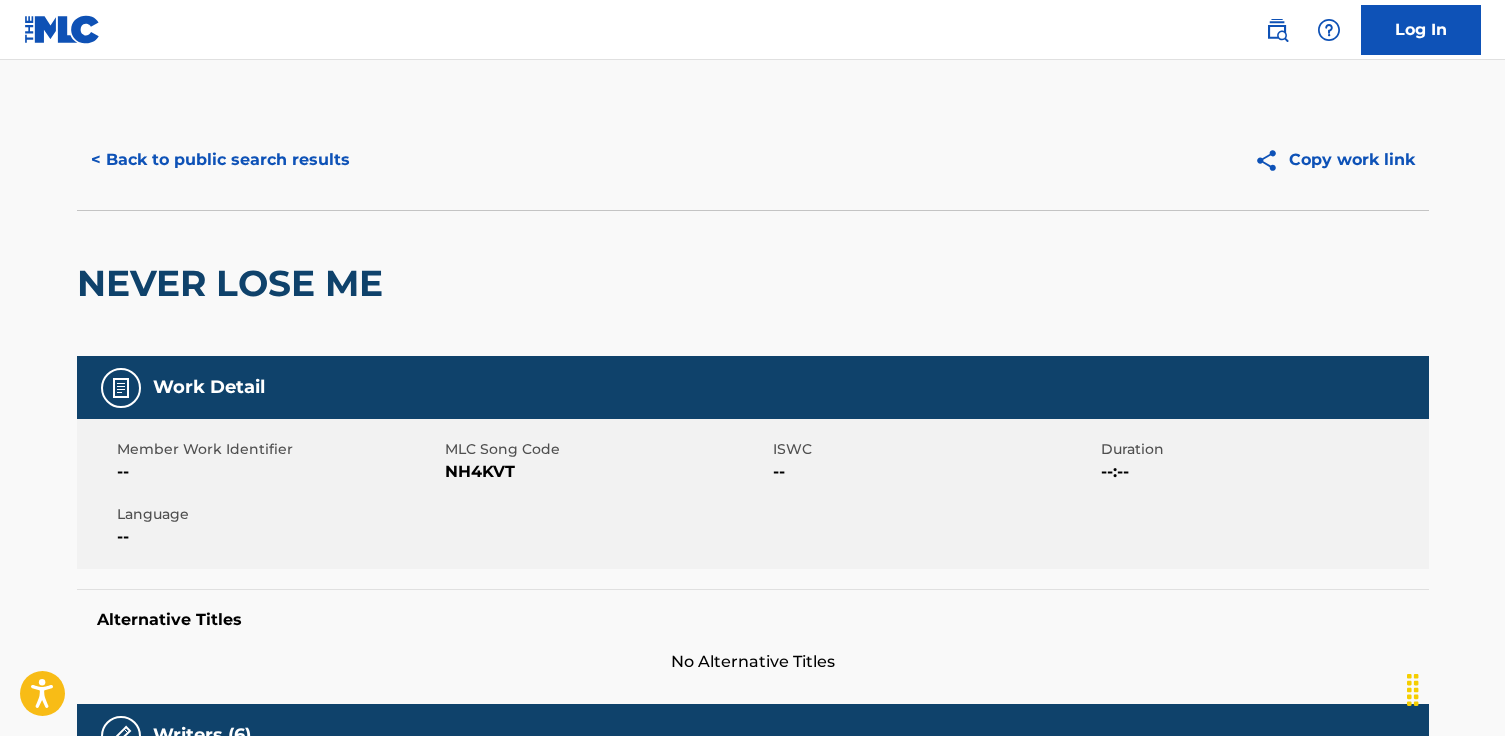 click on "< Back to public search results" at bounding box center [220, 160] 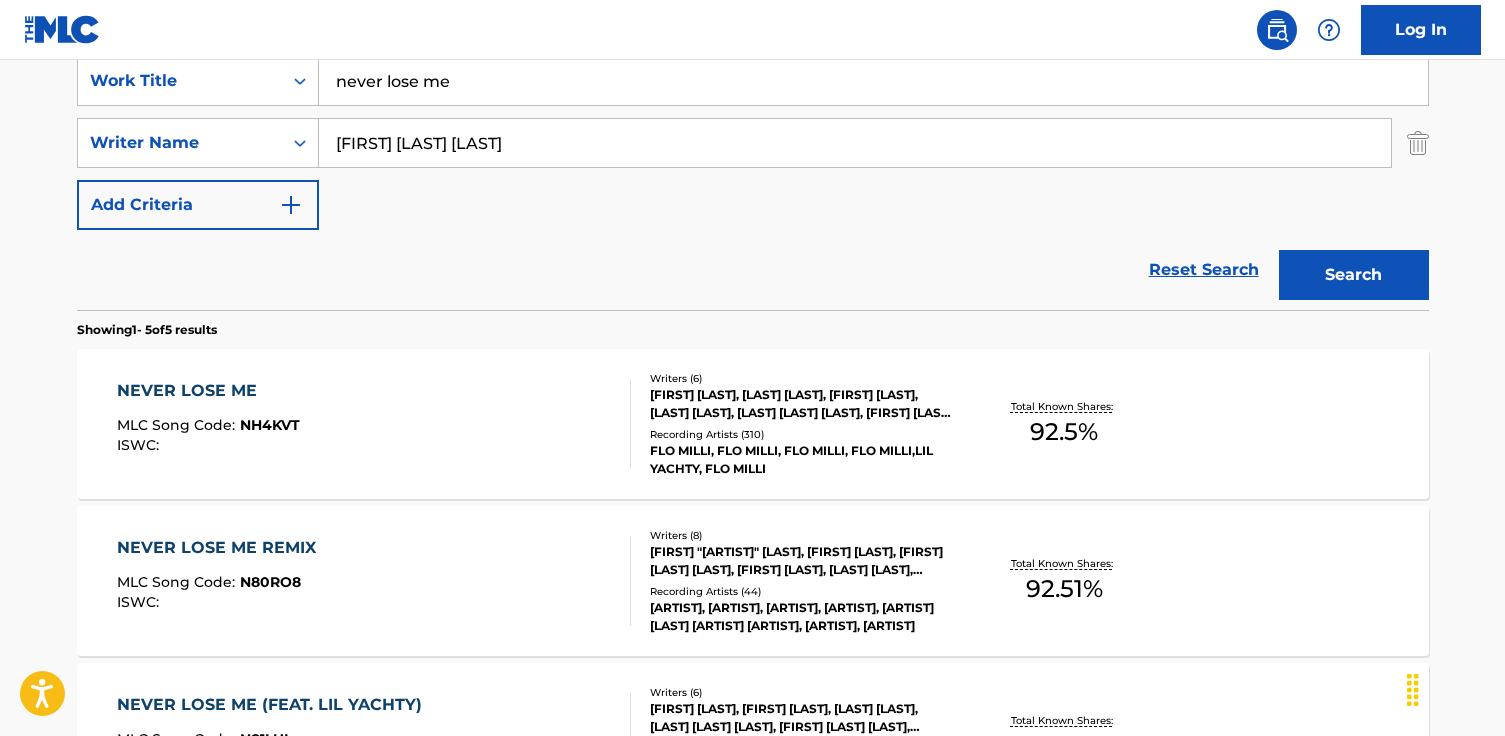 click on "never lose me" at bounding box center [873, 81] 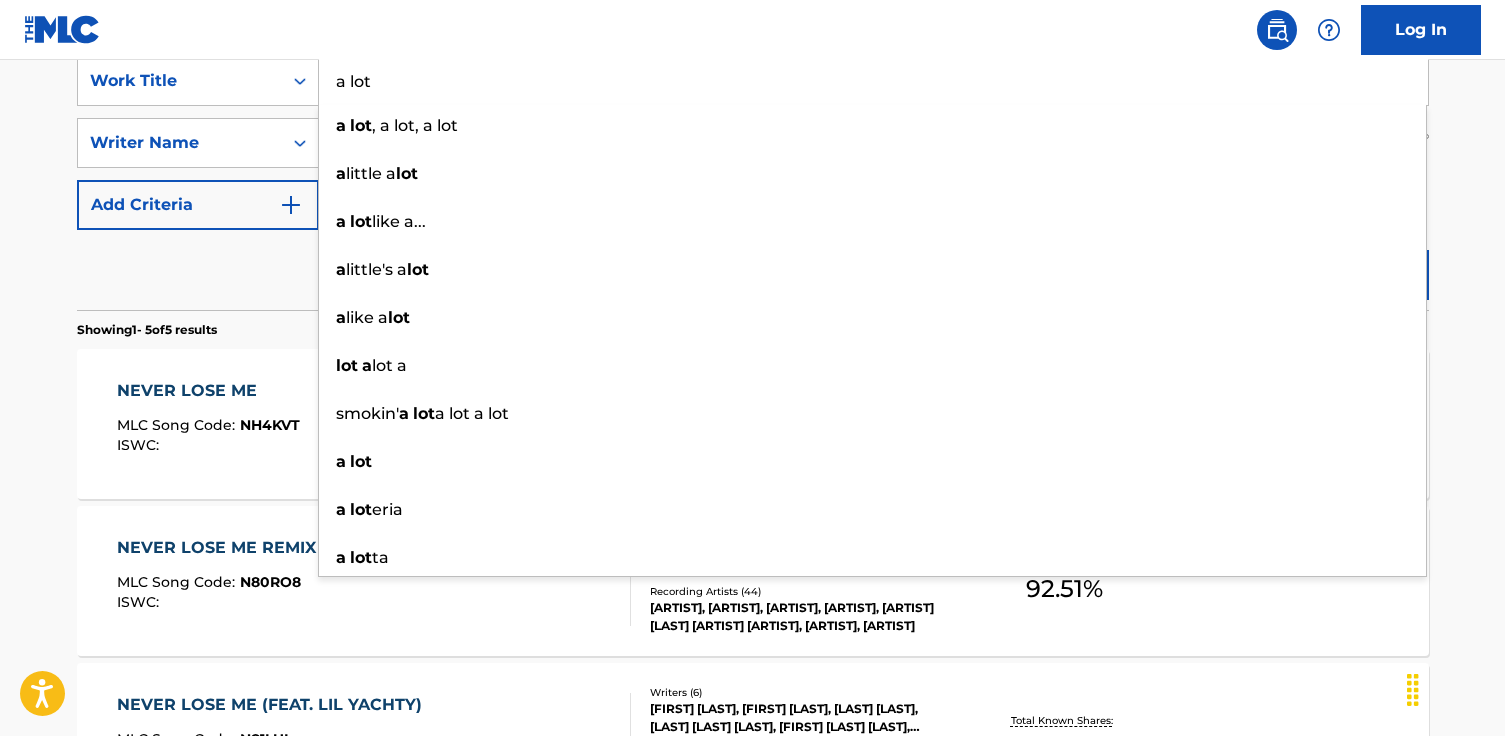 type on "a lot" 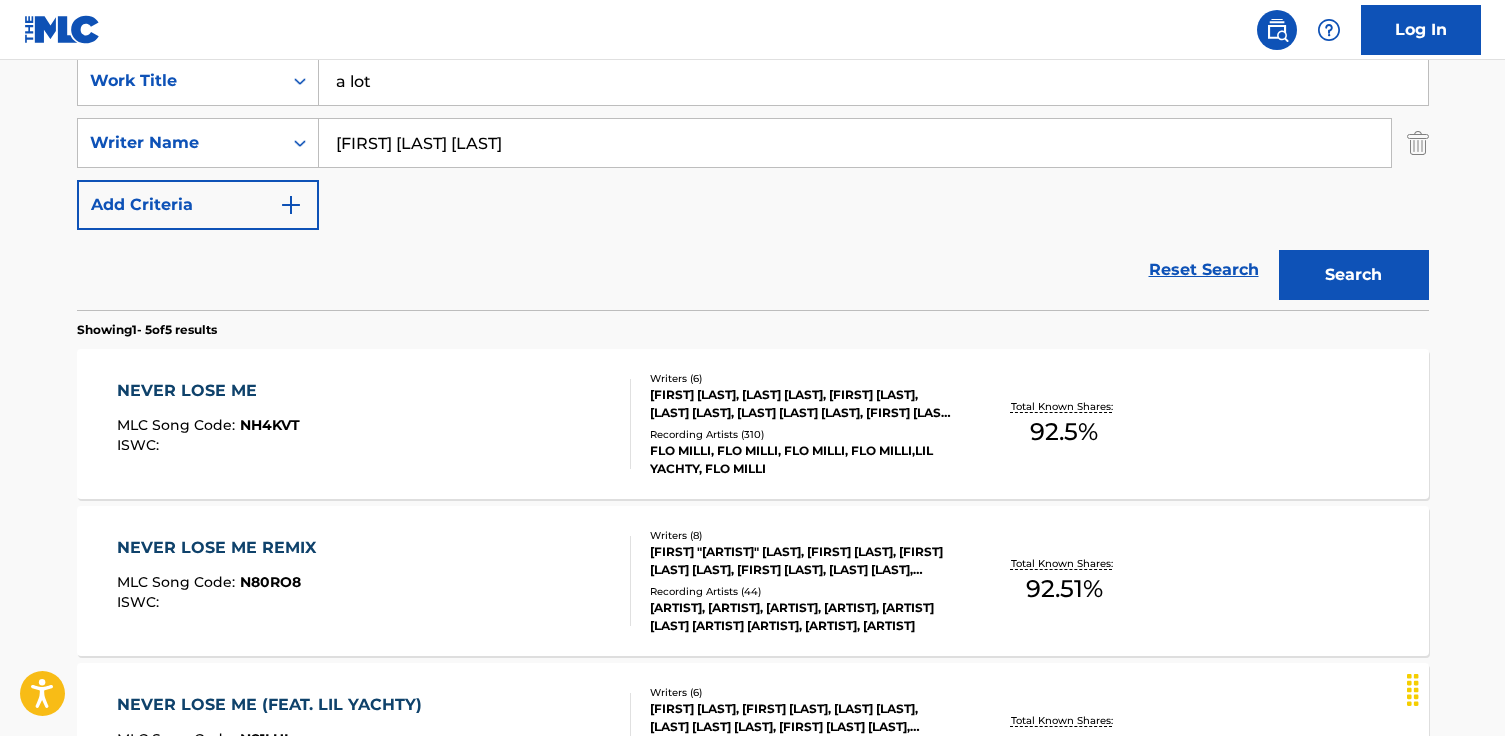 click on "Tamia Monique Carter" at bounding box center (855, 143) 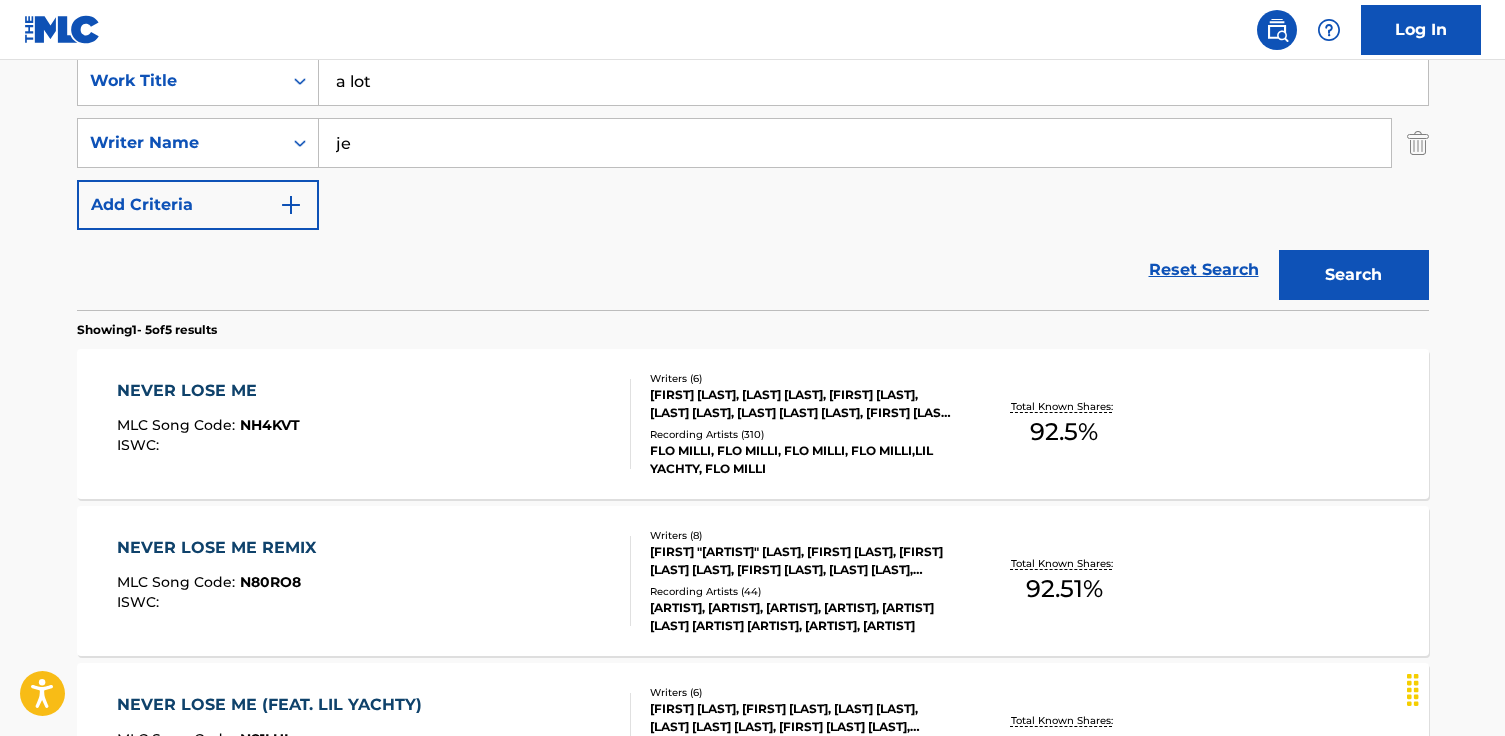type on "j" 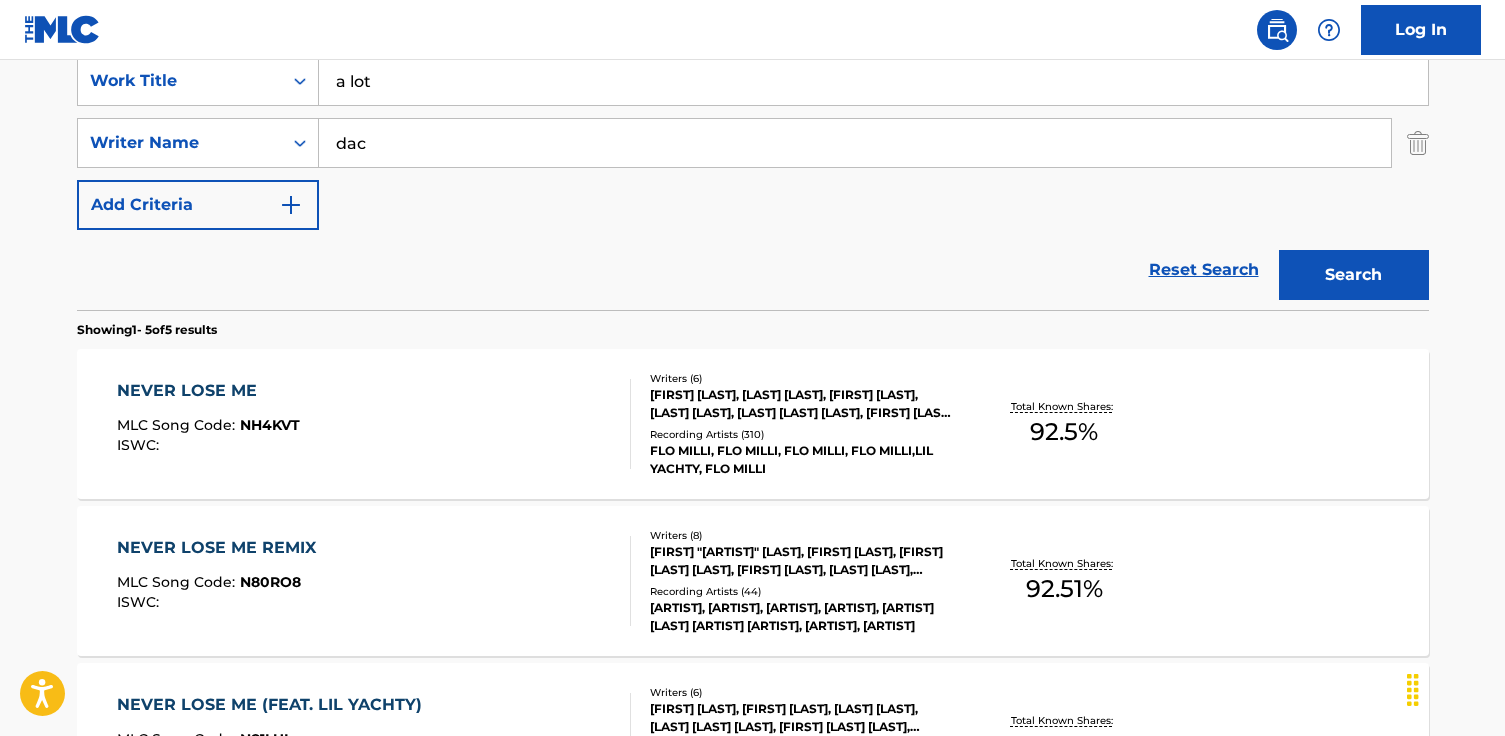 type on "Dacoury Natche" 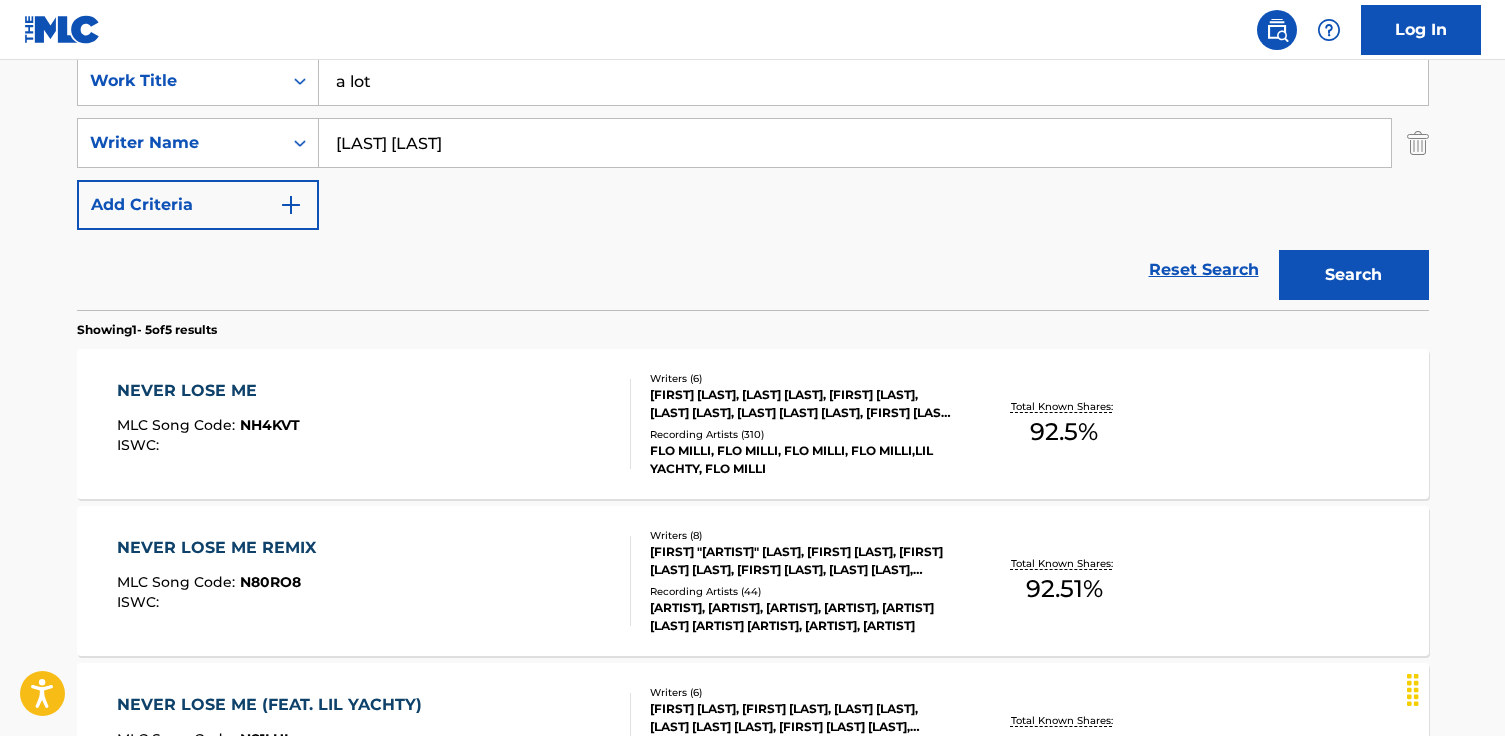 click on "Search" at bounding box center [1354, 275] 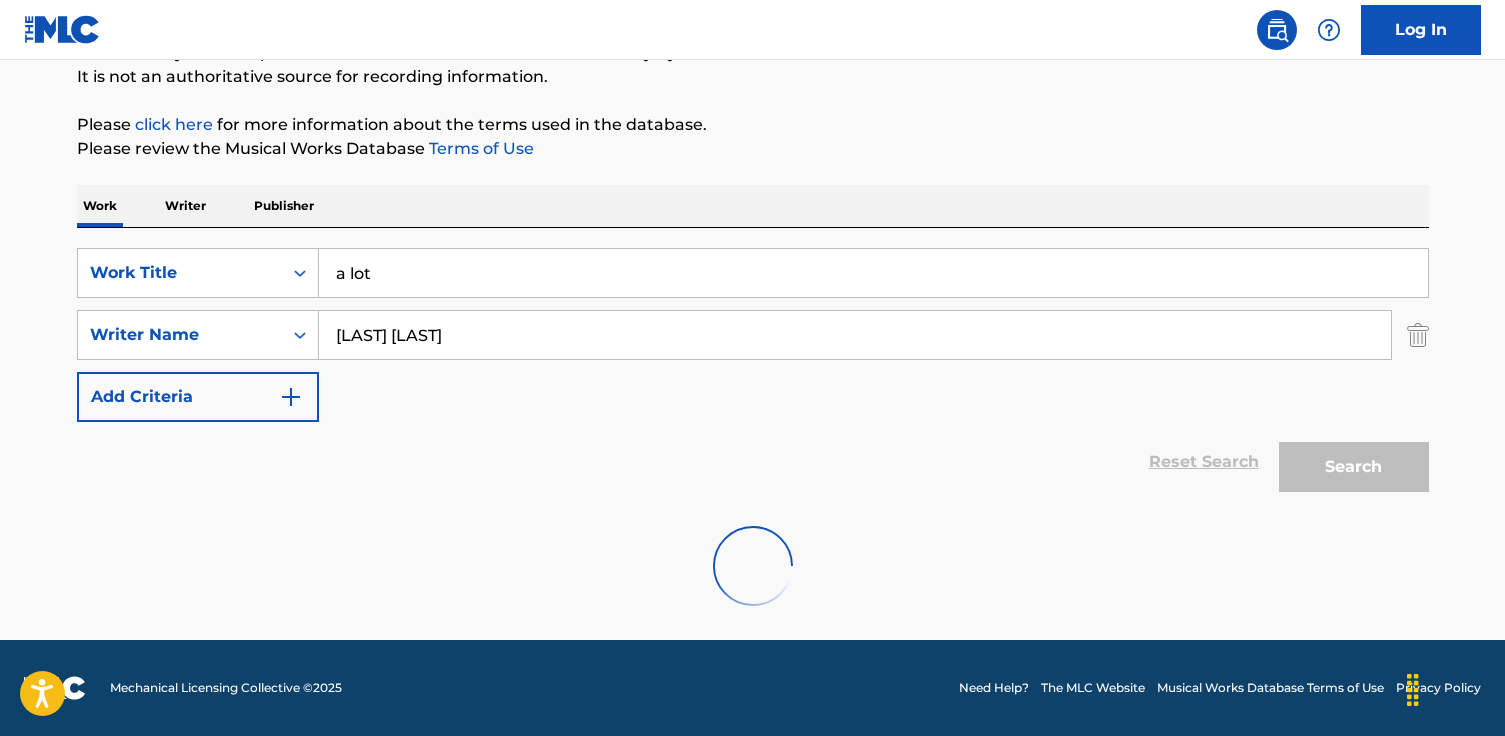 scroll, scrollTop: 389, scrollLeft: 0, axis: vertical 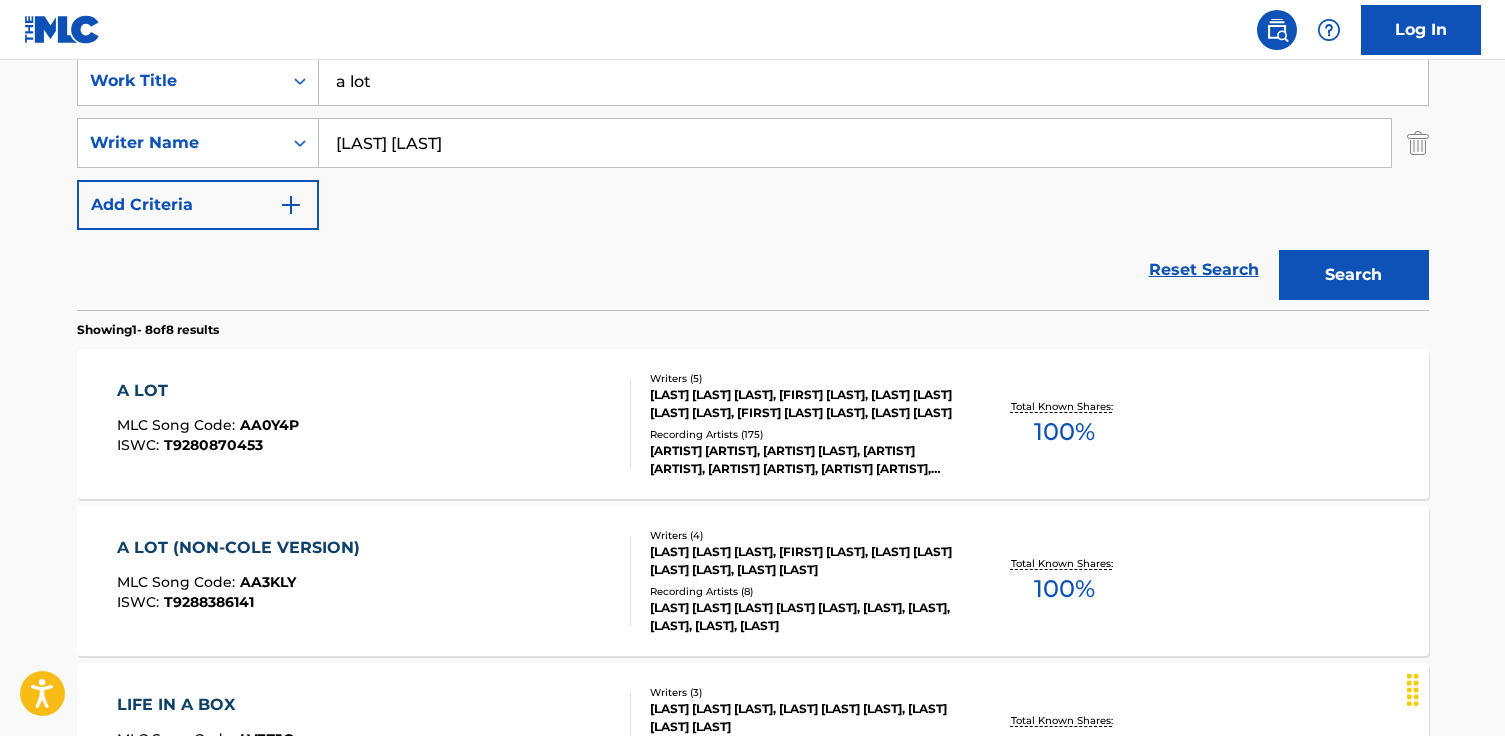 click on "A LOT" at bounding box center [208, 391] 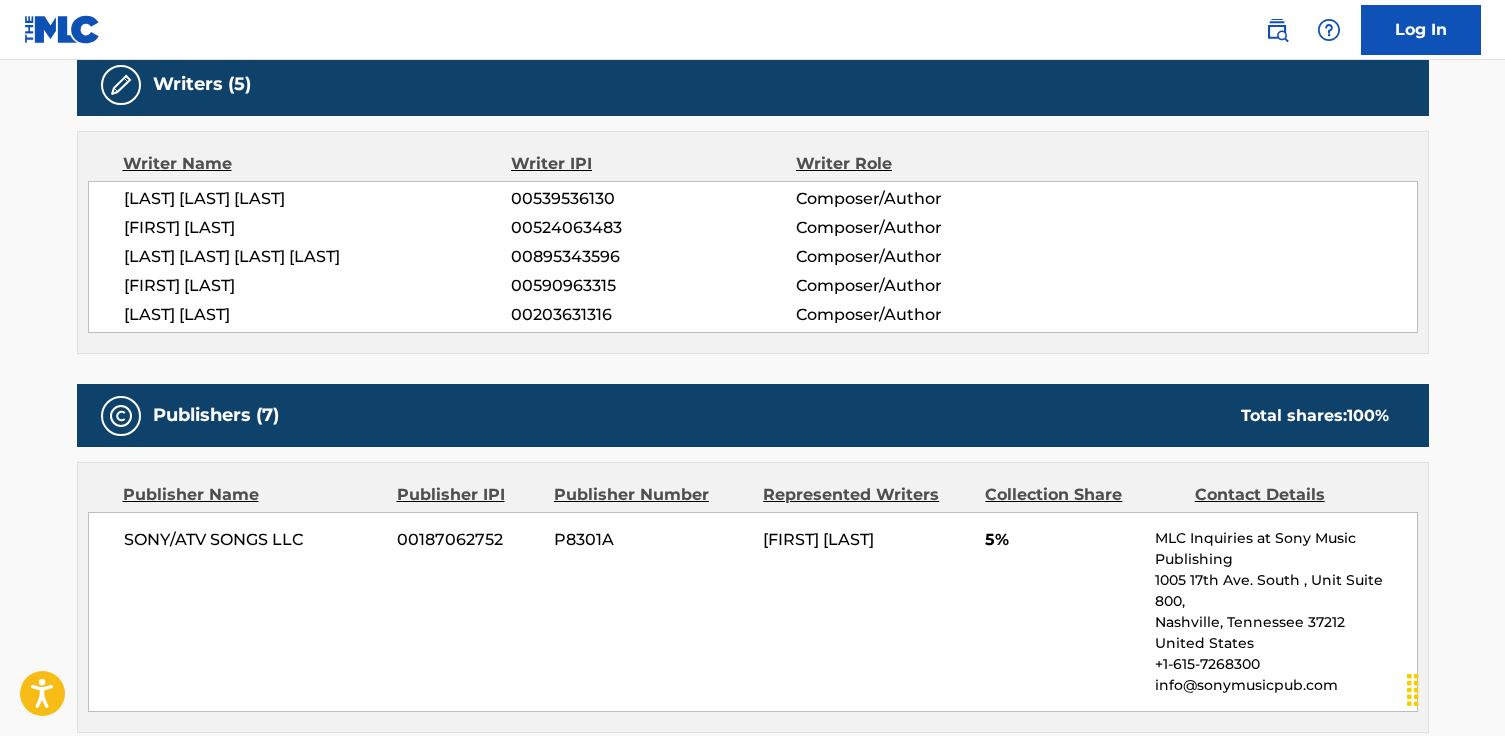 scroll, scrollTop: 833, scrollLeft: 0, axis: vertical 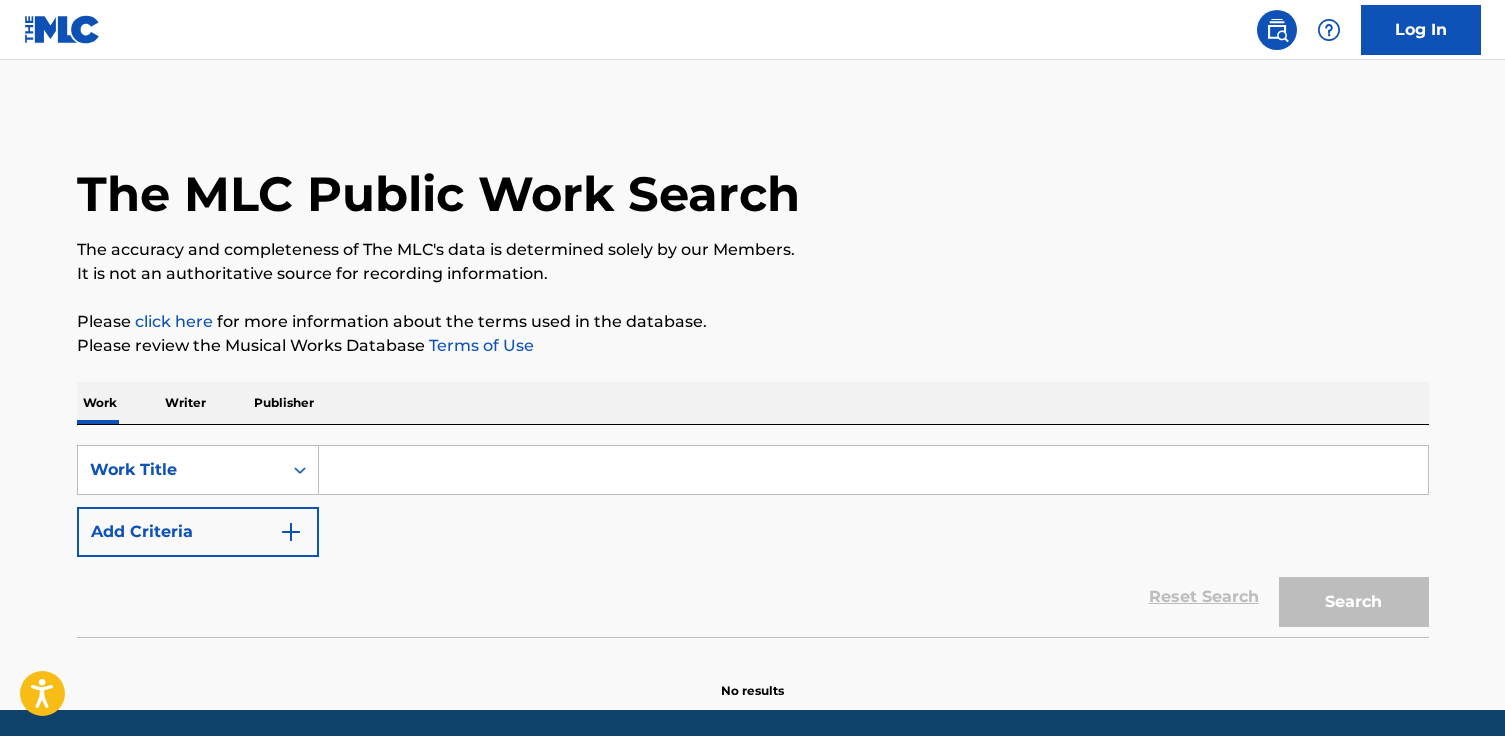 click at bounding box center [873, 470] 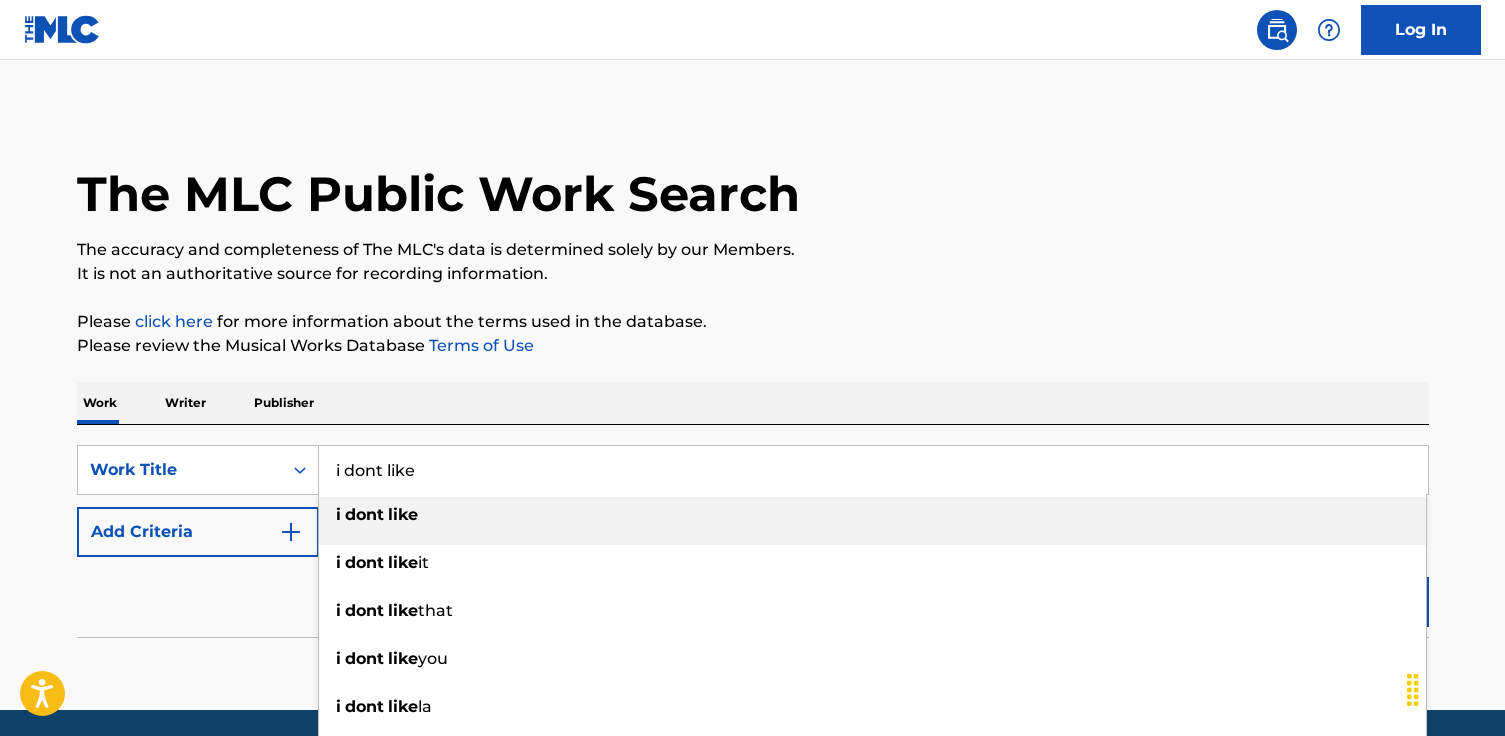 type on "i dont like" 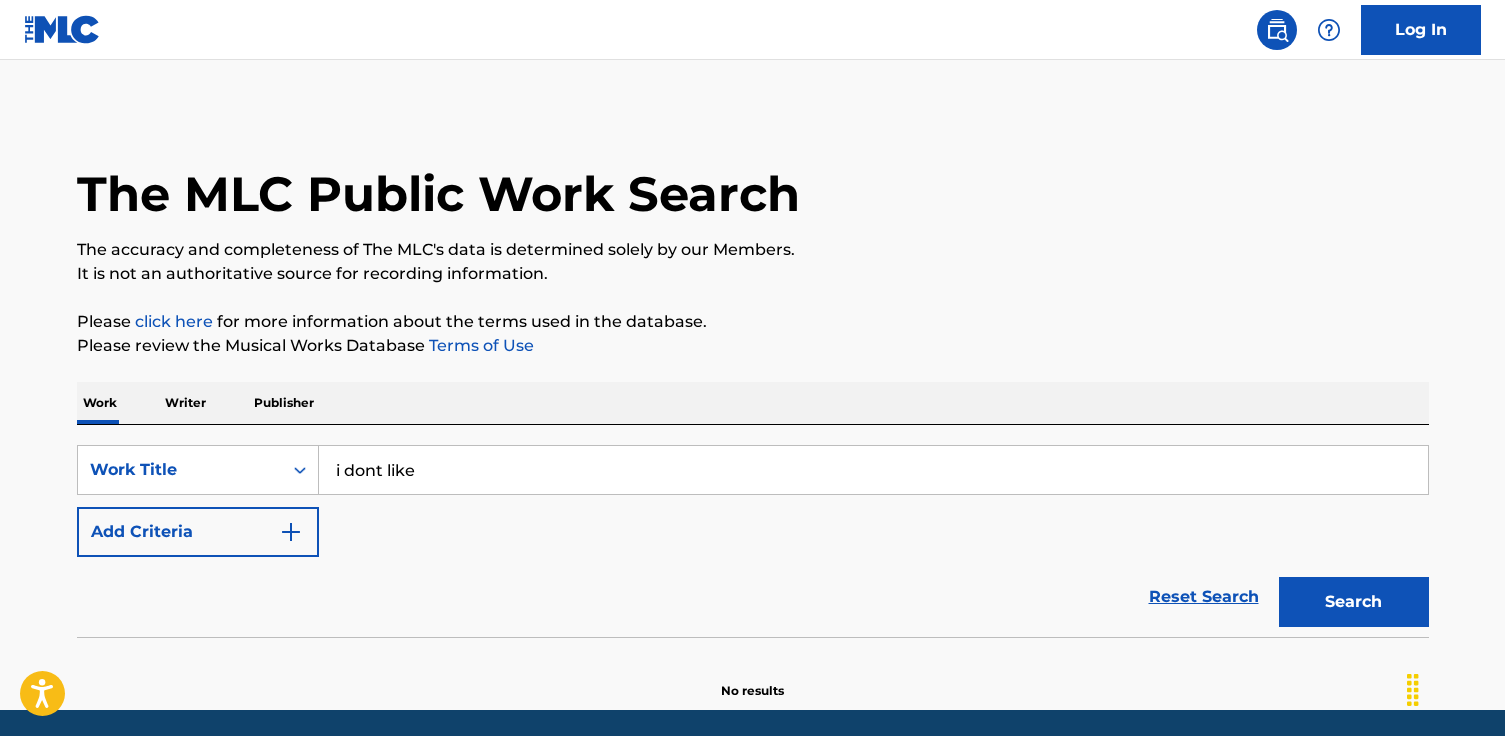 click on "Add Criteria" at bounding box center (198, 532) 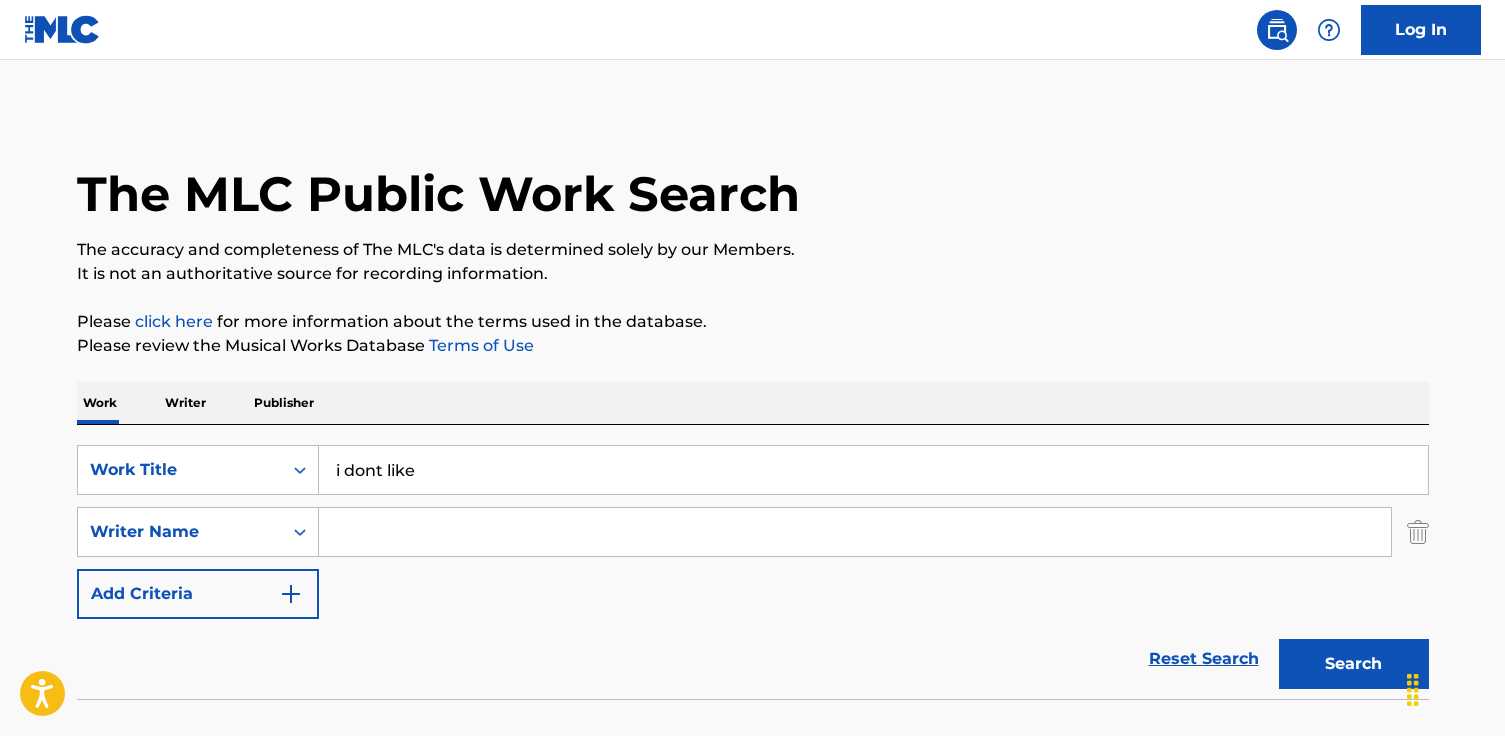 click at bounding box center (855, 532) 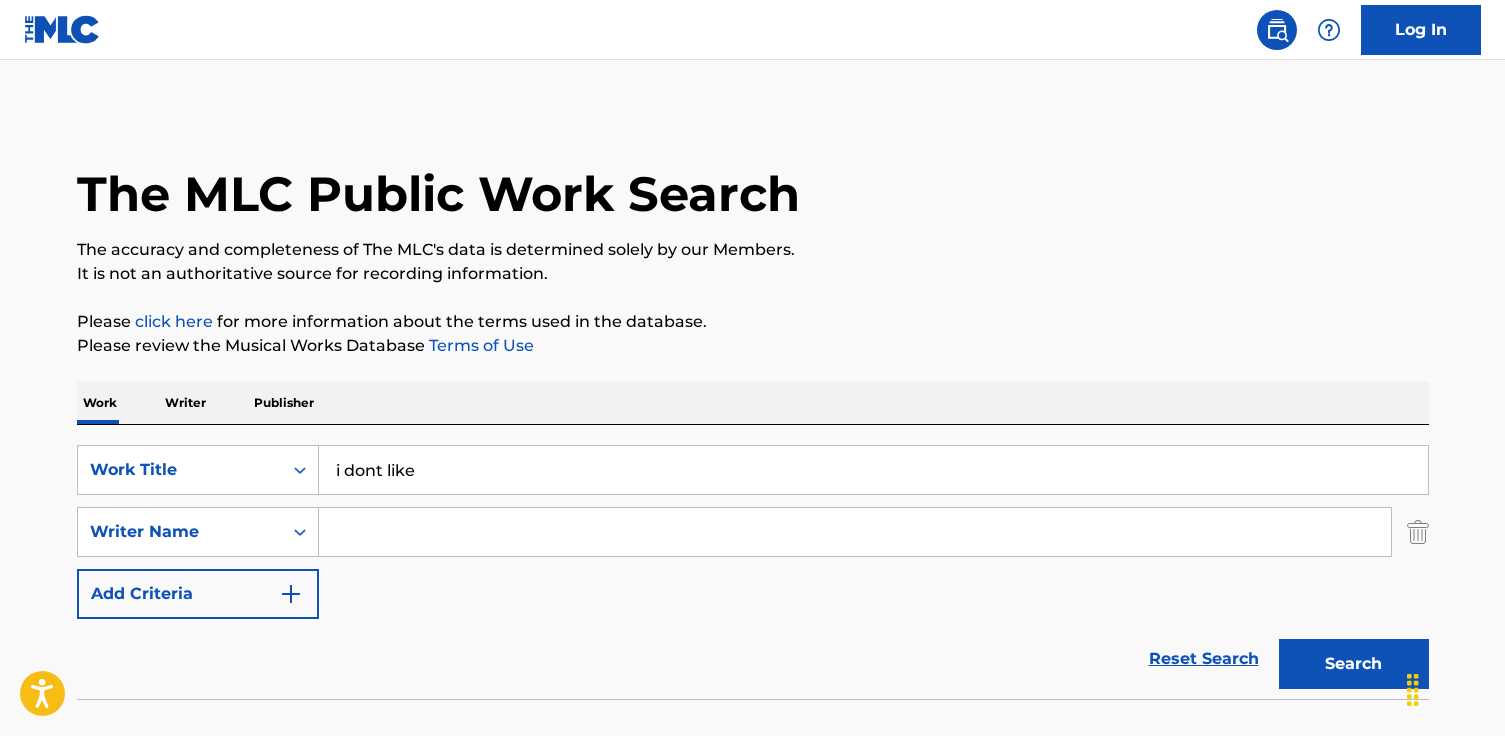 paste on "[FIRST] [LAST] [LAST]" 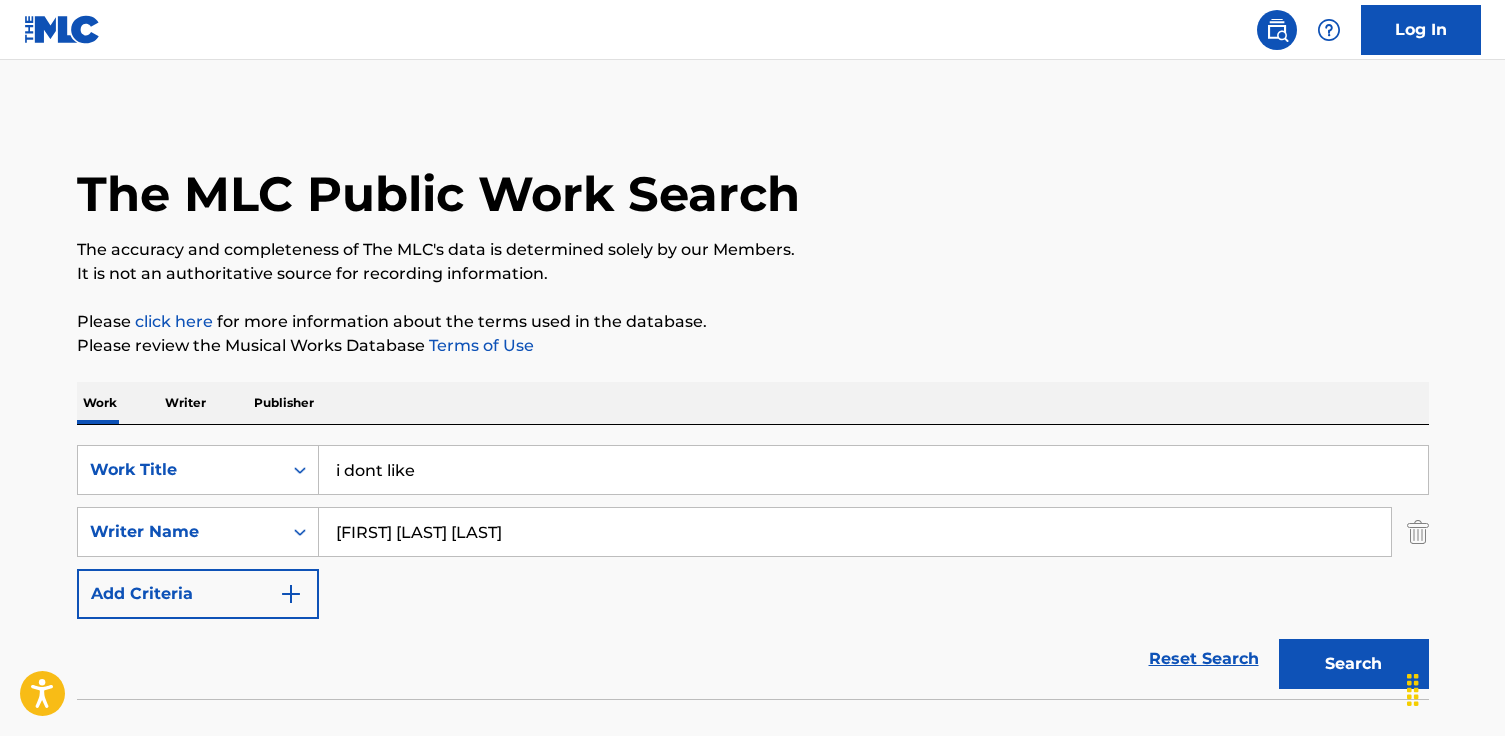 drag, startPoint x: 448, startPoint y: 536, endPoint x: 398, endPoint y: 536, distance: 50 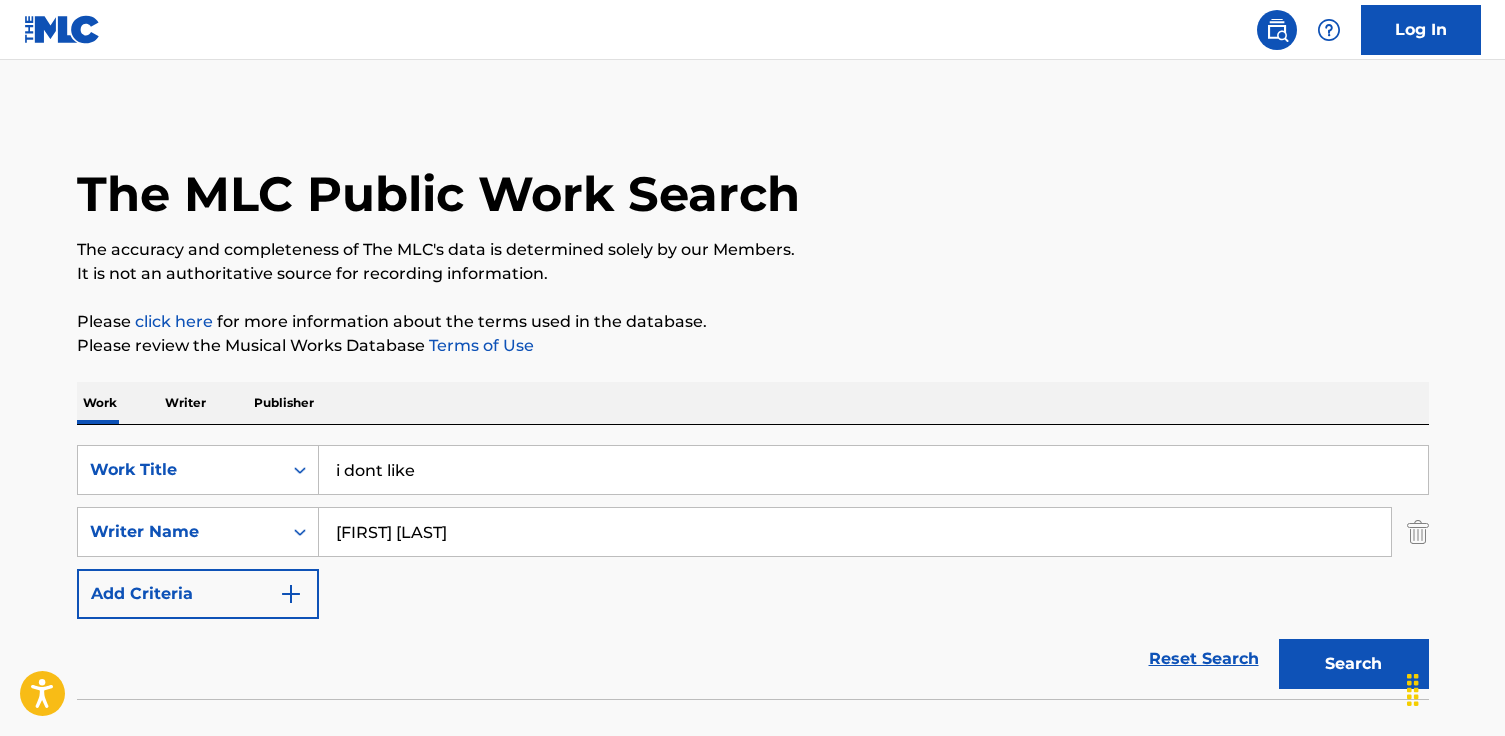 type on "[FIRST] [LAST]" 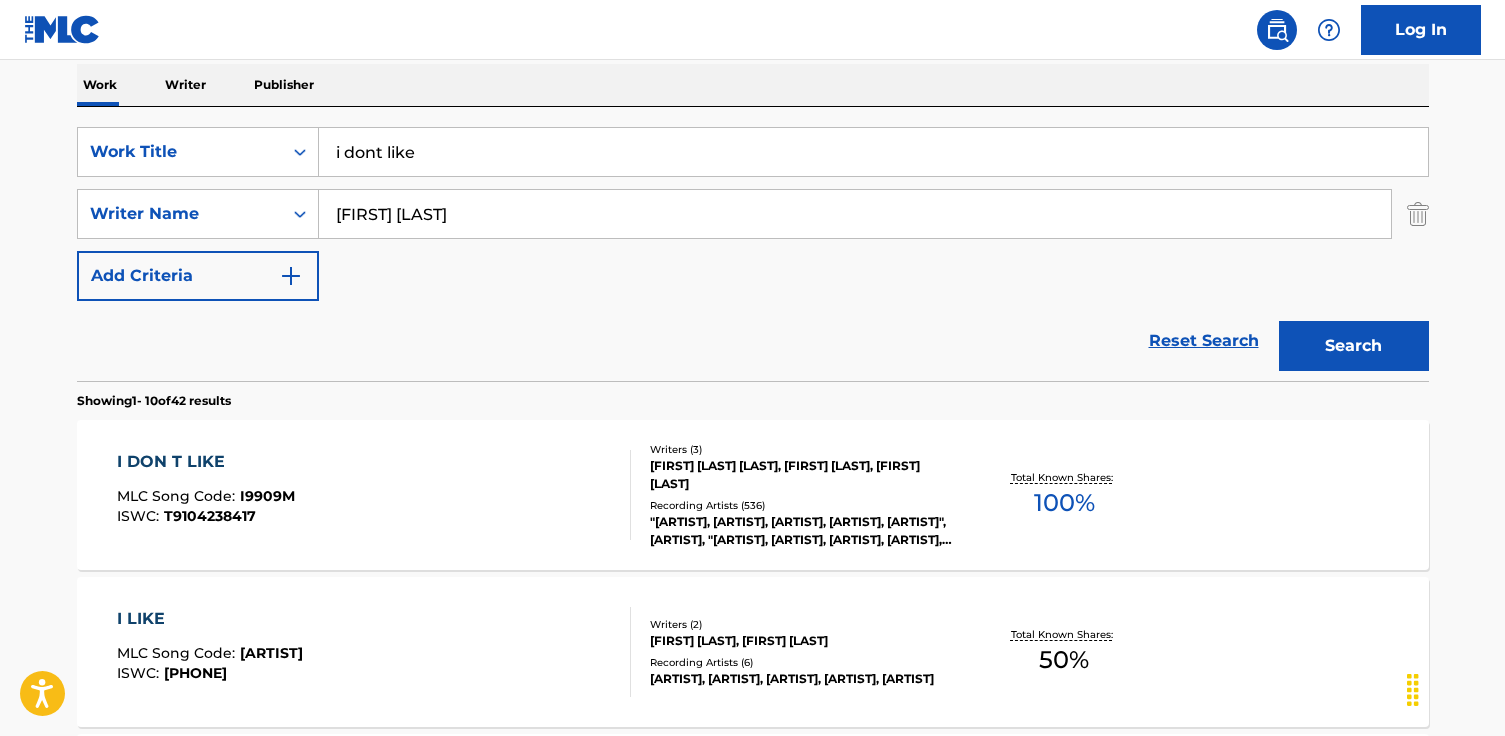 scroll, scrollTop: 321, scrollLeft: 0, axis: vertical 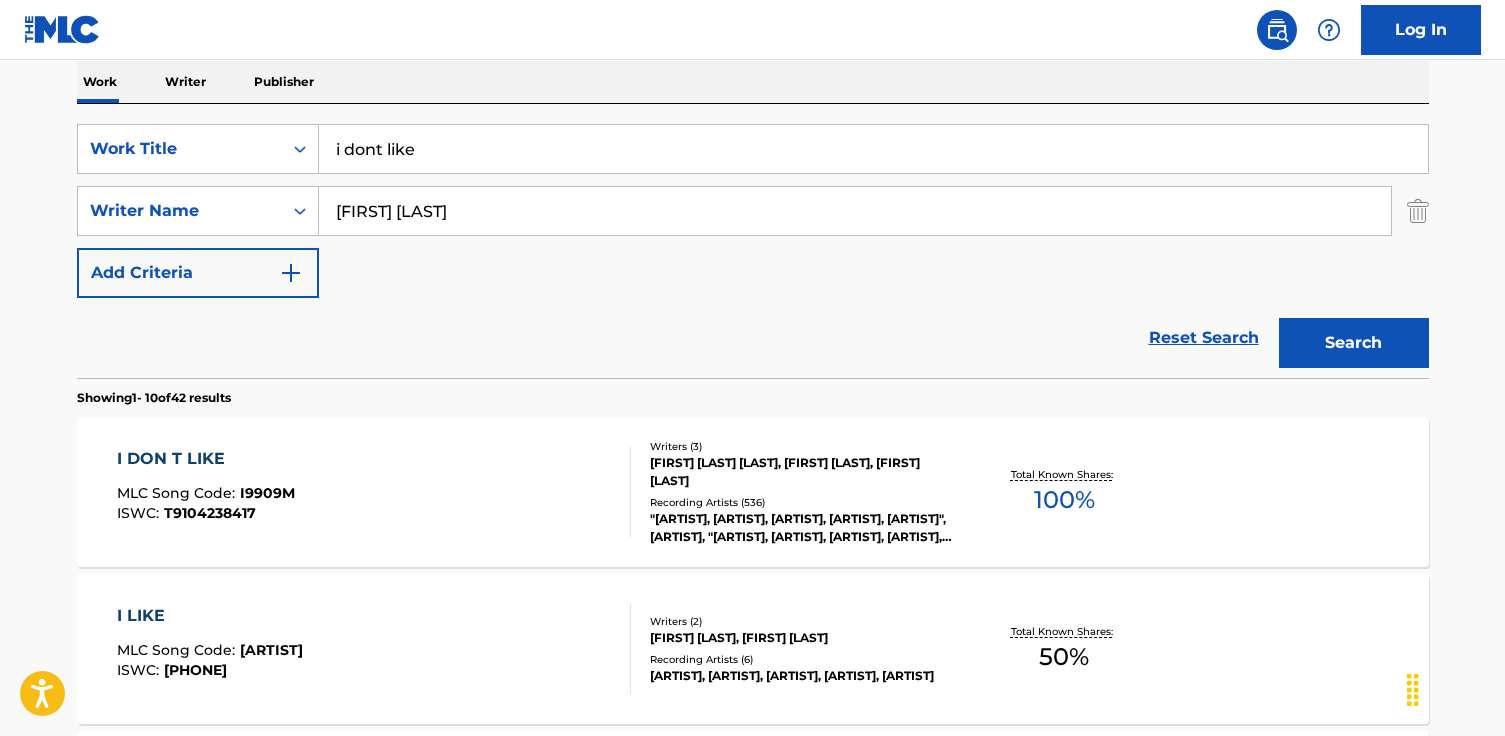 click on "I DON T LIKE" at bounding box center [206, 459] 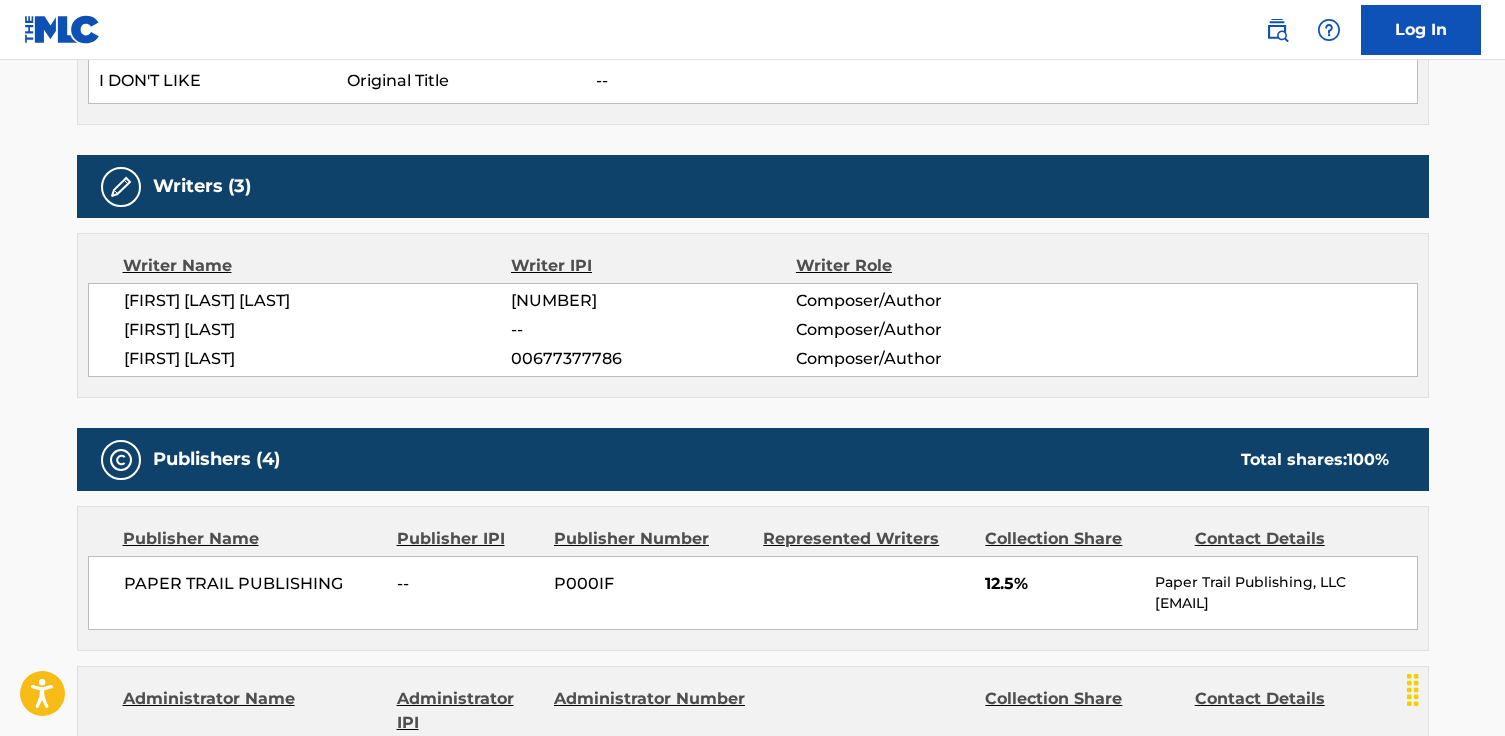 scroll, scrollTop: 0, scrollLeft: 0, axis: both 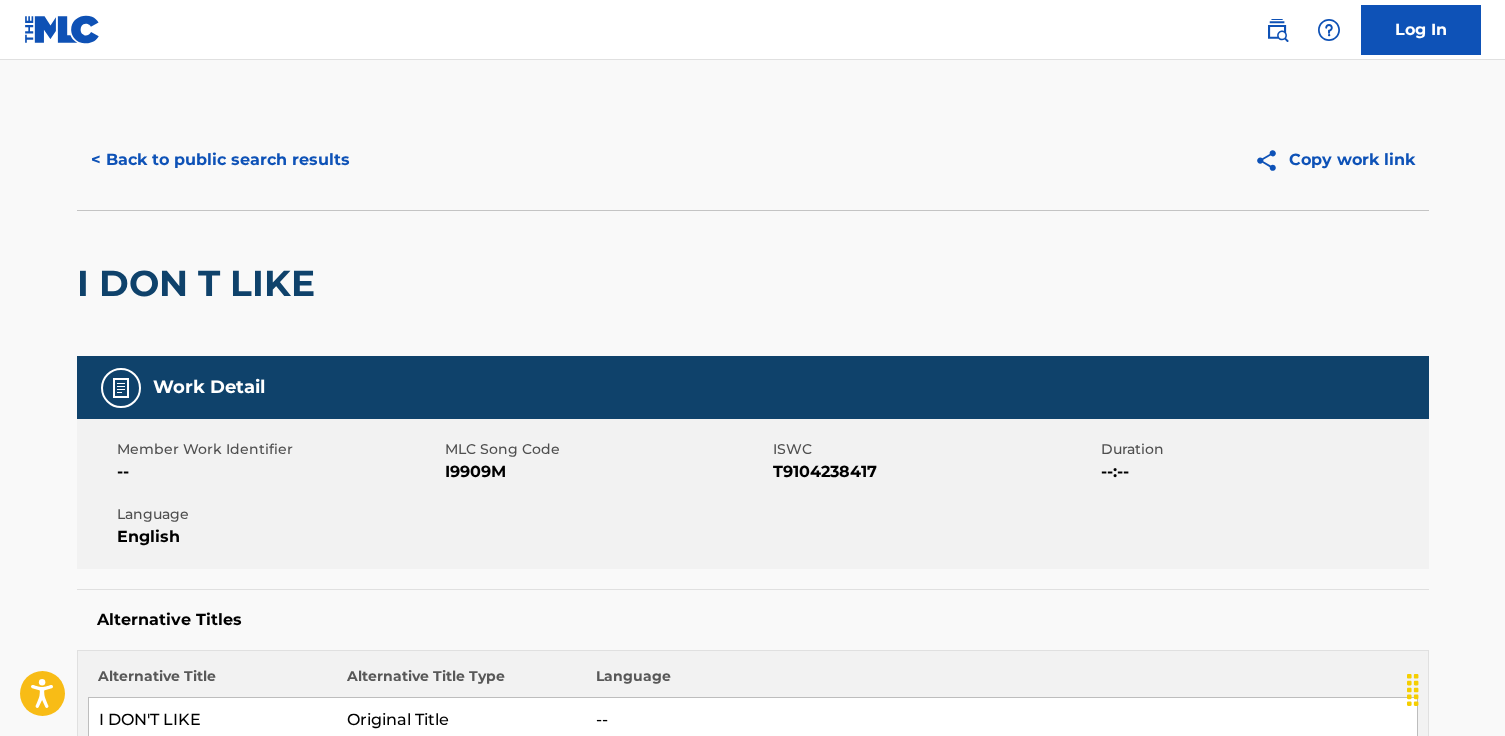 click on "< Back to public search results" at bounding box center [220, 160] 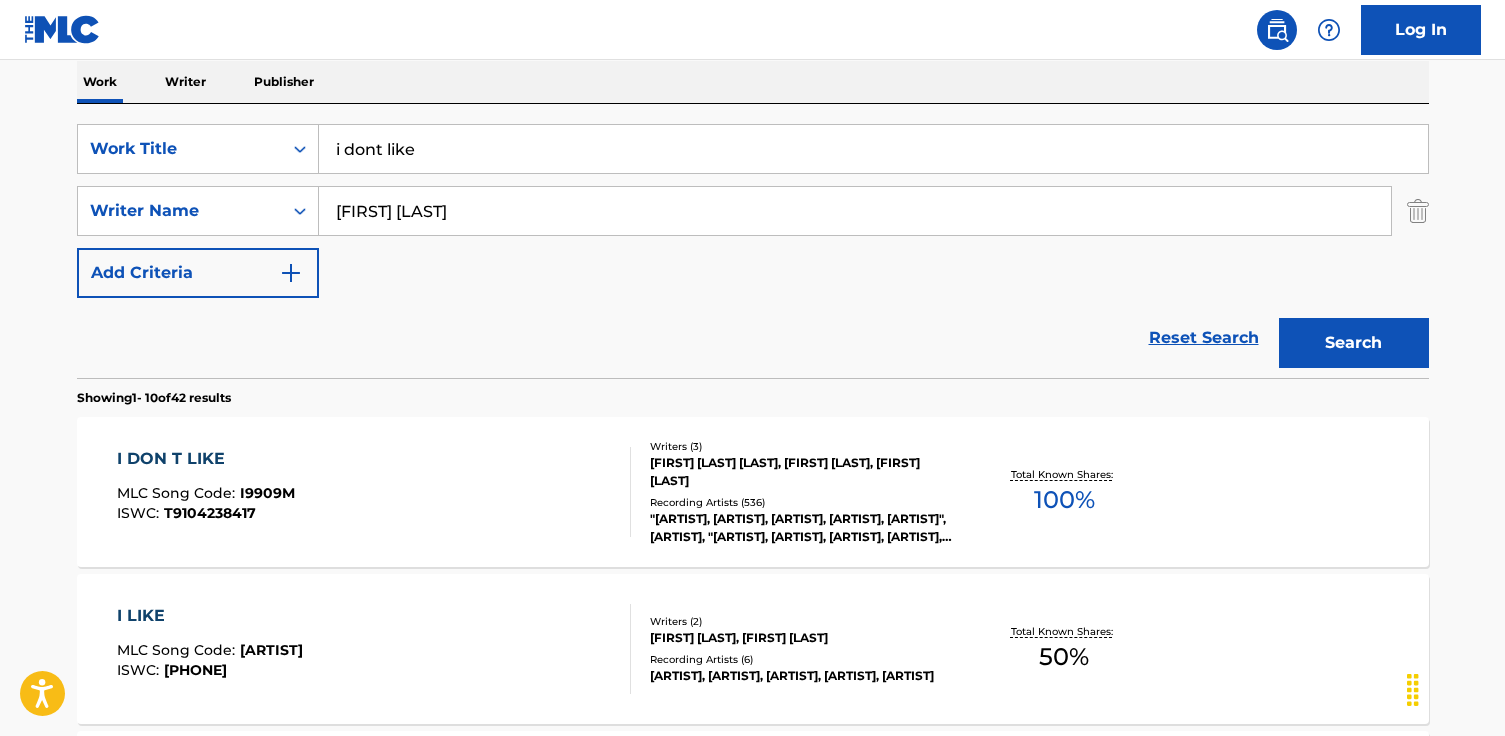 click on "i dont like" at bounding box center [873, 149] 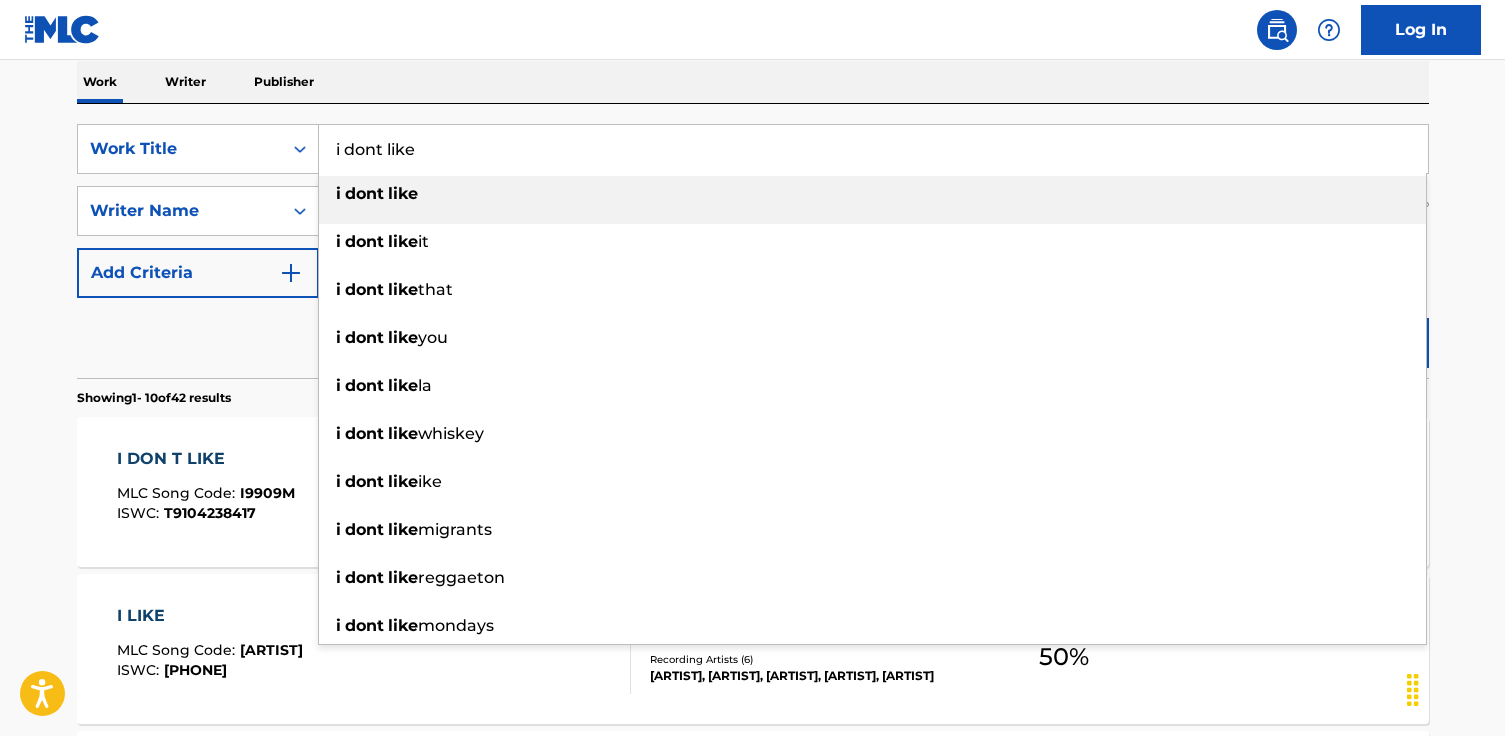 click on "i dont like" at bounding box center [873, 149] 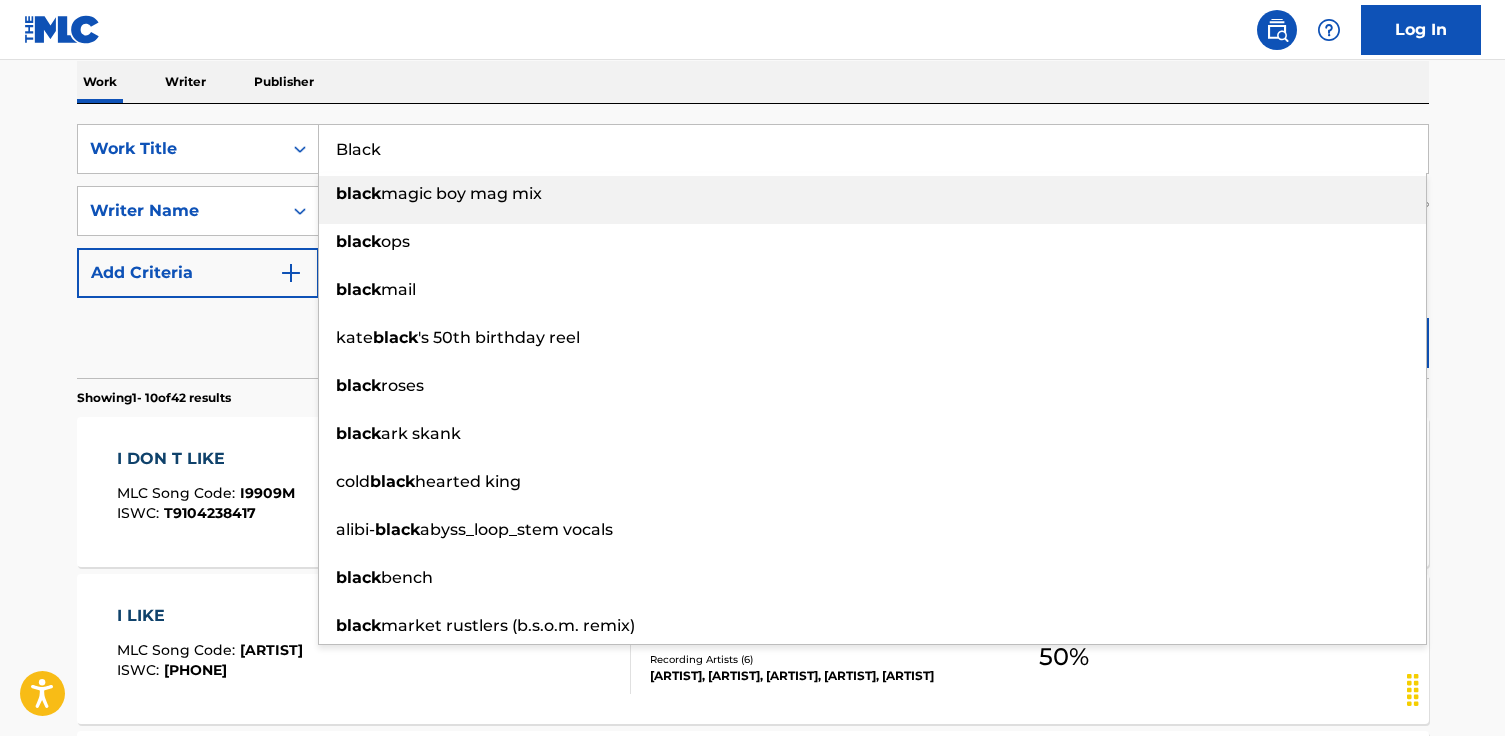 click on "Work Writer Publisher" at bounding box center [753, 82] 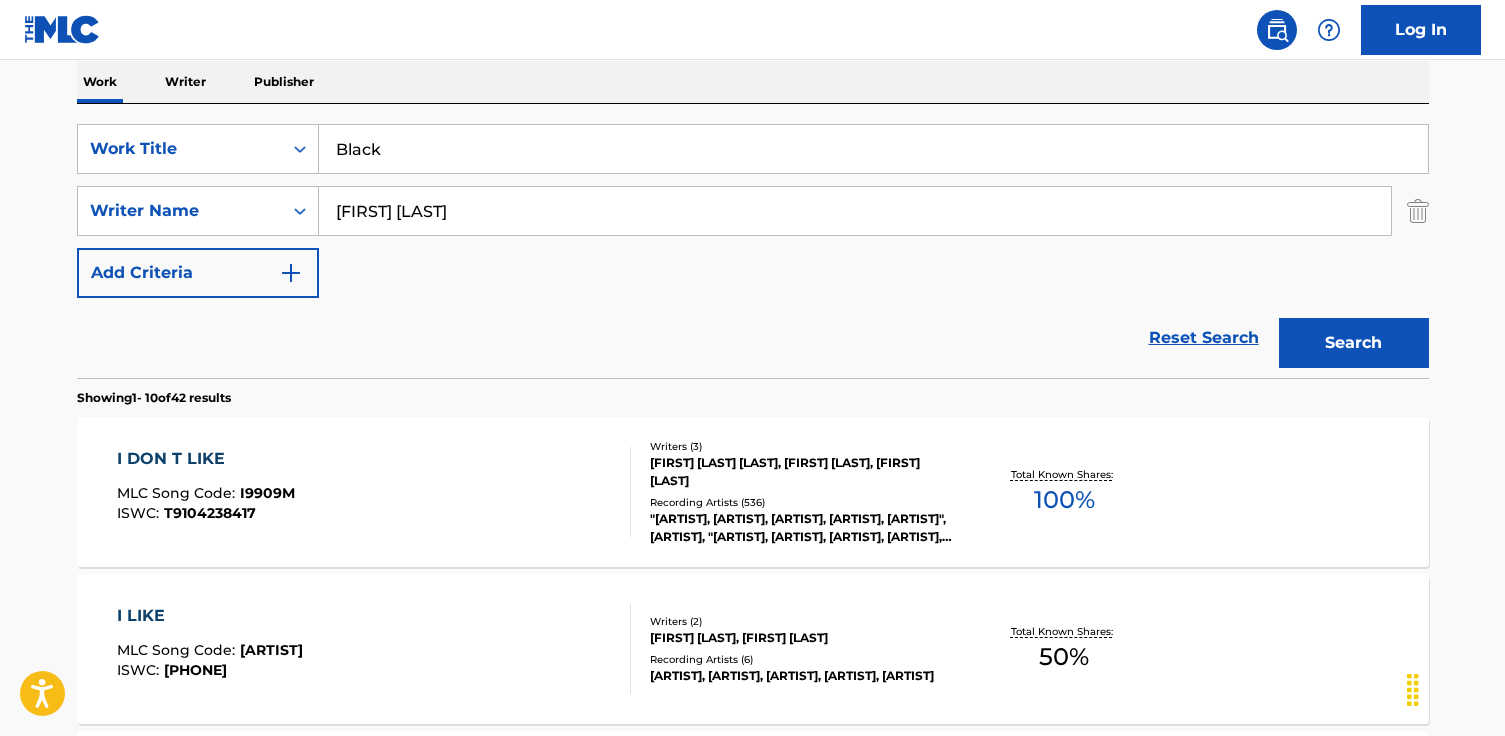 click on "Black" at bounding box center (873, 149) 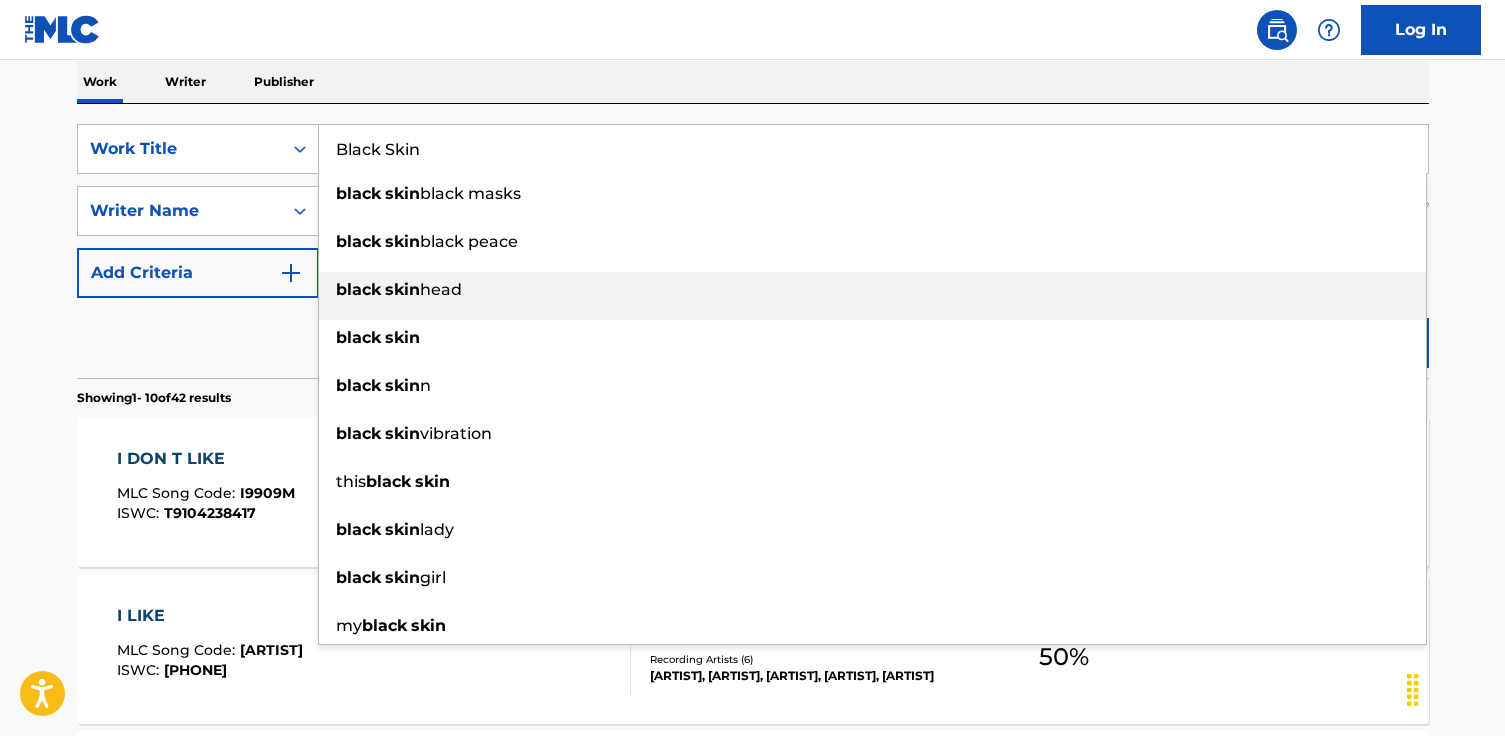 click on "head" at bounding box center (441, 289) 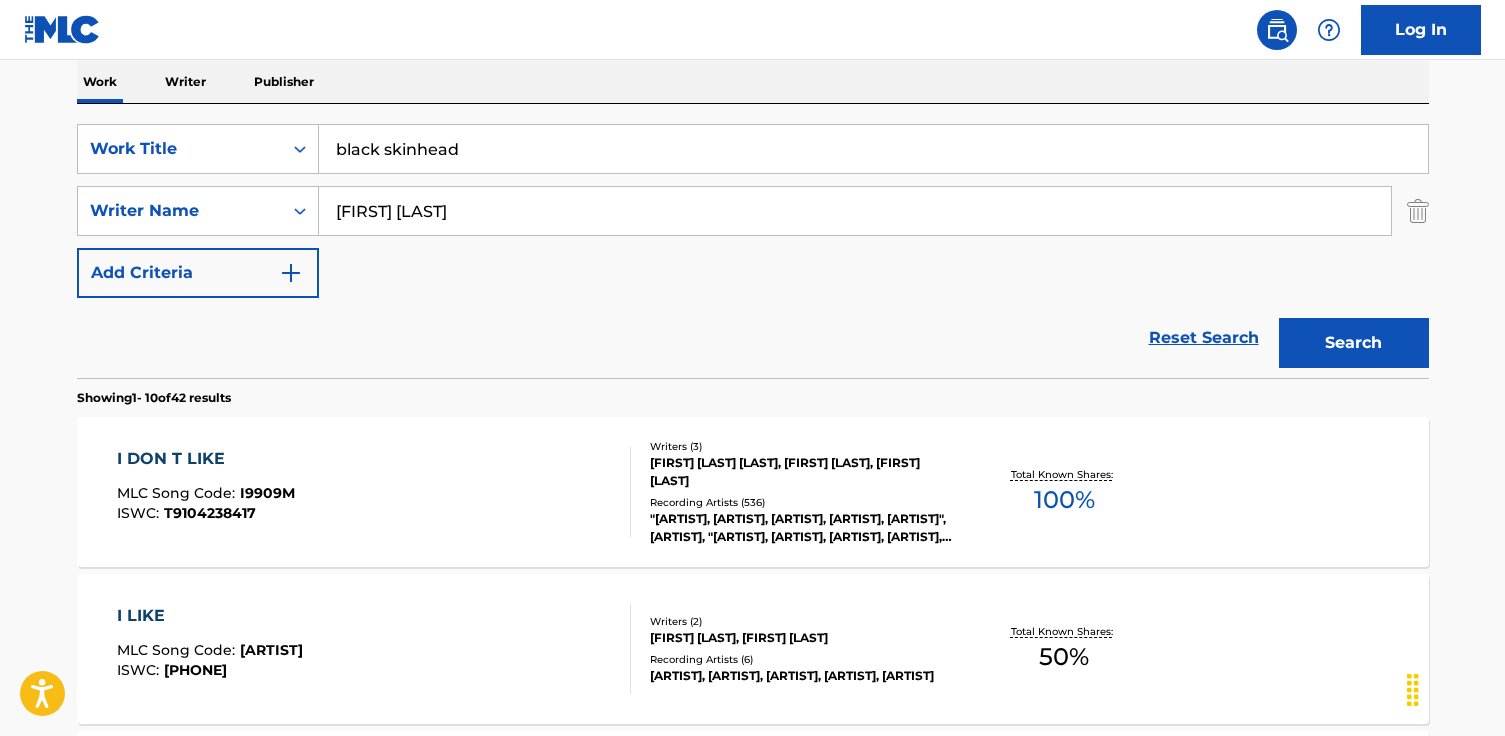click on "[FIRST] [LAST]" at bounding box center [855, 211] 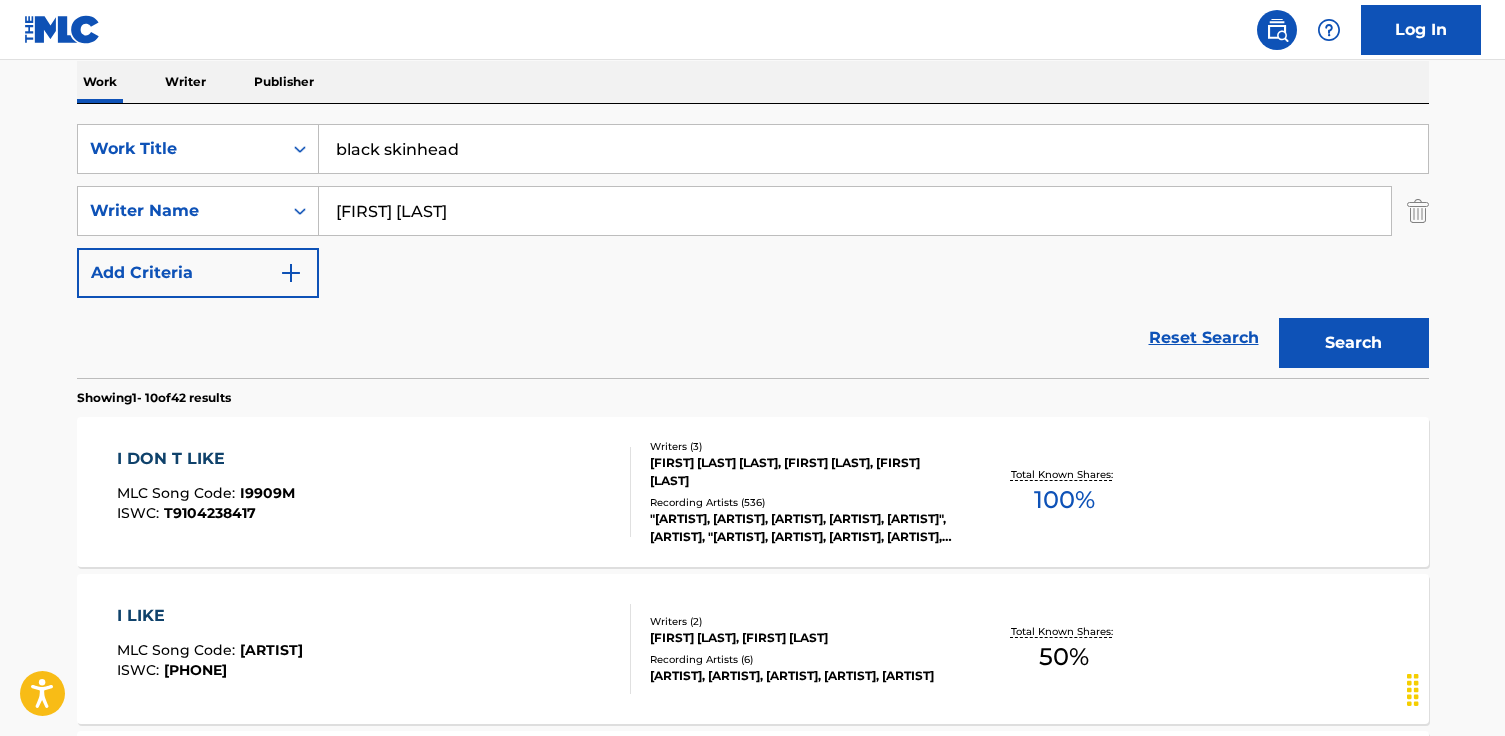 click on "Search" at bounding box center (1354, 343) 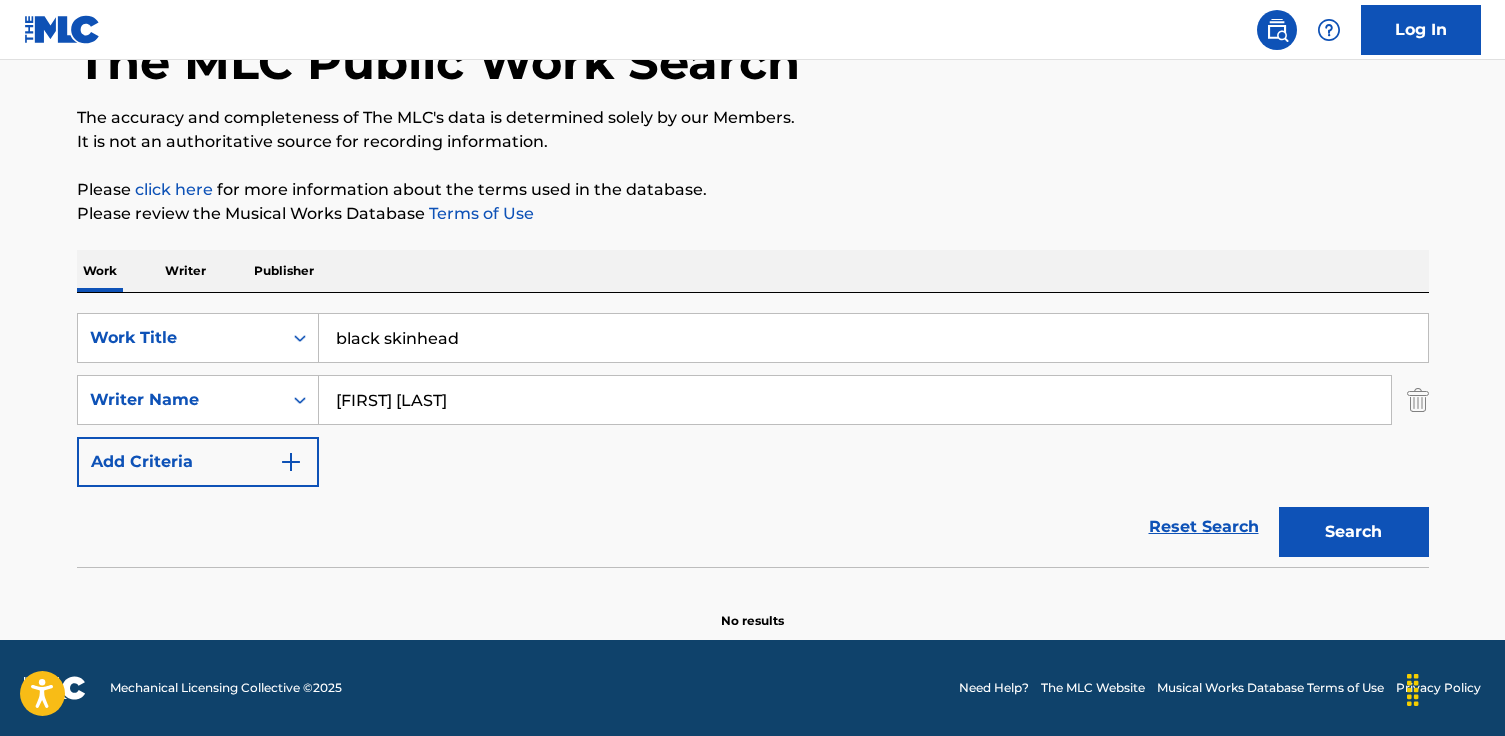 scroll, scrollTop: 132, scrollLeft: 0, axis: vertical 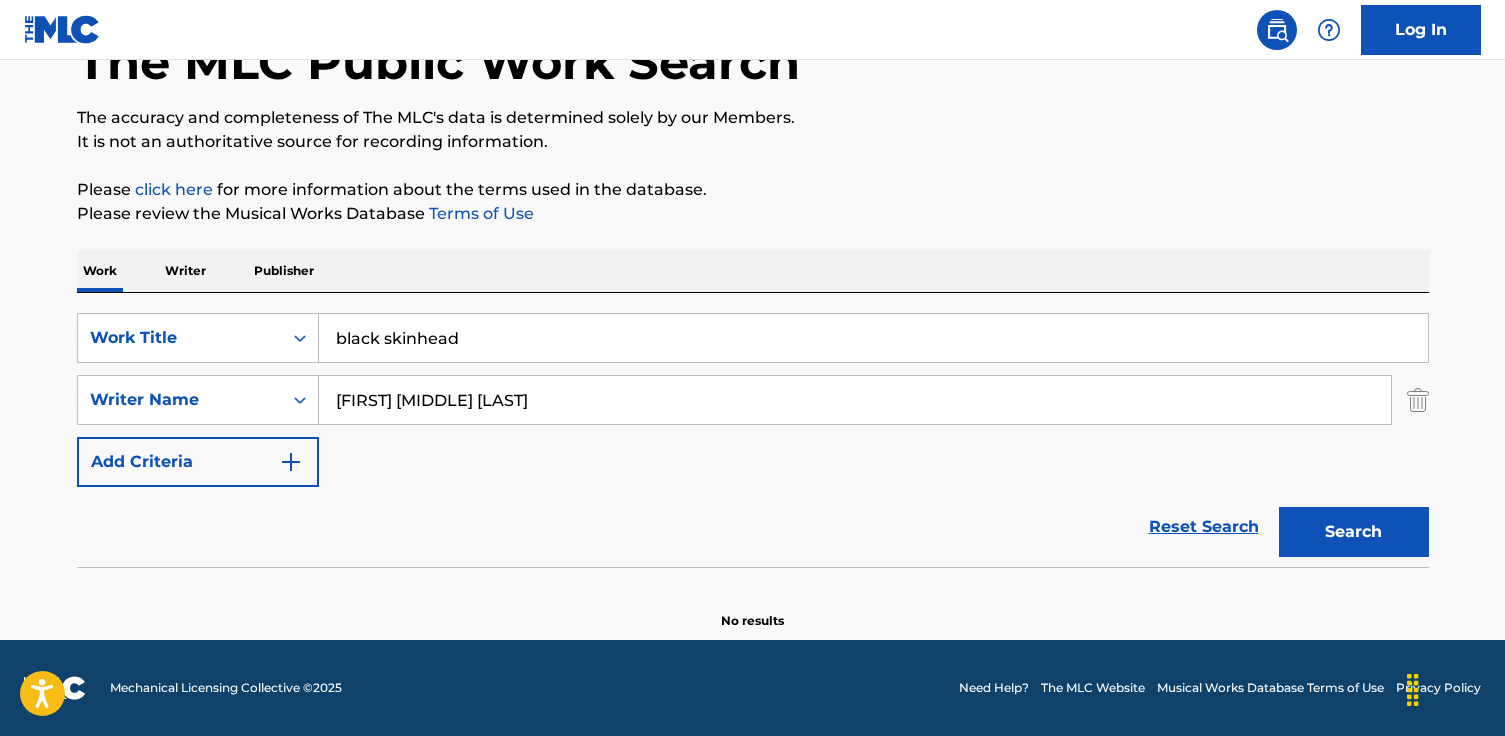 click on "Search" at bounding box center [1354, 532] 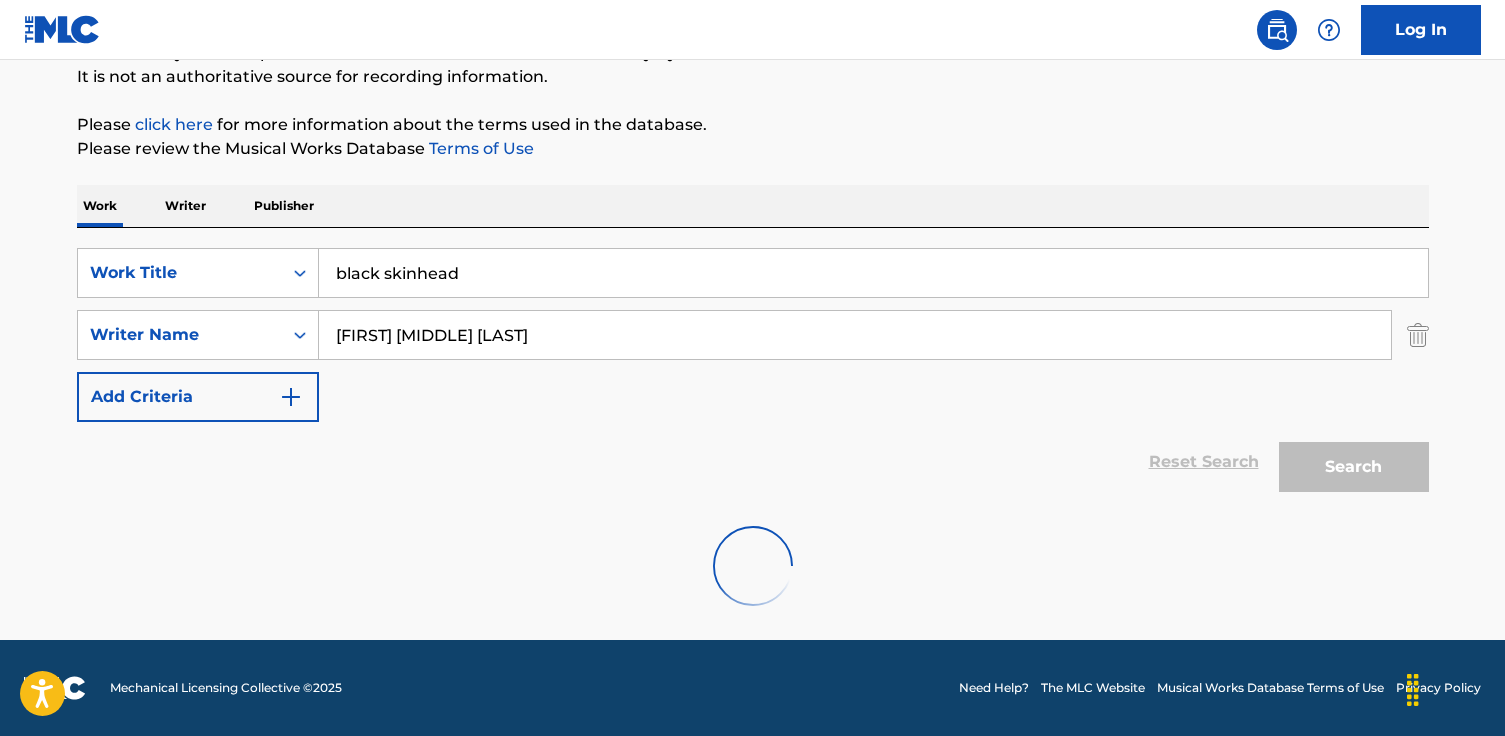 scroll, scrollTop: 132, scrollLeft: 0, axis: vertical 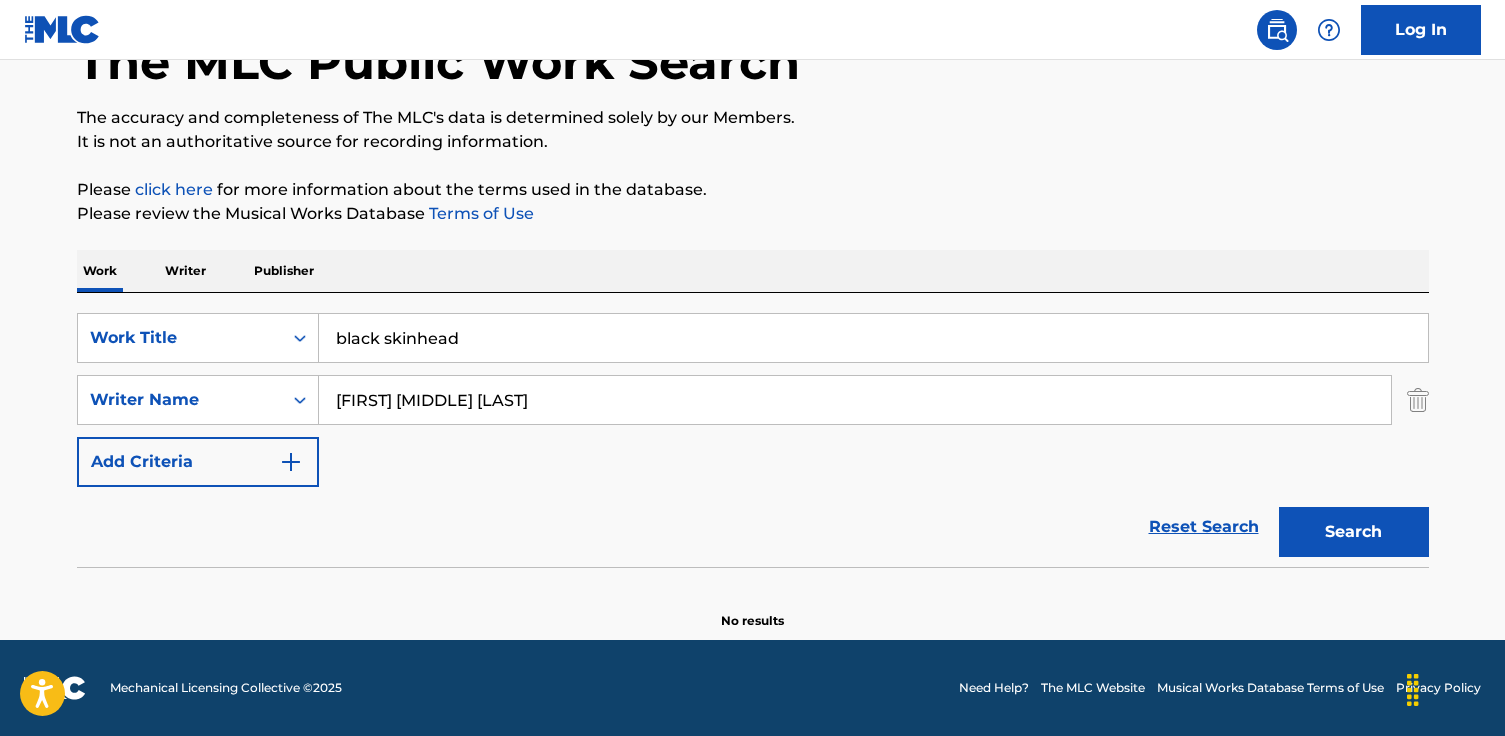 click on "[FIRST] [MIDDLE] [LAST]" at bounding box center (855, 400) 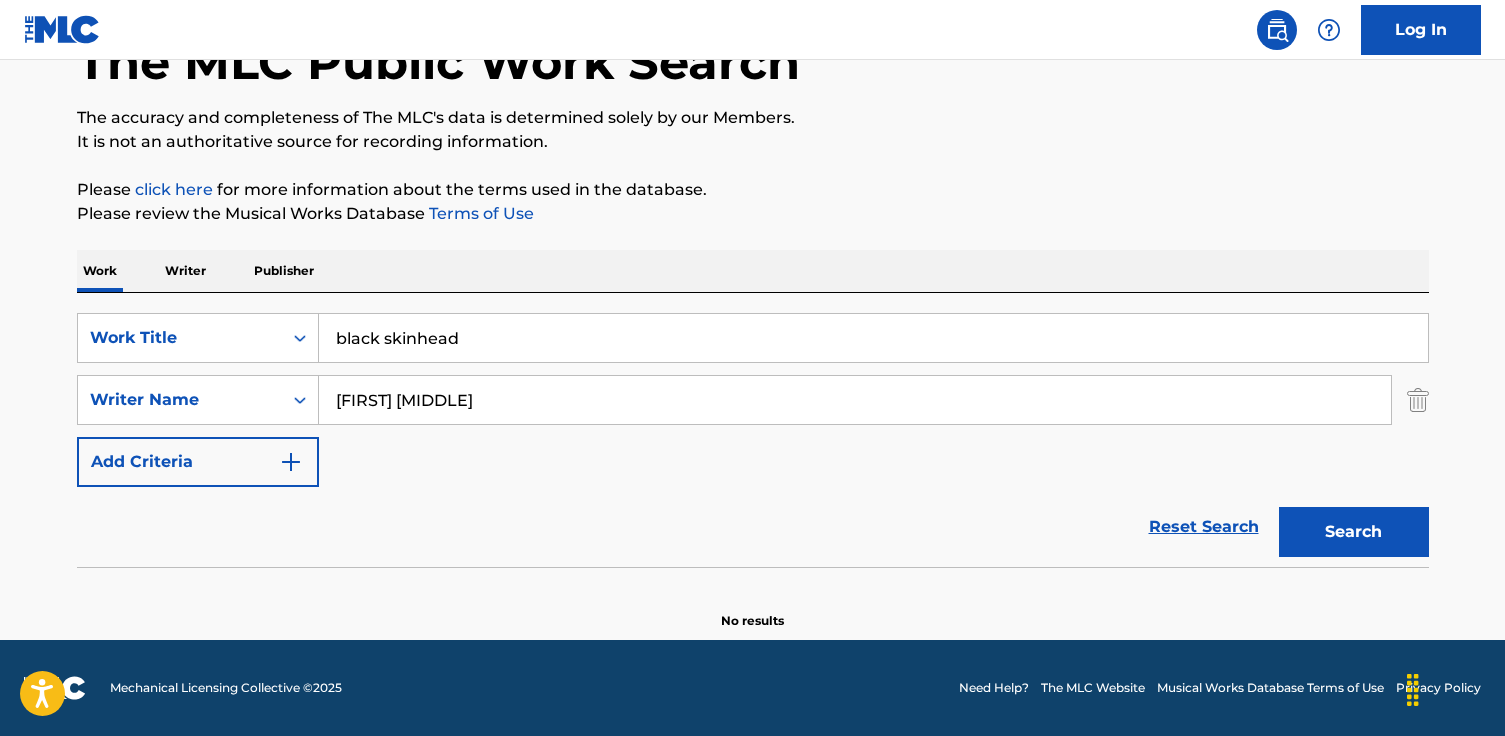 click on "Search" at bounding box center [1354, 532] 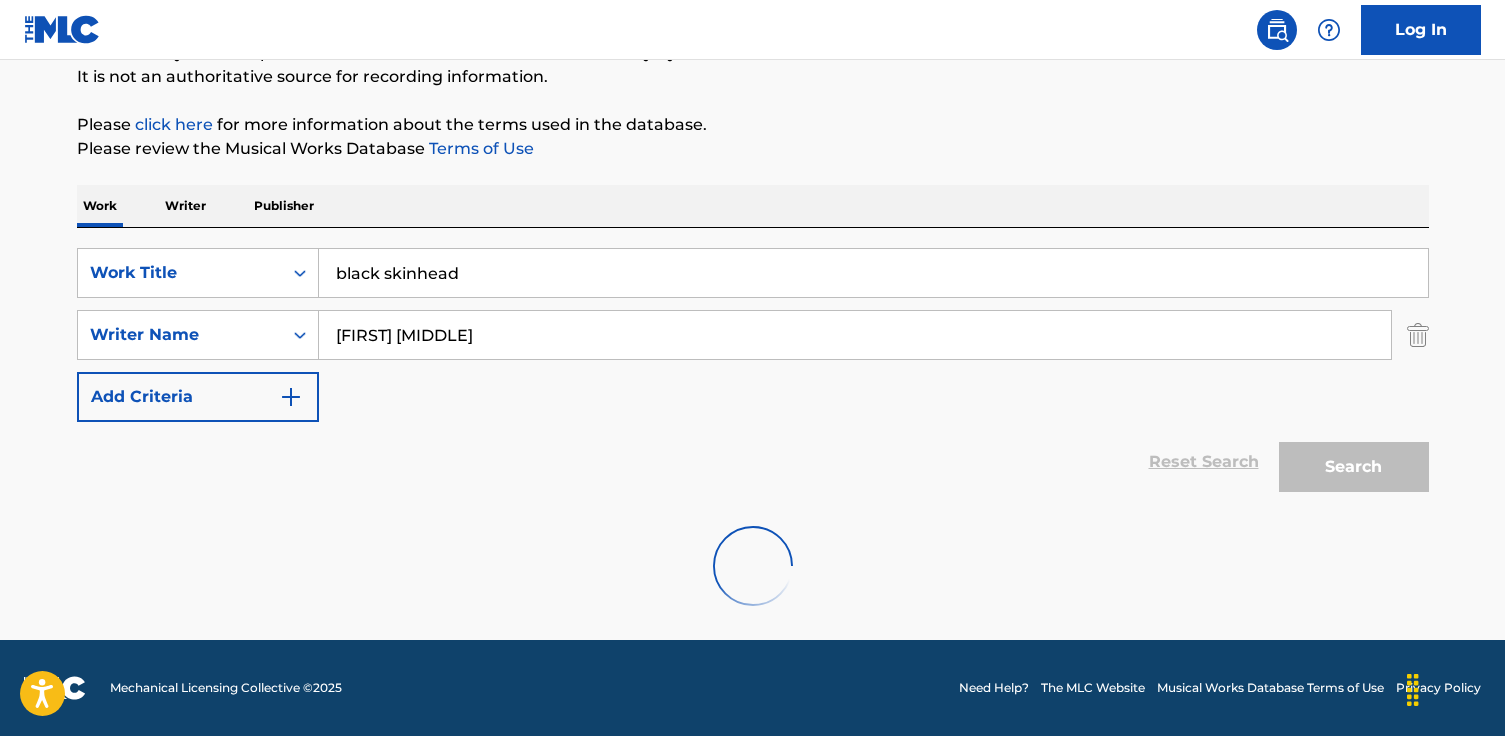 scroll, scrollTop: 132, scrollLeft: 0, axis: vertical 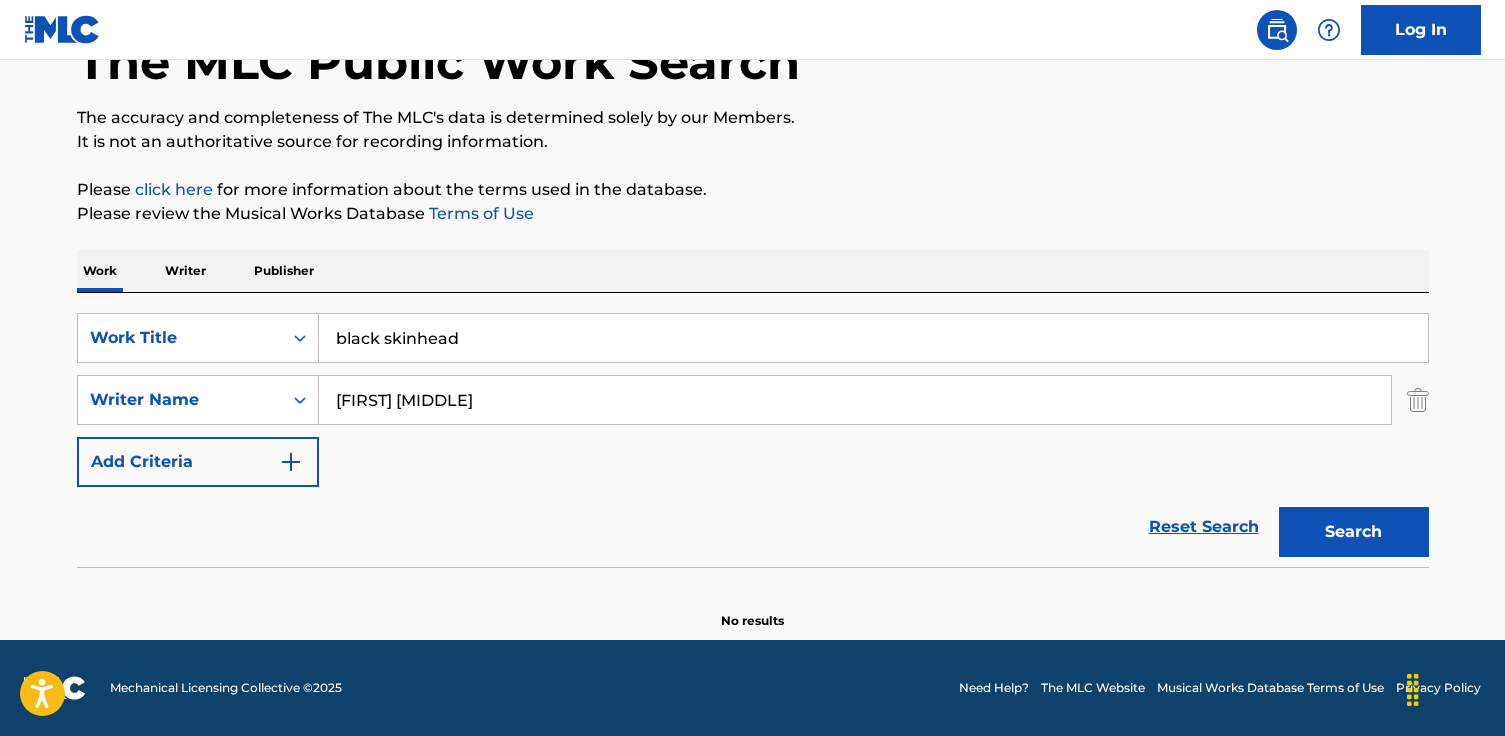 drag, startPoint x: 388, startPoint y: 407, endPoint x: 320, endPoint y: 391, distance: 69.856995 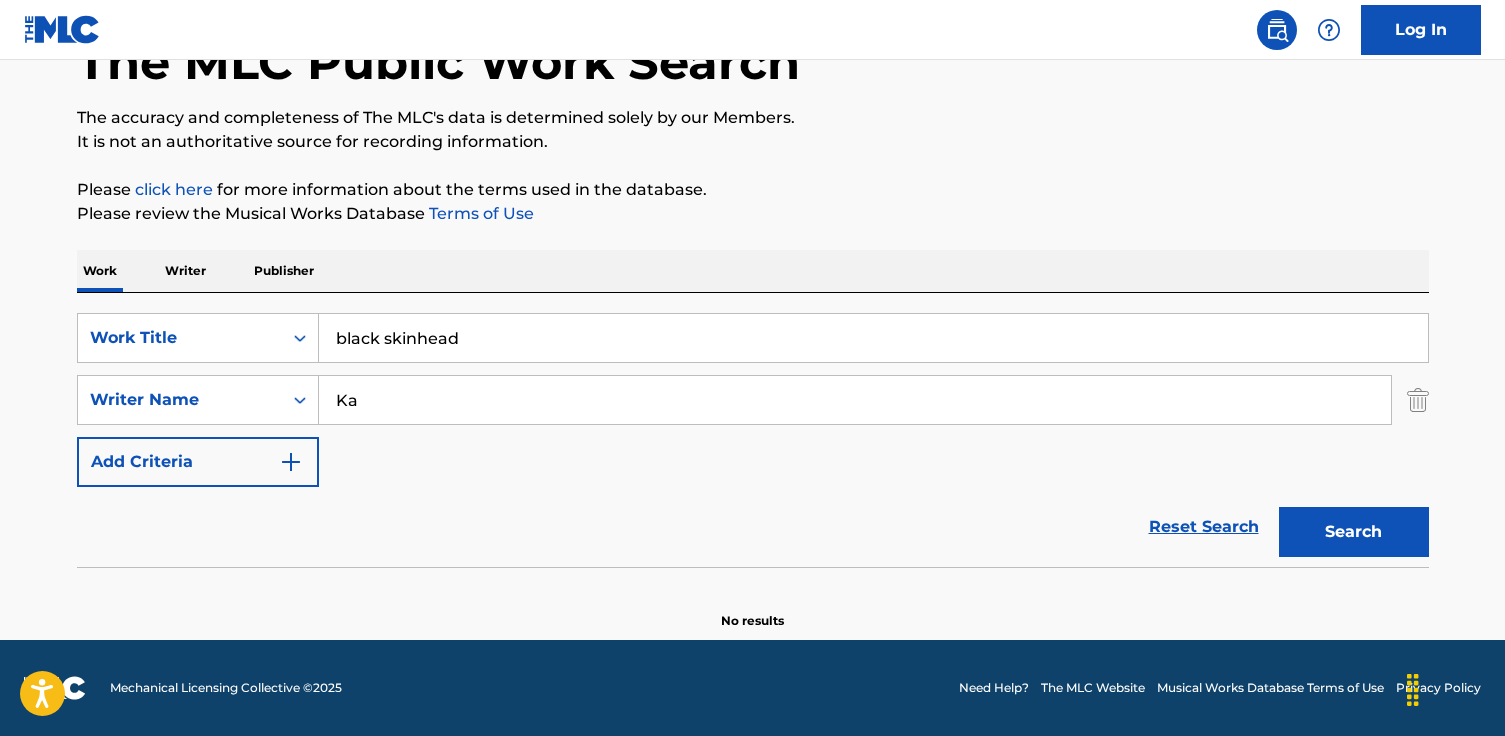 type on "K" 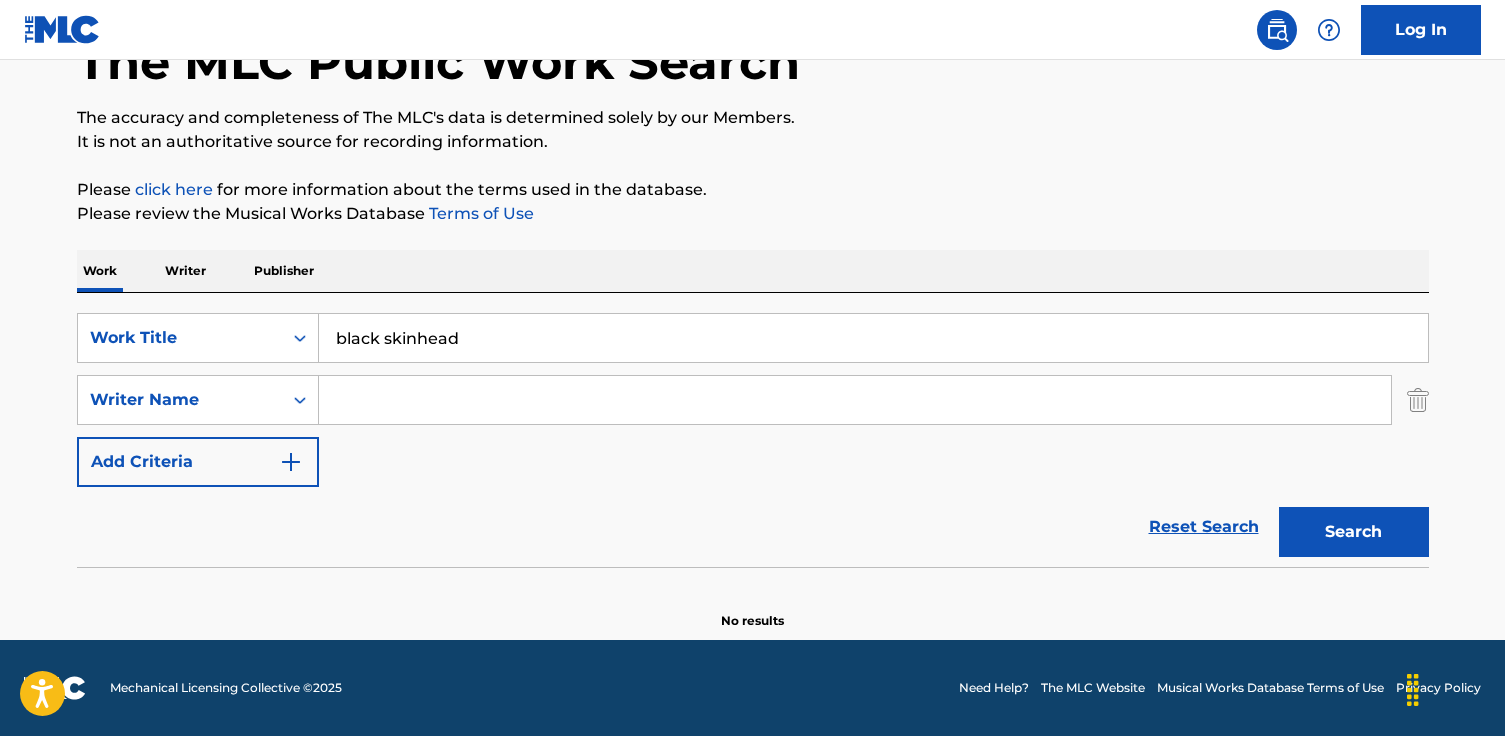 paste on "[FIRST] [MIDDLE] [LAST]" 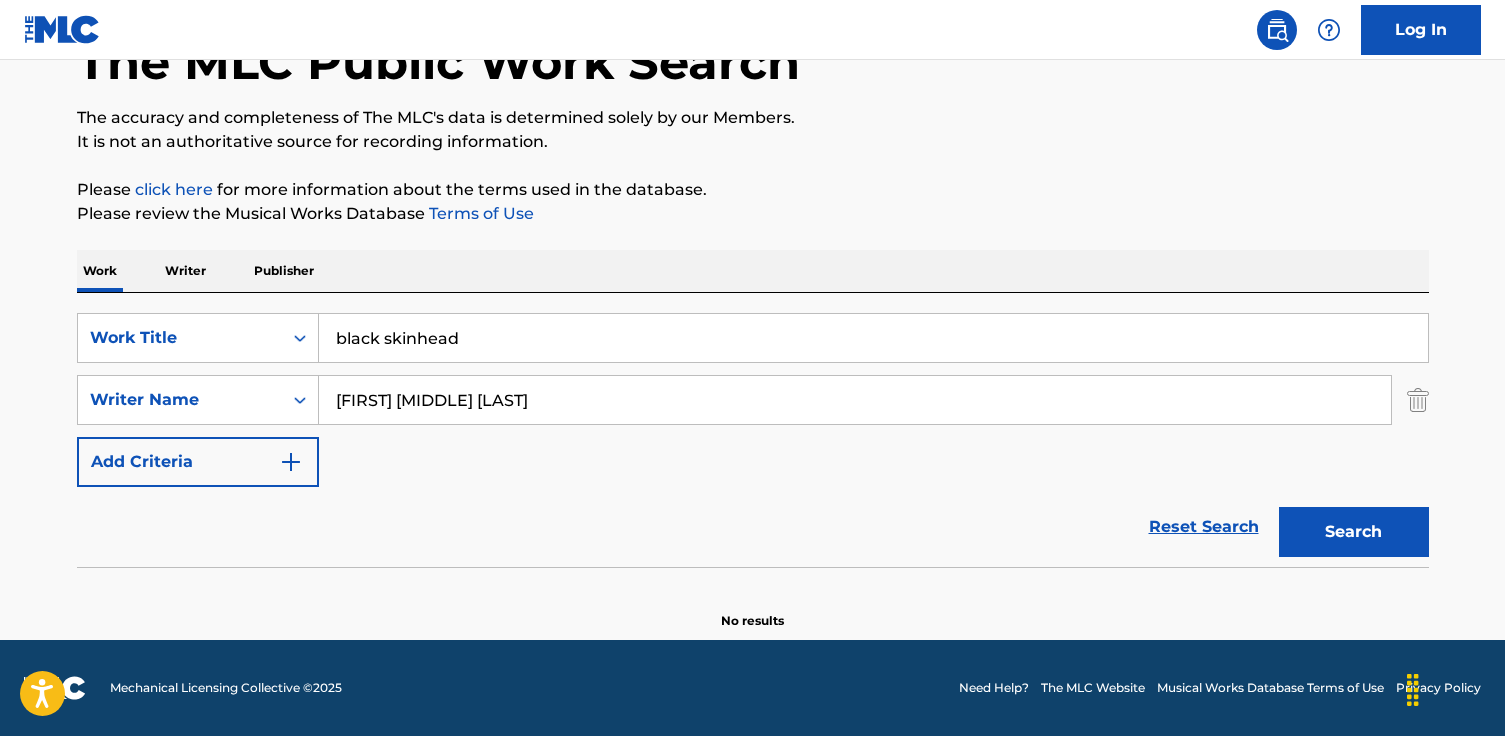 type on "[FIRST] [MIDDLE] [LAST]" 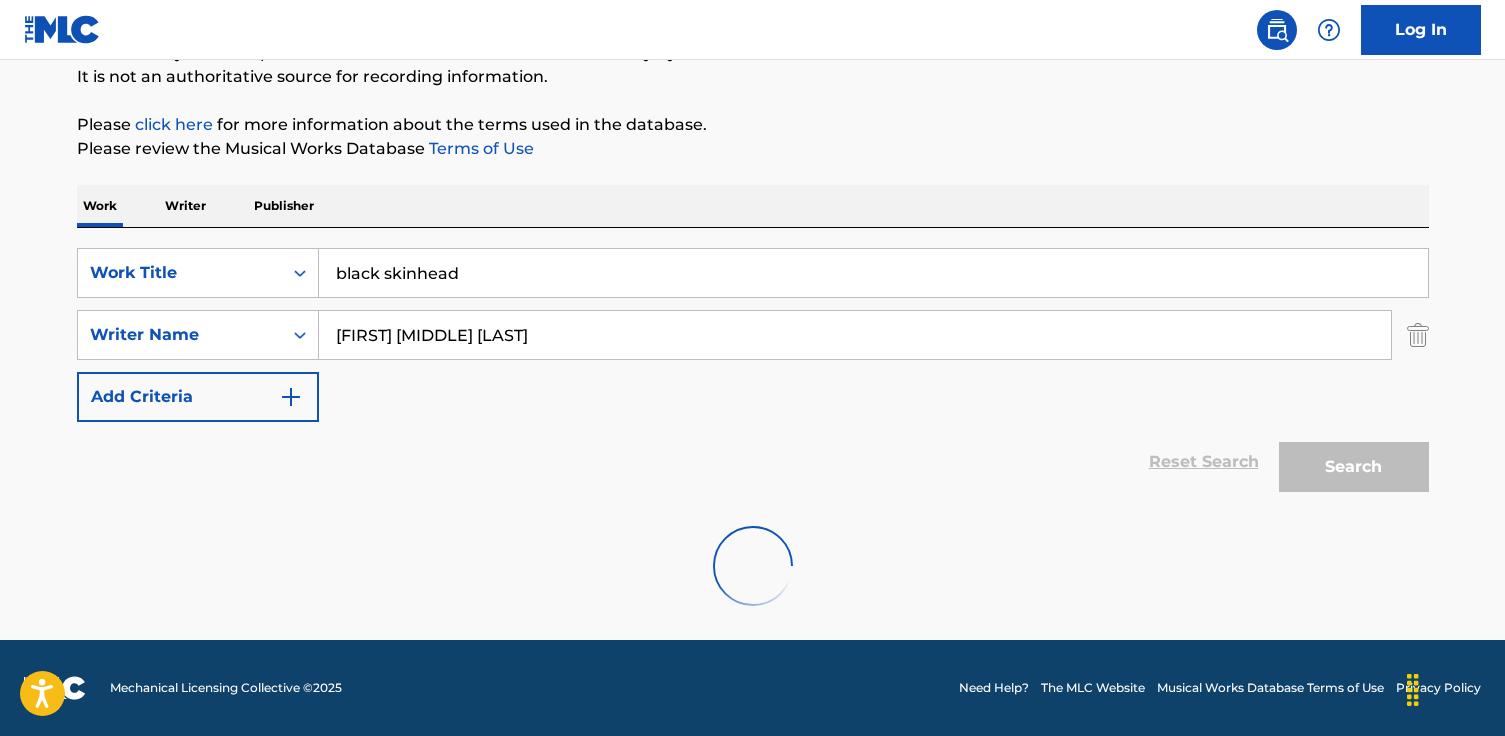scroll, scrollTop: 321, scrollLeft: 0, axis: vertical 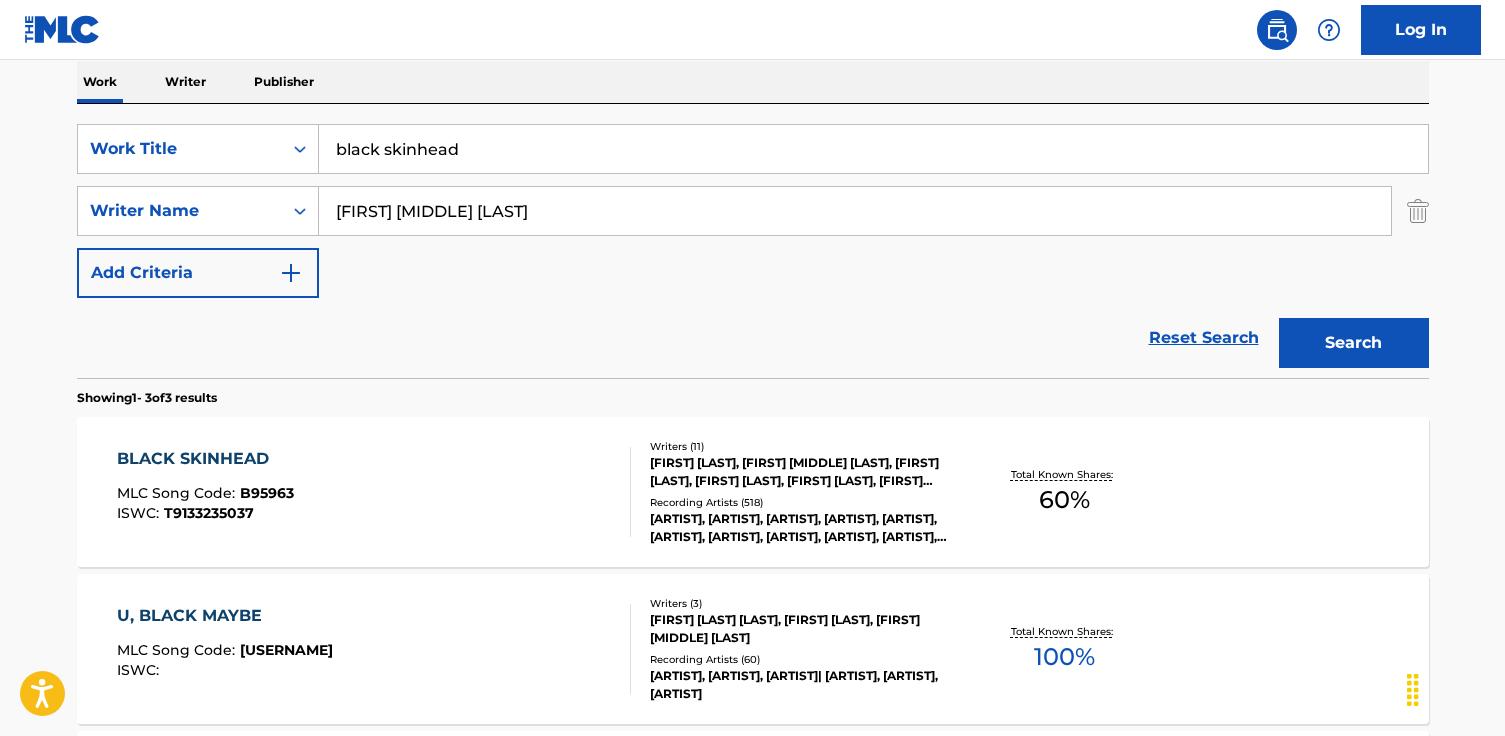 click on "[ARTIST] Song Code : [ISWC] Writers ( 11 ) [ARTIST], [ARTIST], [ARTIST], [ARTIST], [ARTIST], [ARTIST], [ARTIST], [ARTIST], [ARTIST], [ARTIST], [ARTIST], [ARTIST], [ARTIST], [ARTIST], [ARTIST], [ARTIST] Recording Artists ( 518 ) [ARTIST], [ARTIST], [ARTIST], [ARTIST], [ARTIST], [ARTIST], [ARTIST], [ARTIST], [ARTIST], [ARTIST], [ARTIST], [ARTIST], [ARTIST], [ARTIST], [ARTIST], [ARTIST] Total Known Shares: 60 %" at bounding box center (753, 492) 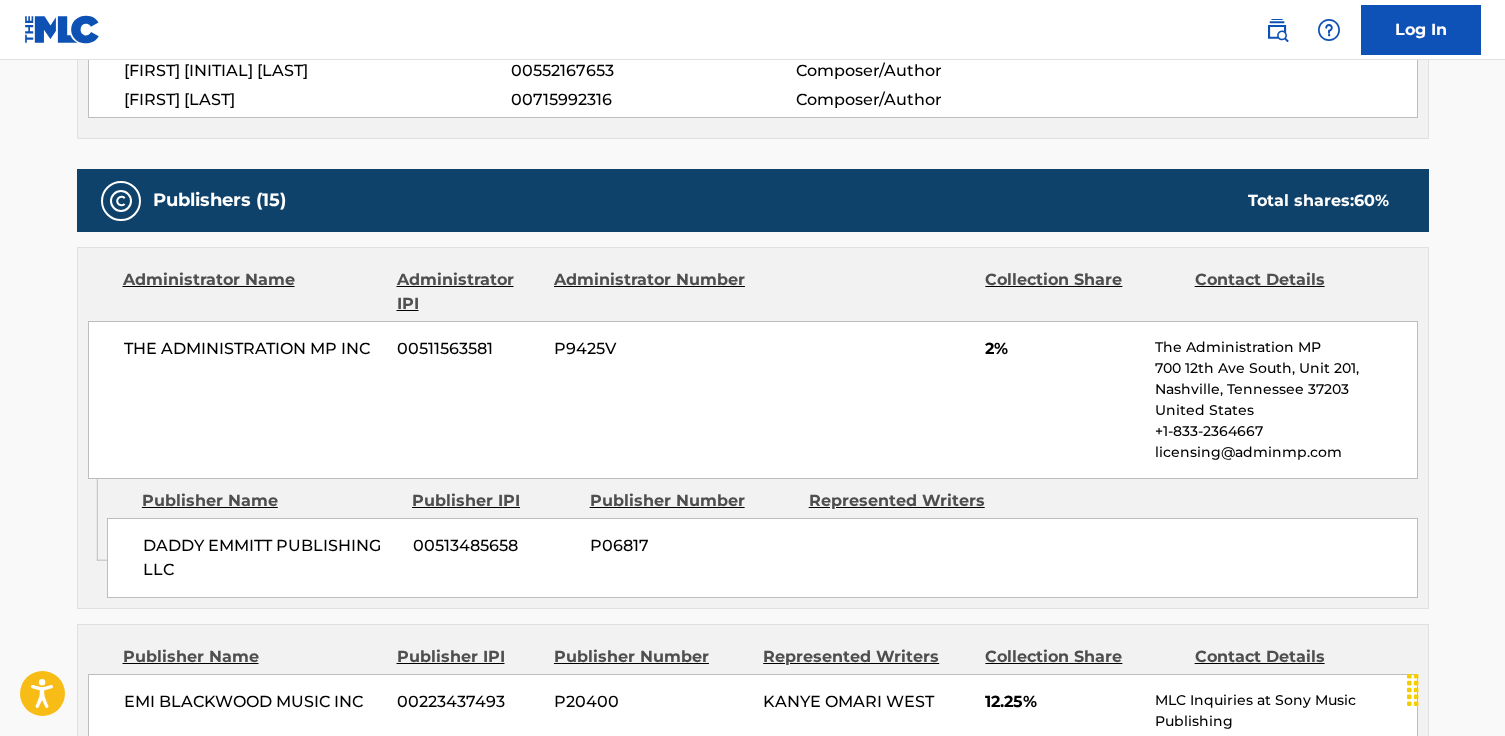 scroll, scrollTop: 919, scrollLeft: 0, axis: vertical 